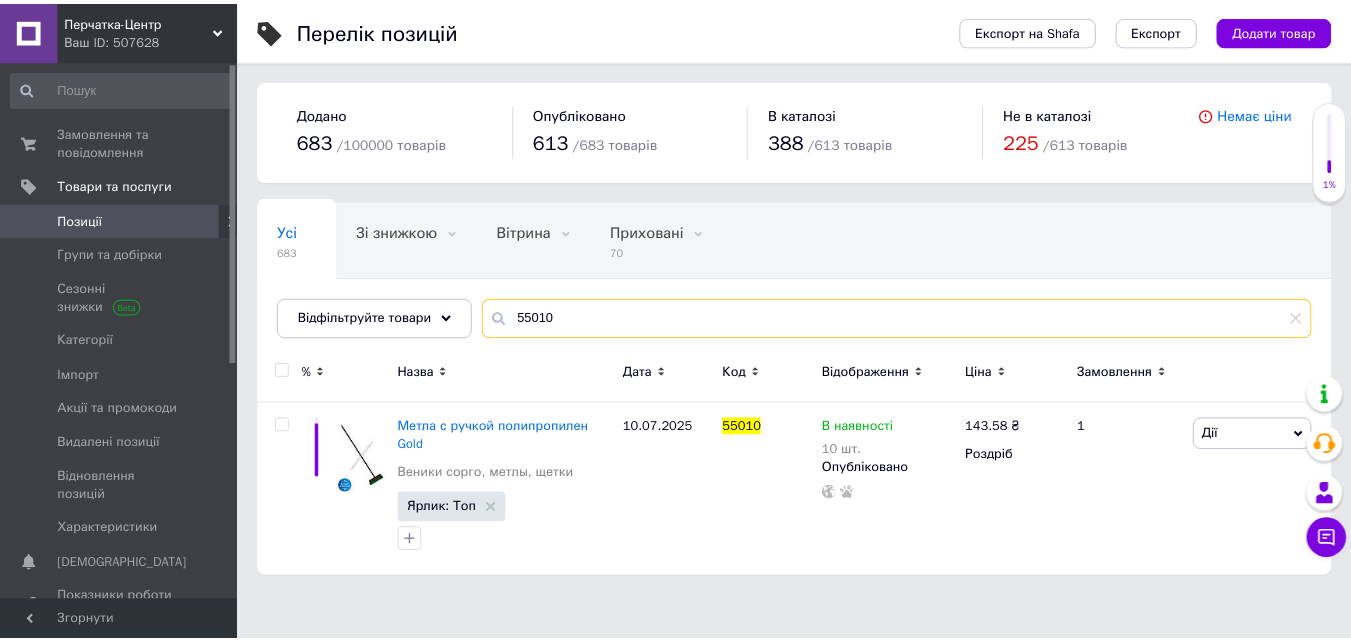 scroll, scrollTop: 0, scrollLeft: 0, axis: both 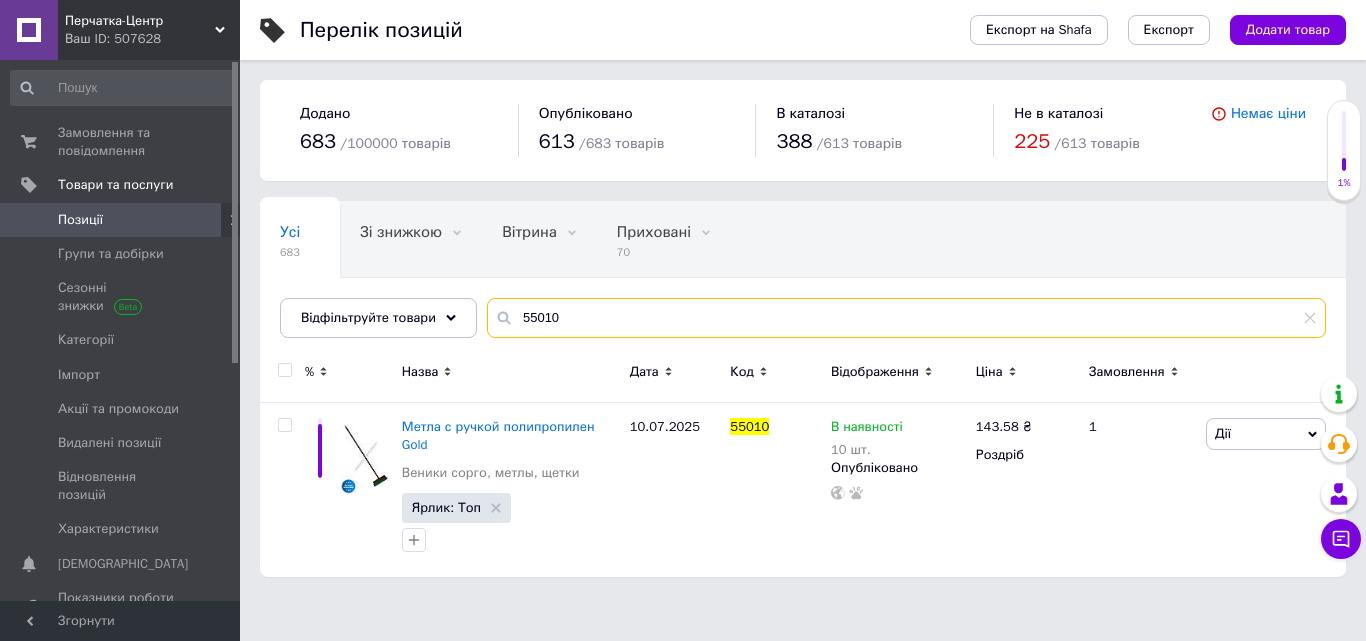 click on "Усі 683 Зі знижкою 0 Видалити Редагувати Вітрина 0 Видалити Редагувати Приховані 70 Видалити Редагувати Опубліковані 613 Видалити Редагувати Ok Відфільтровано...  Зберегти Нічого не знайдено Можливо, помилка у слові  або немає відповідностей за вашим запитом. Усі 683 Зі знижкою 0 Вітрина 0 Приховані 70 Опубліковані 613 Відфільтруйте товари 55010" at bounding box center (803, 269) 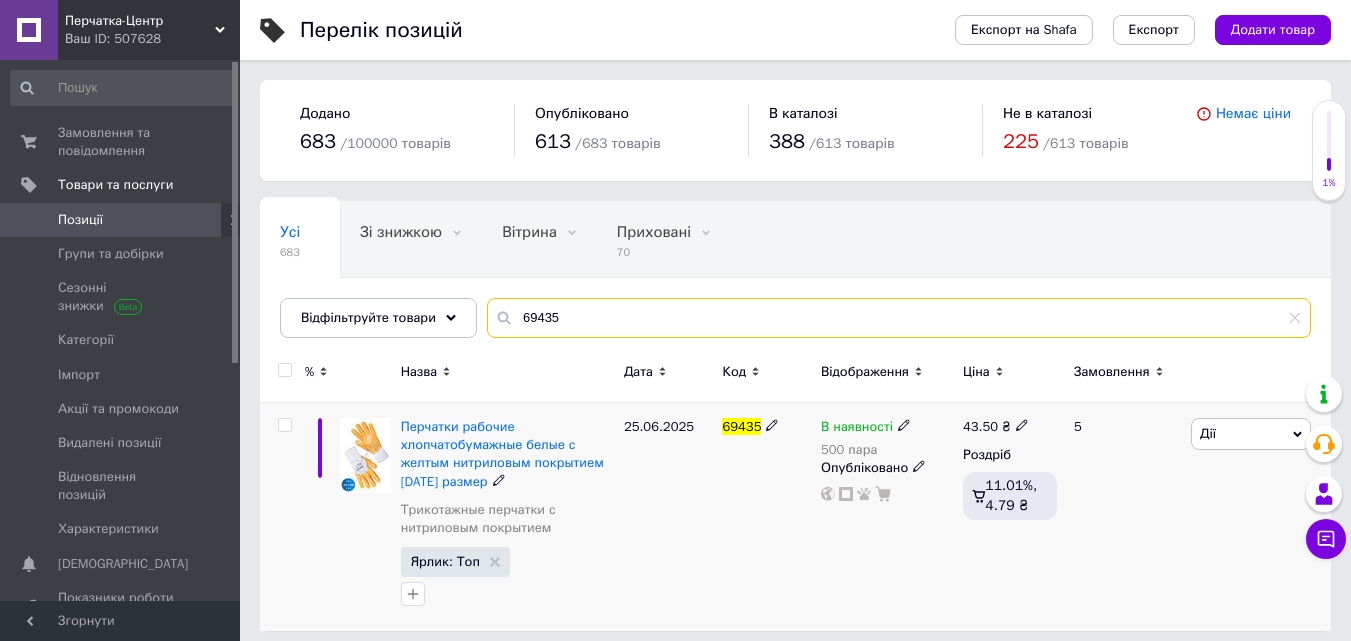 type on "69435" 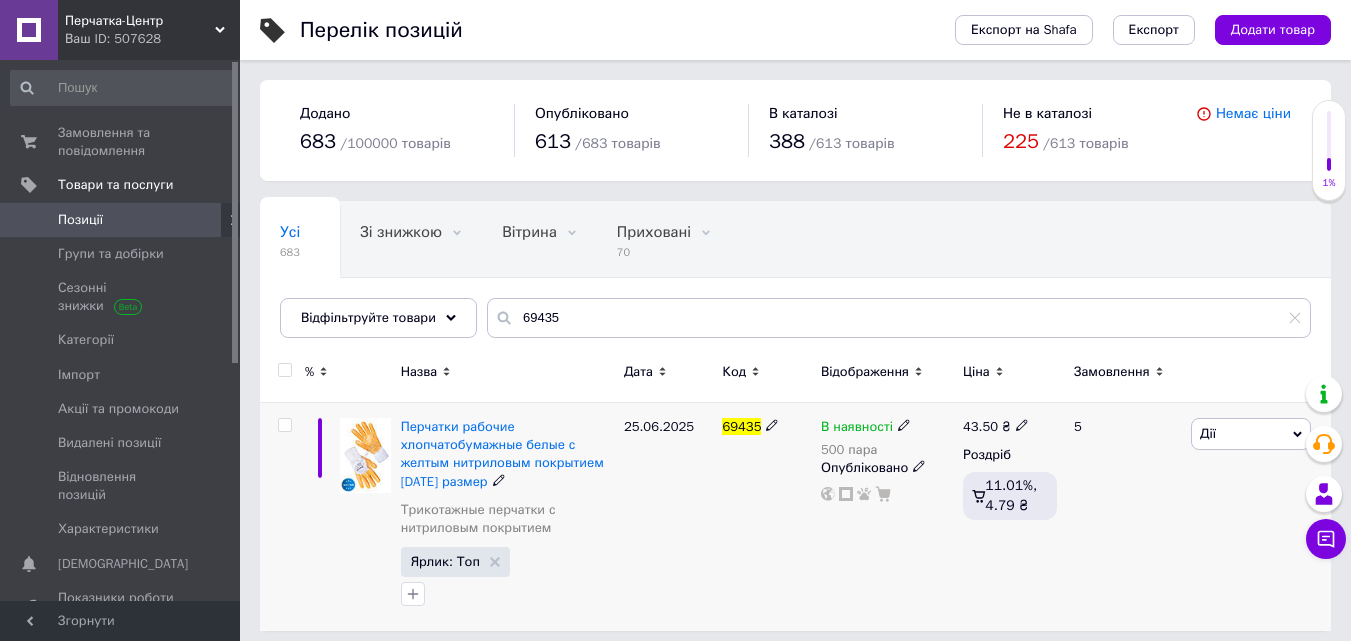 click 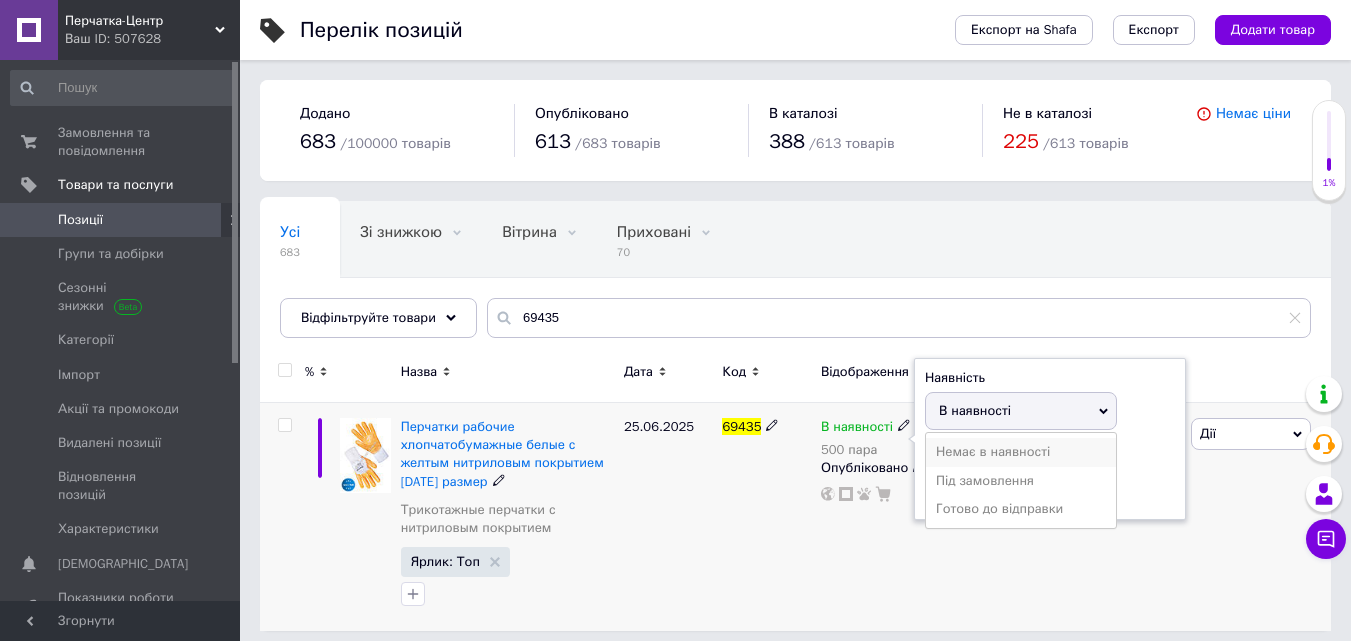 click on "Немає в наявності" at bounding box center [1021, 452] 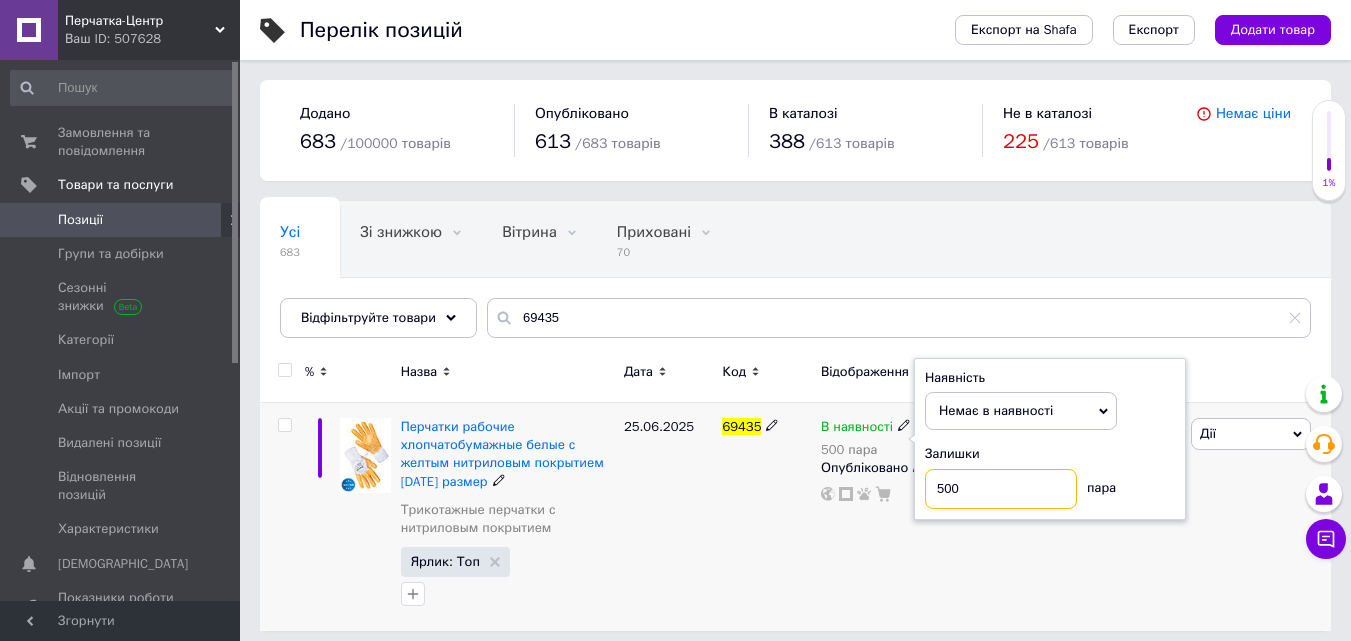 drag, startPoint x: 972, startPoint y: 486, endPoint x: 875, endPoint y: 482, distance: 97.082436 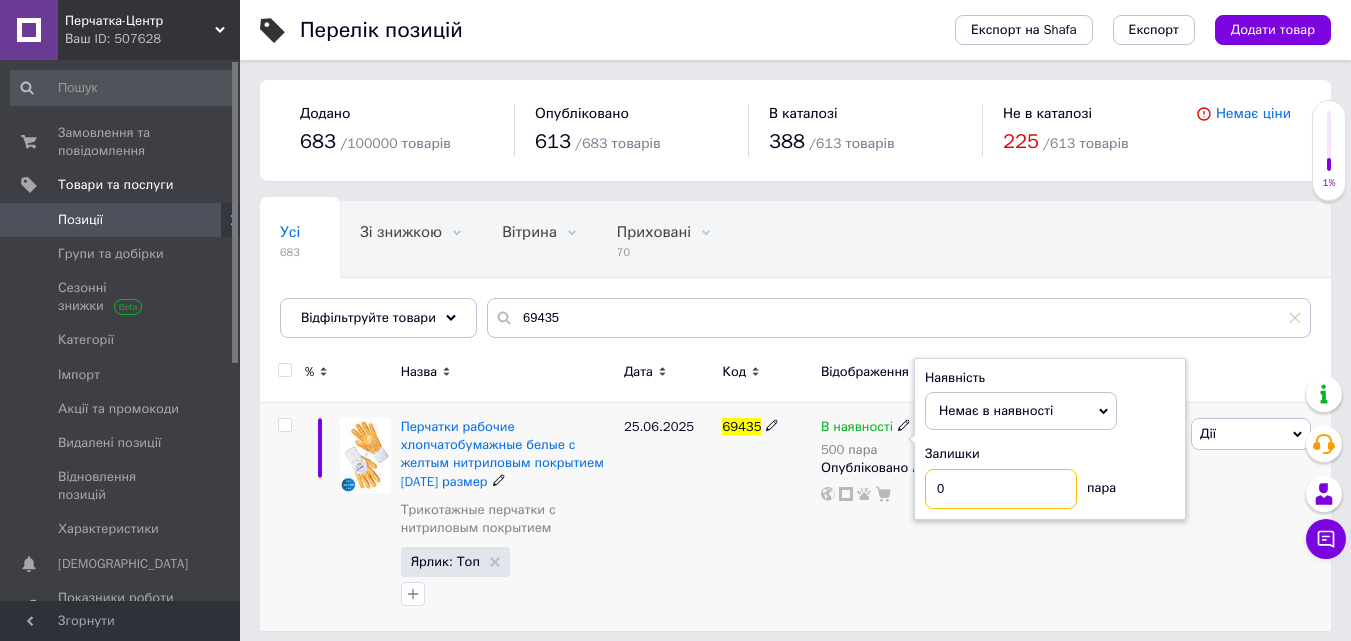 type on "0" 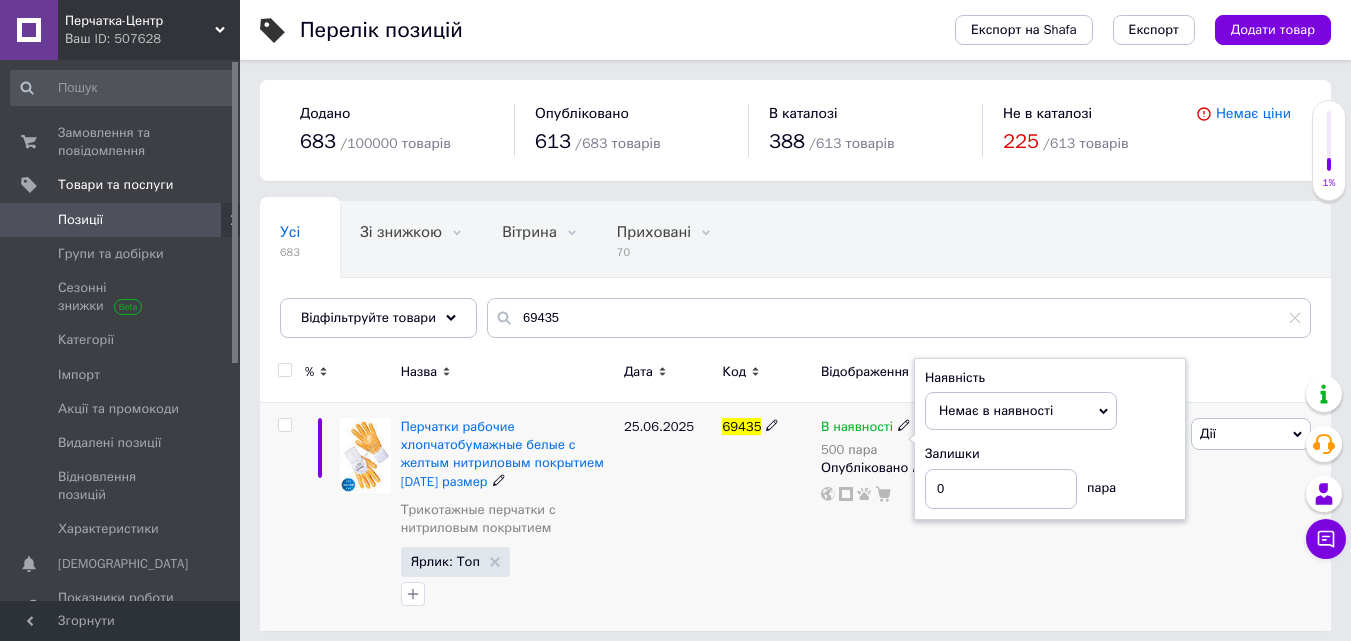 click on "В наявності 500 пара Наявність Немає в наявності В наявності Під замовлення Готово до відправки Залишки 0 пара Опубліковано" at bounding box center (887, 517) 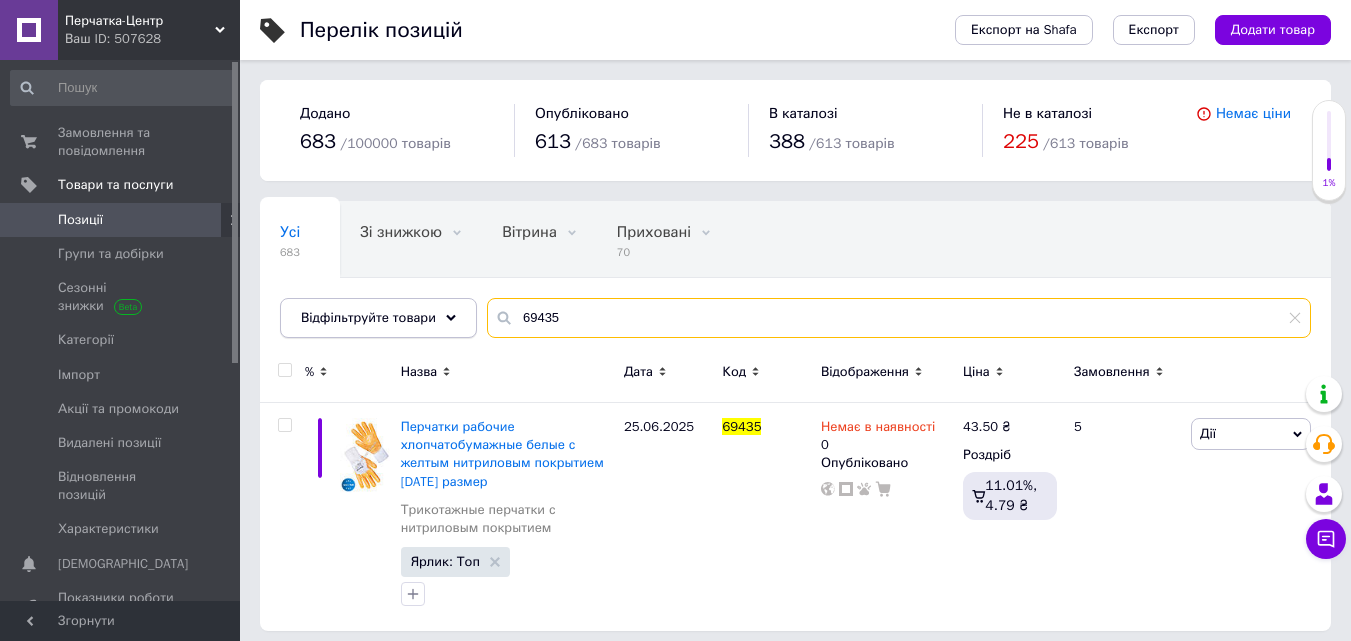 drag, startPoint x: 490, startPoint y: 317, endPoint x: 417, endPoint y: 318, distance: 73.00685 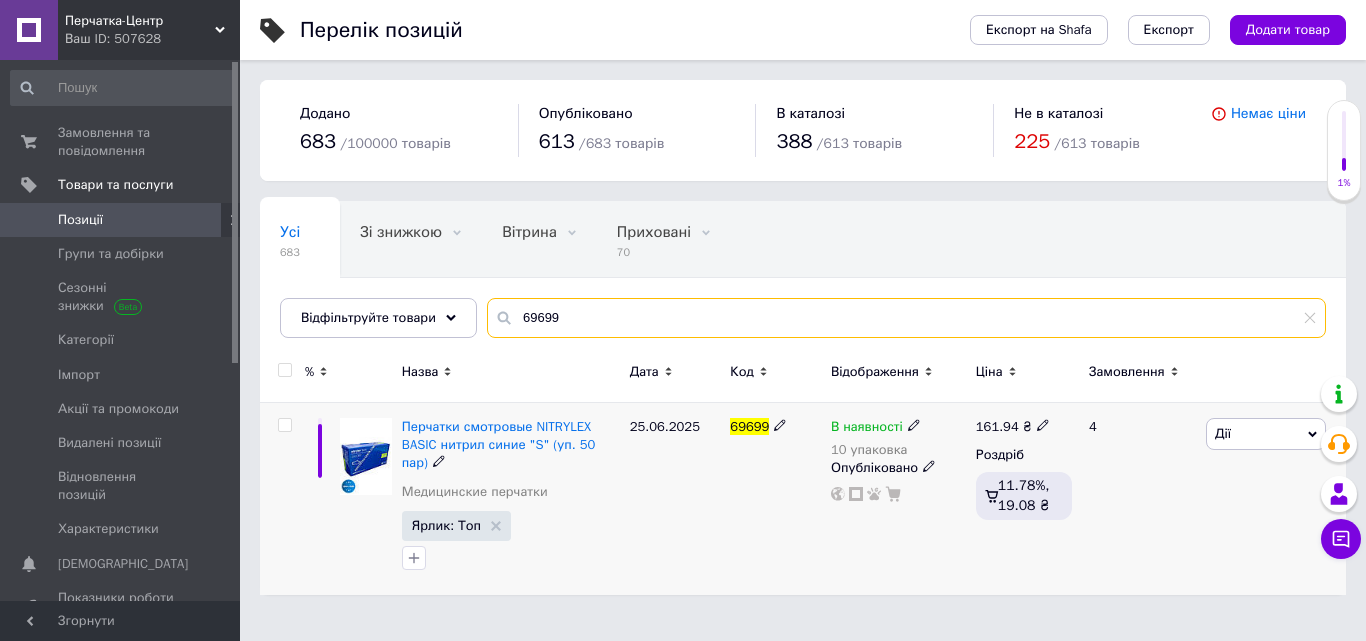 type on "69699" 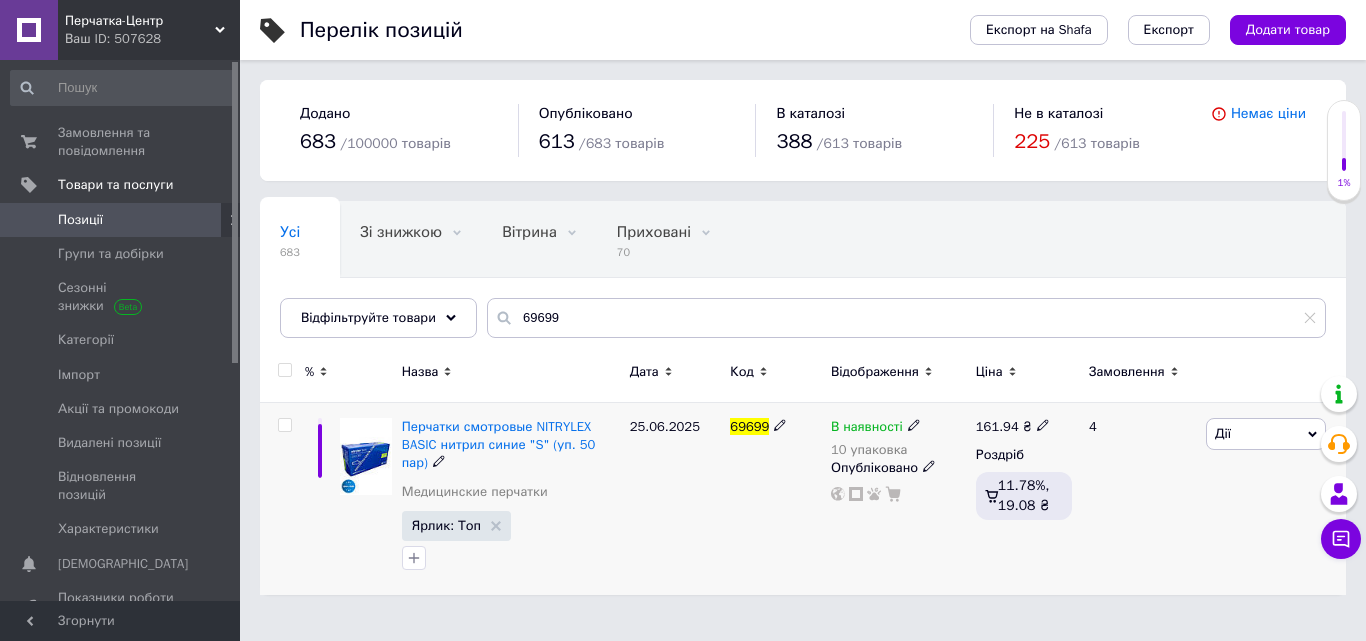 click 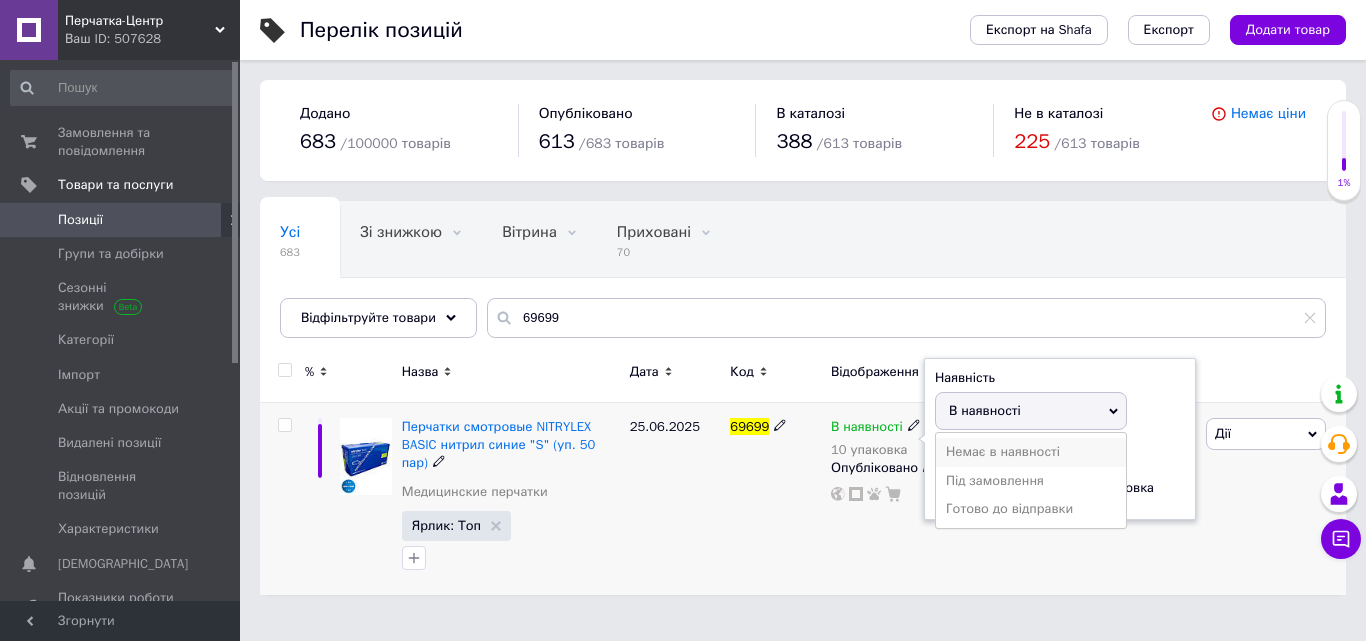 click on "Немає в наявності" at bounding box center (1031, 452) 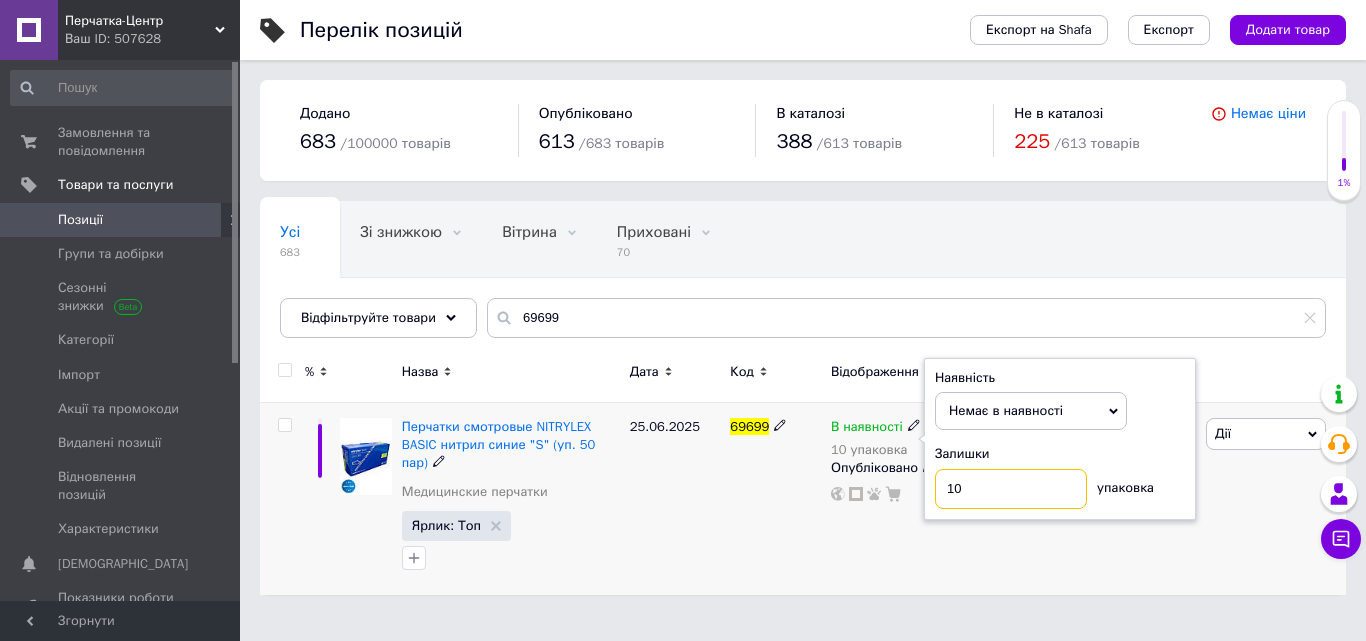 drag, startPoint x: 961, startPoint y: 491, endPoint x: 936, endPoint y: 488, distance: 25.179358 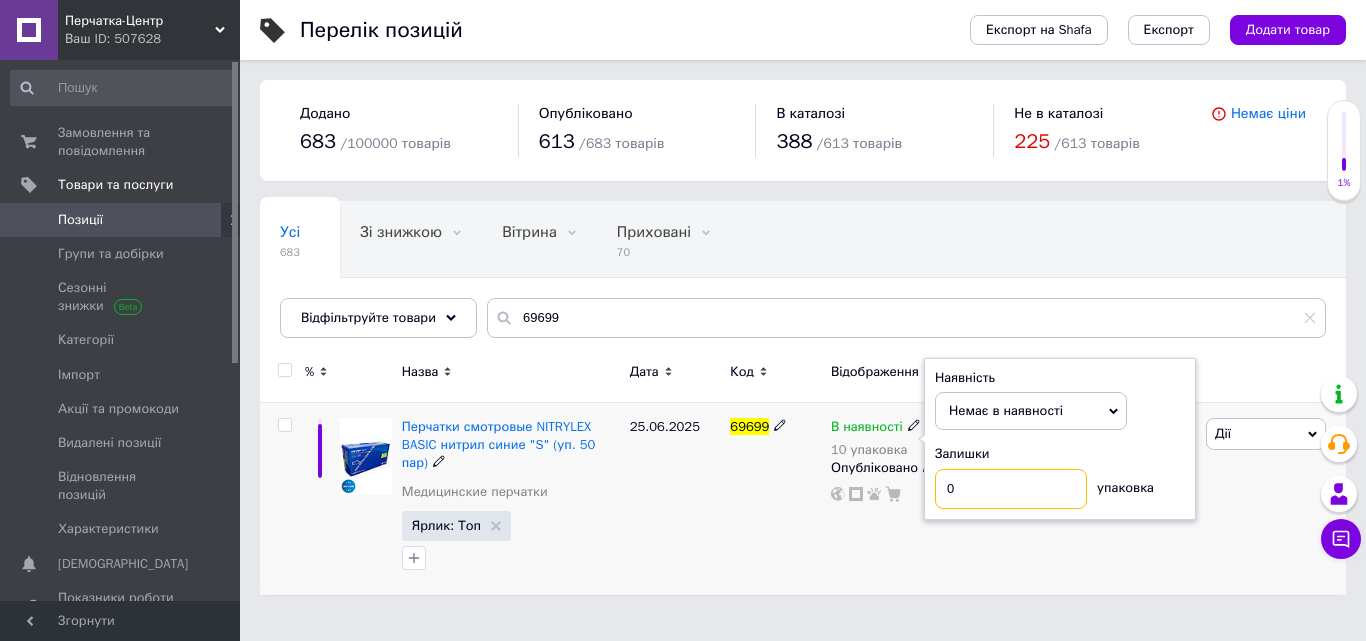 type on "0" 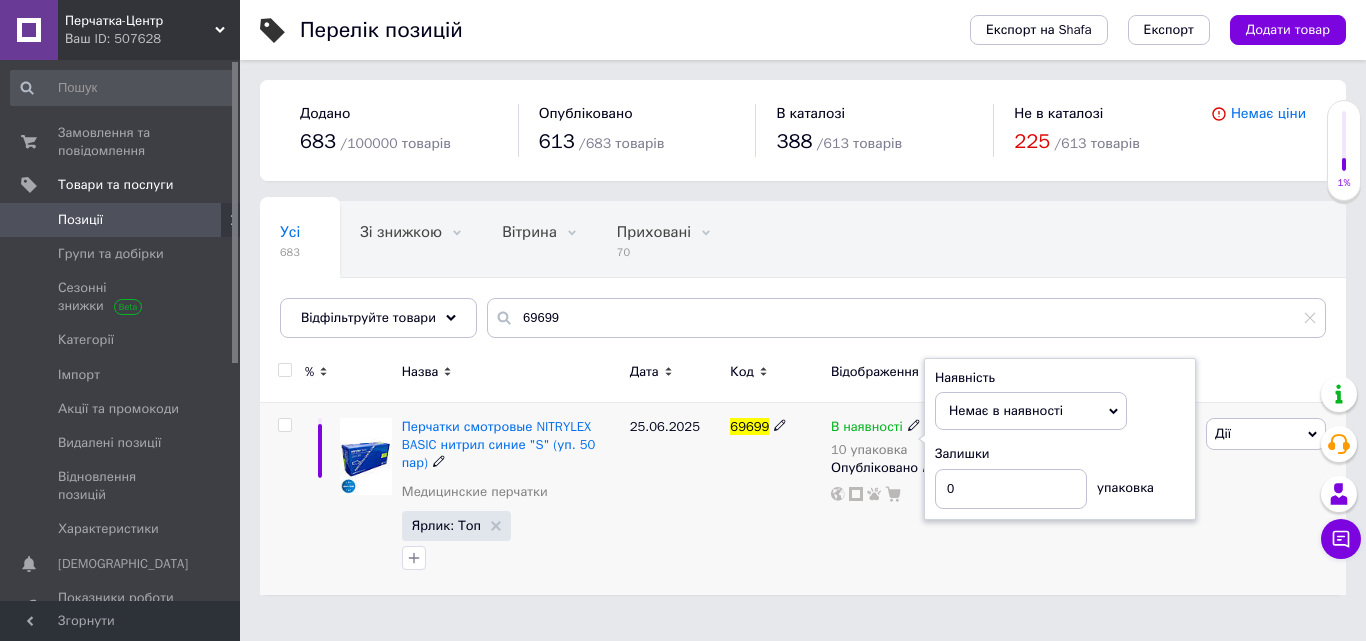 click on "В наявності 10 упаковка Наявність Немає в наявності В наявності Під замовлення Готово до відправки Залишки 0 упаковка Опубліковано" at bounding box center [898, 499] 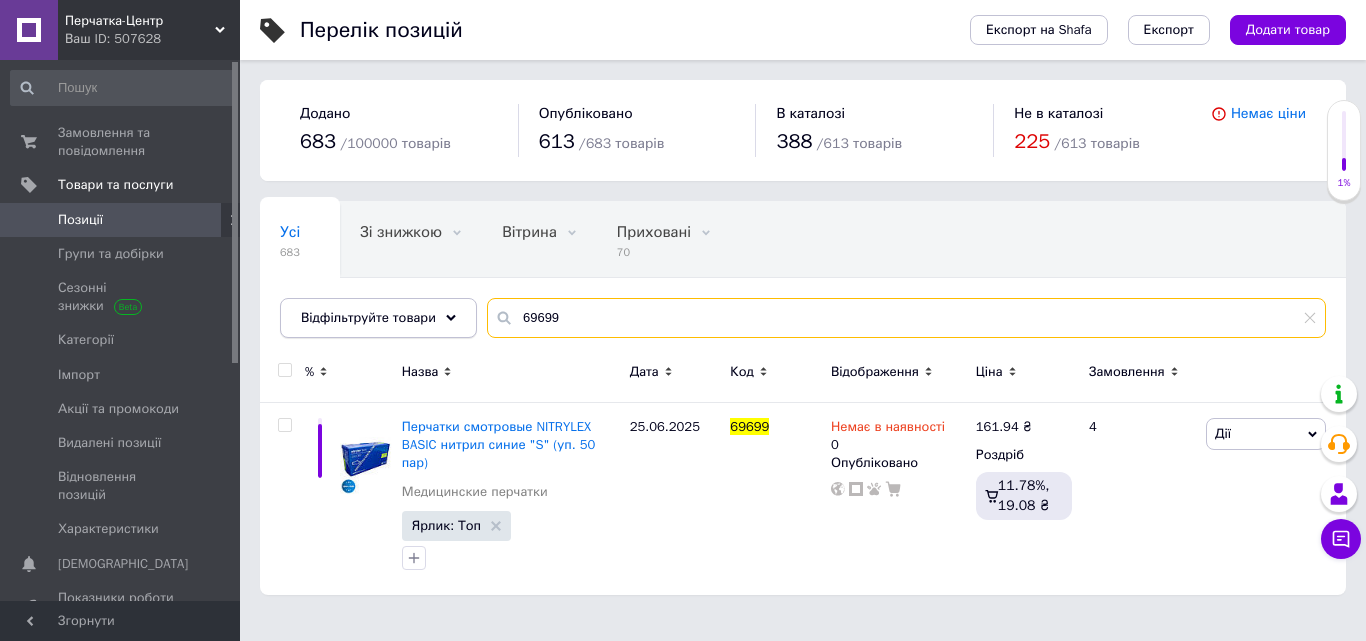 drag, startPoint x: 566, startPoint y: 306, endPoint x: 467, endPoint y: 313, distance: 99.24717 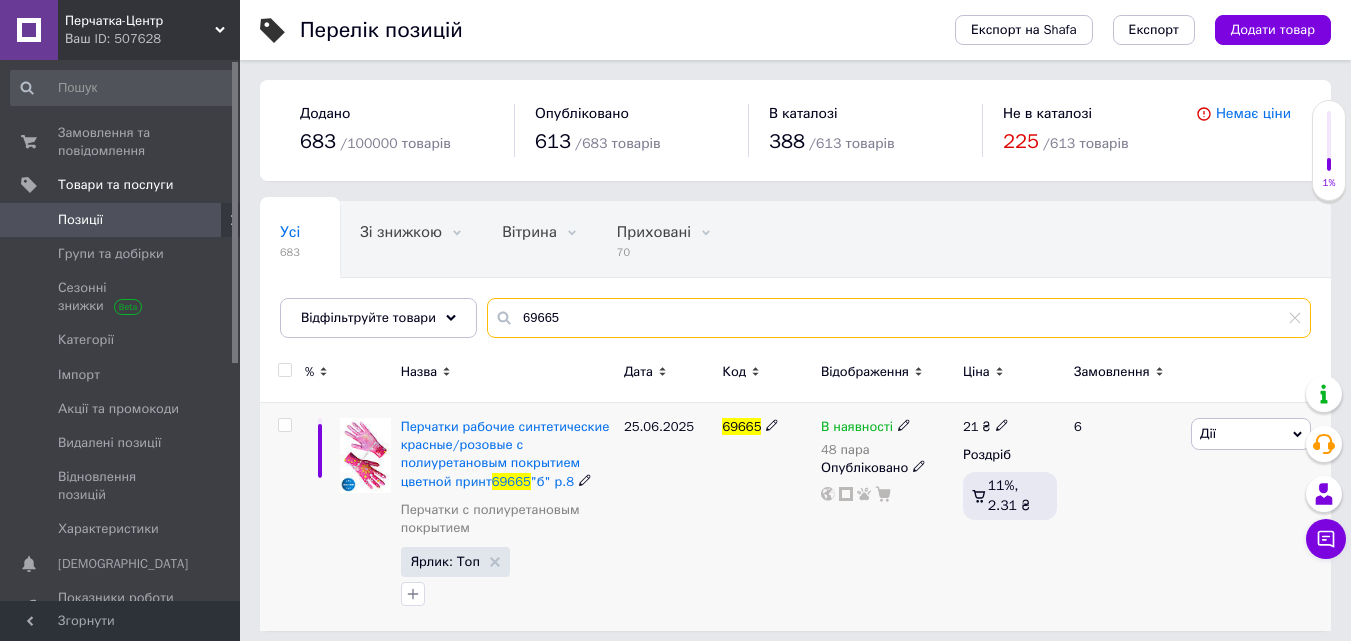 type on "69665" 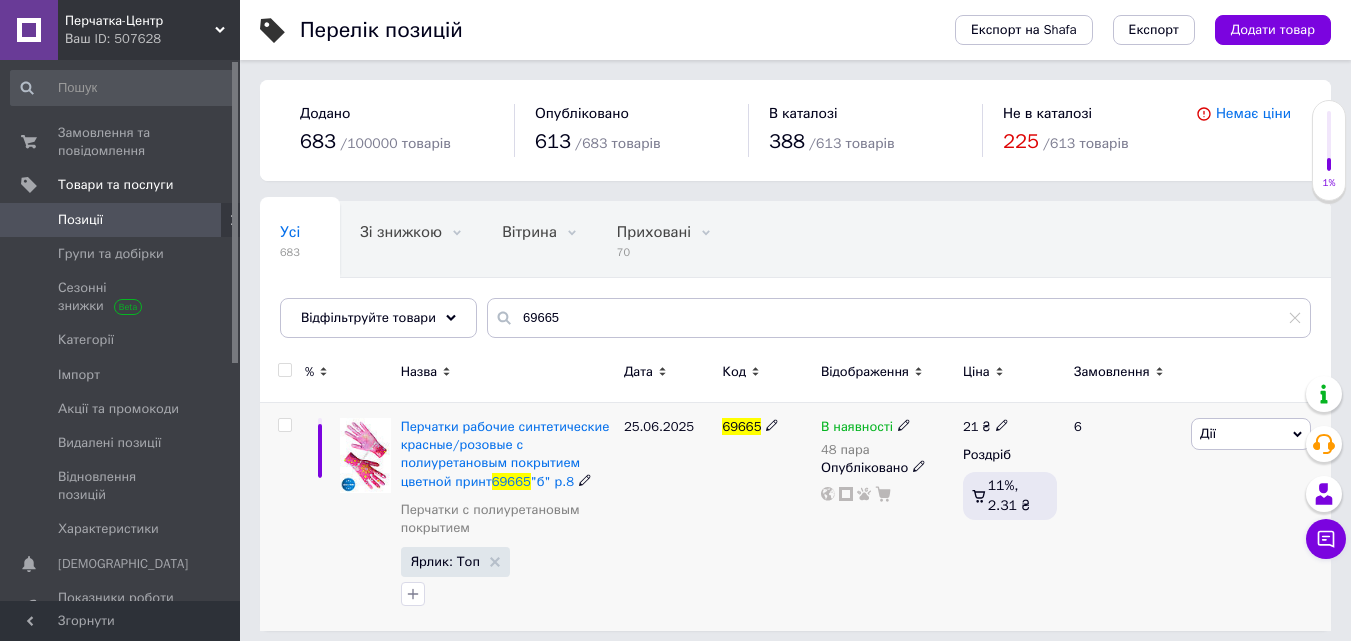 click 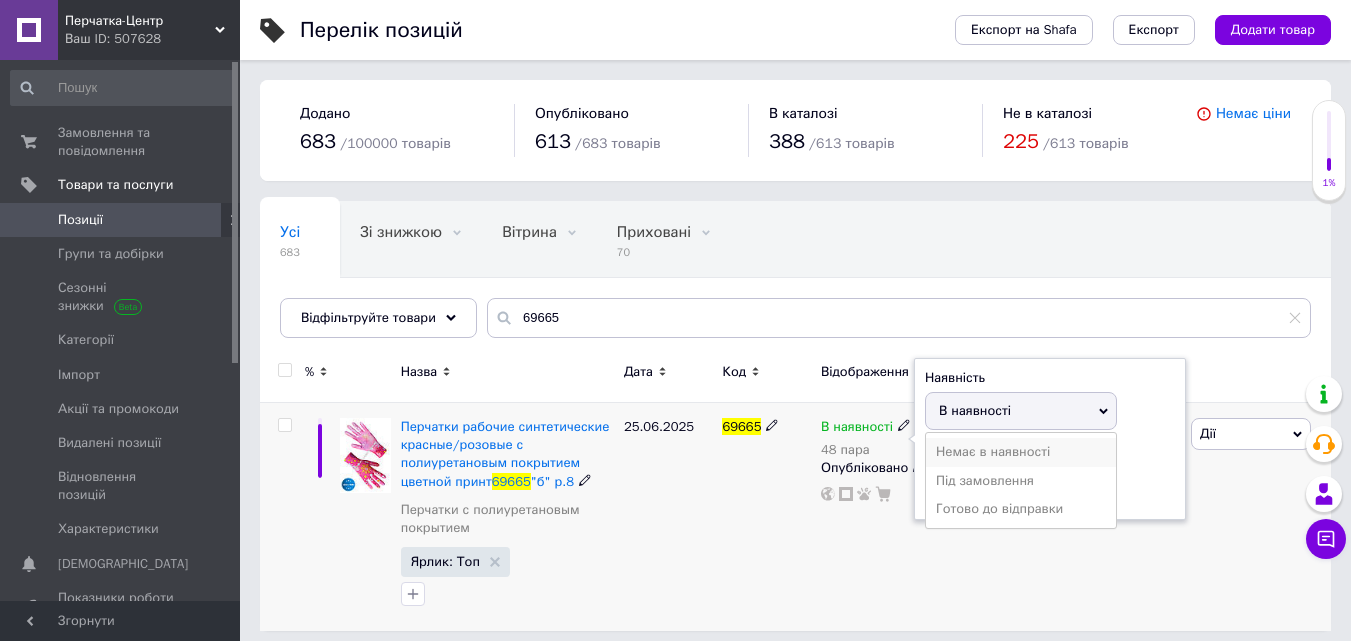 click on "Немає в наявності" at bounding box center [1021, 452] 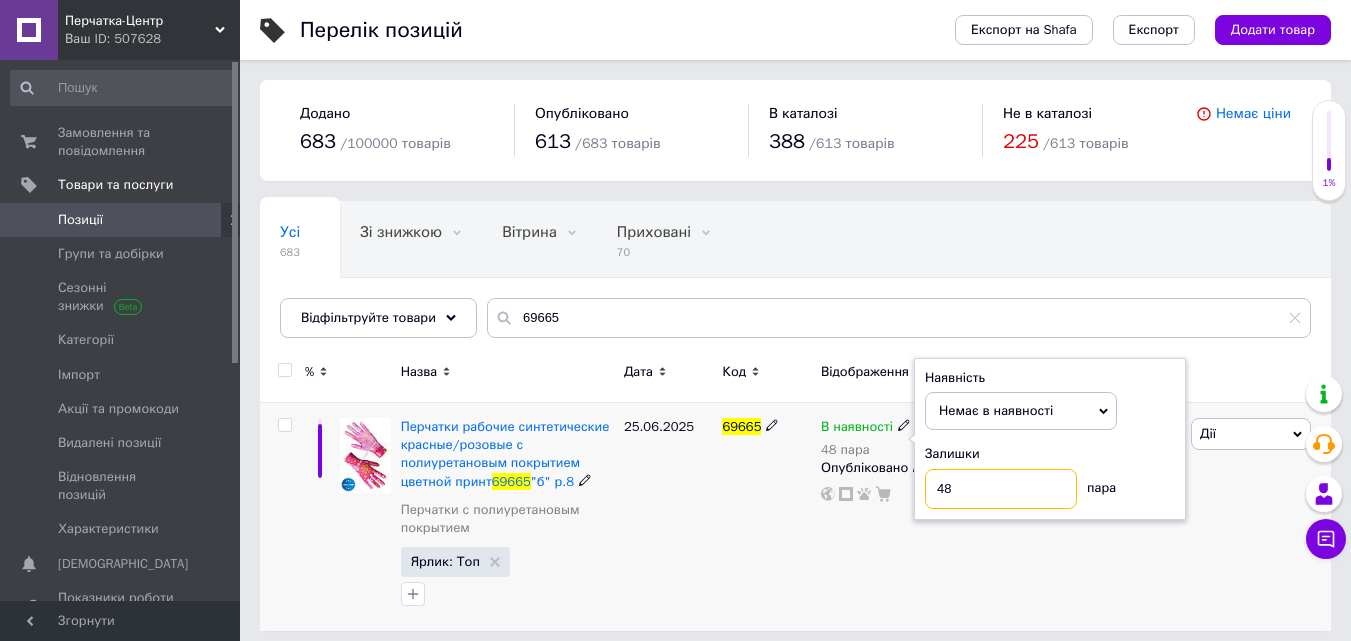 click on "В наявності 48 пара Наявність Немає в наявності В наявності Під замовлення Готово до відправки Залишки 48 пара Опубліковано" at bounding box center (887, 460) 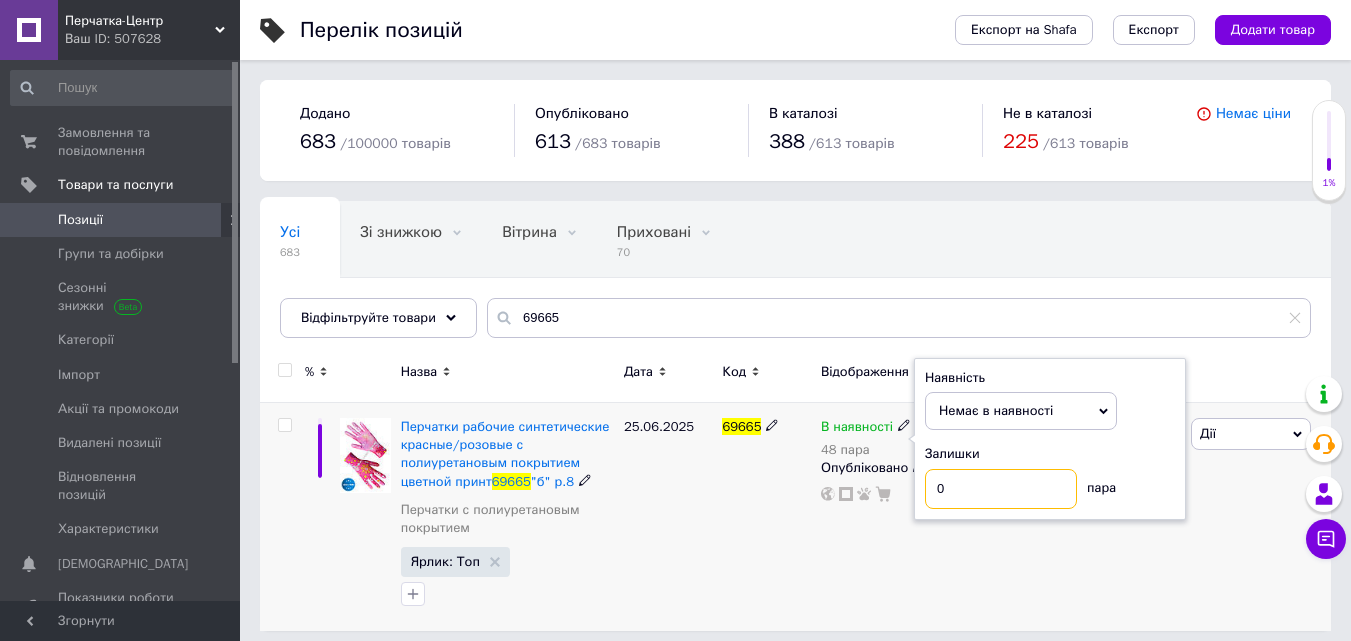 type on "0" 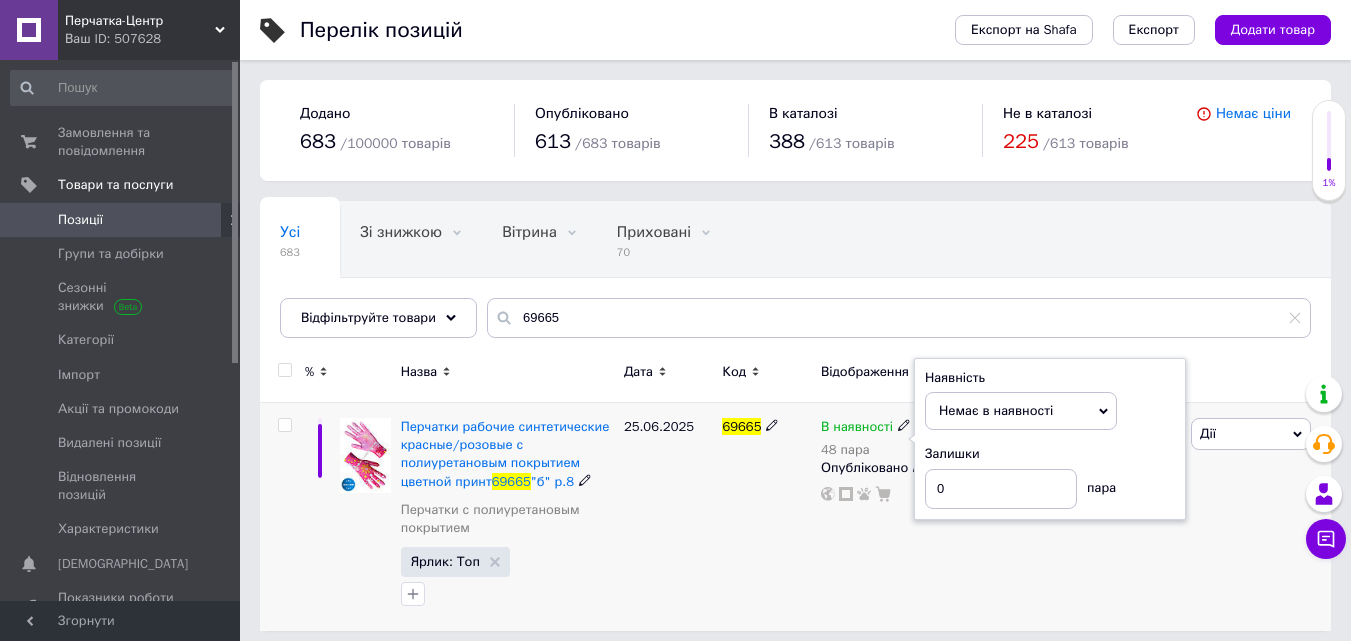 click on "В наявності 48 пара Наявність Немає в наявності В наявності Під замовлення Готово до відправки Залишки 0 пара Опубліковано" at bounding box center (887, 517) 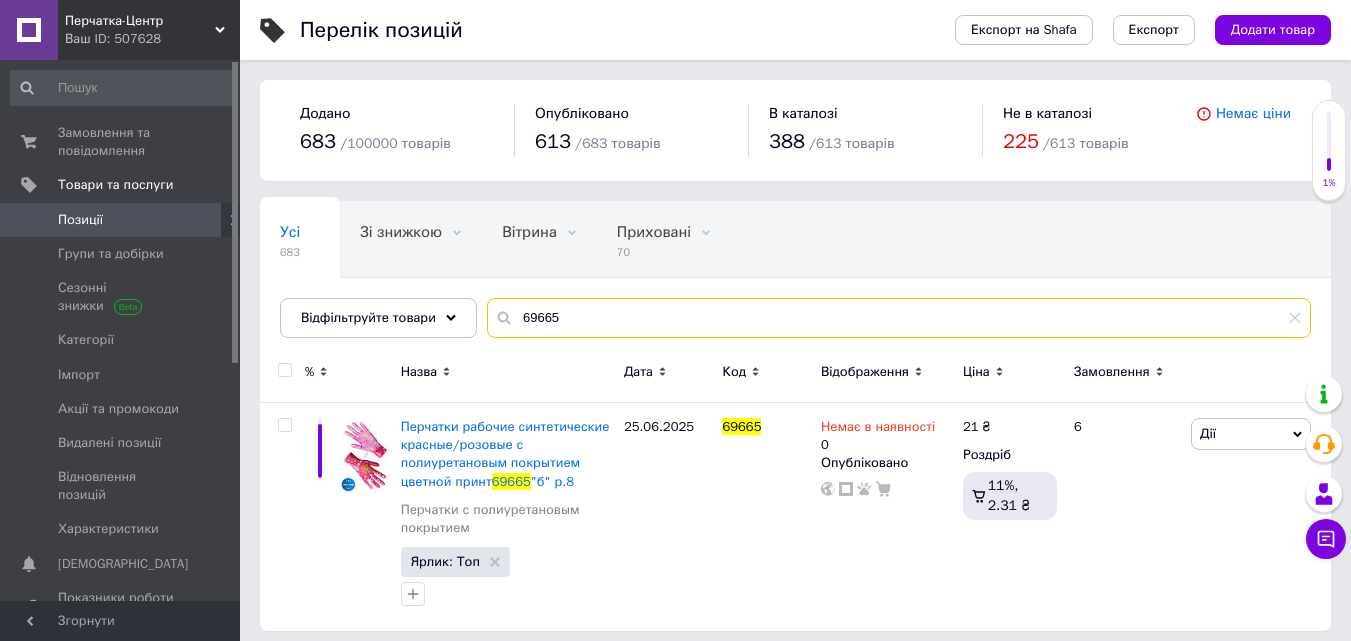 click on "Усі 683 Зі знижкою 0 Видалити Редагувати Вітрина 0 Видалити Редагувати Приховані 70 Видалити Редагувати Опубліковані 613 Видалити Редагувати Ok Відфільтровано...  Зберегти Нічого не знайдено Можливо, помилка у слові  або немає відповідностей за вашим запитом. Усі 683 Зі знижкою 0 Вітрина 0 Приховані 70 Опубліковані 613 Відфільтруйте товари 69665" at bounding box center [795, 269] 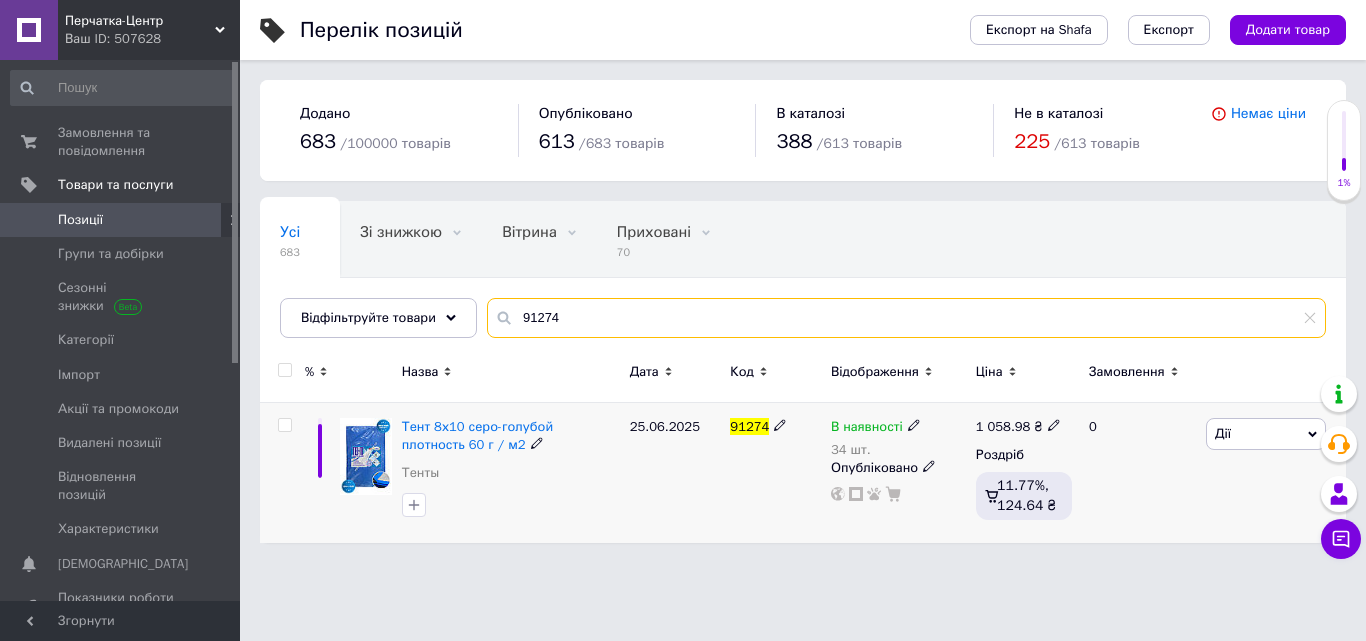type on "91274" 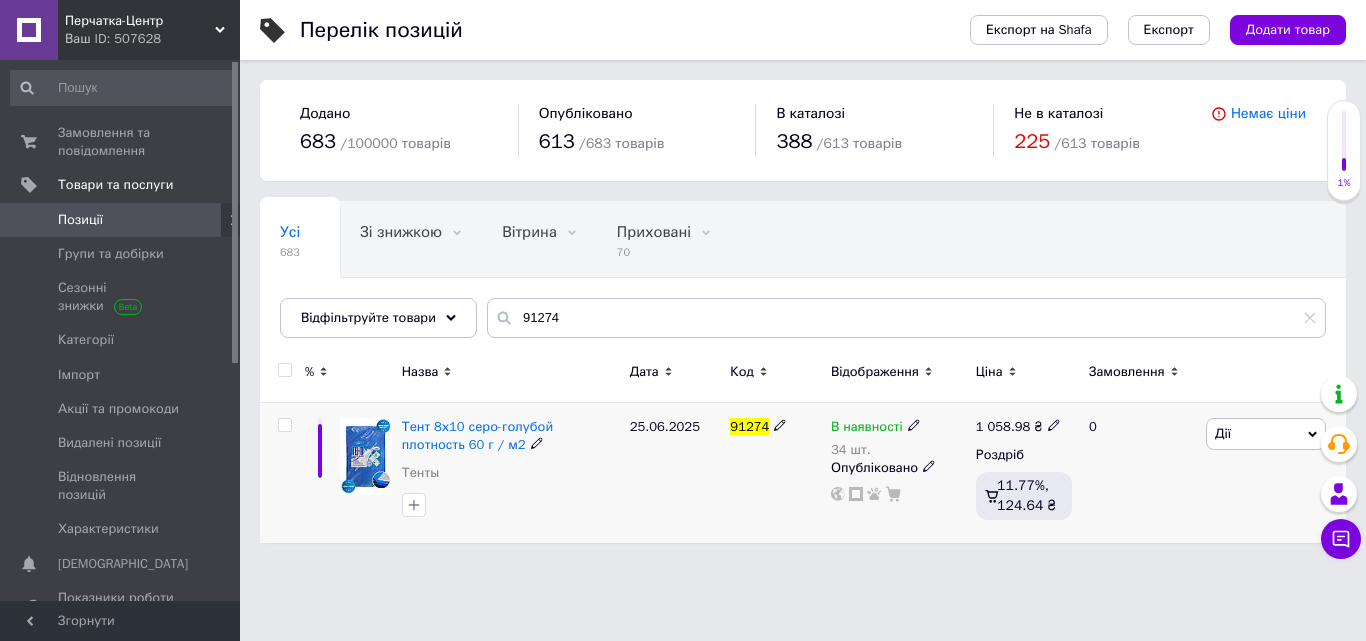 click 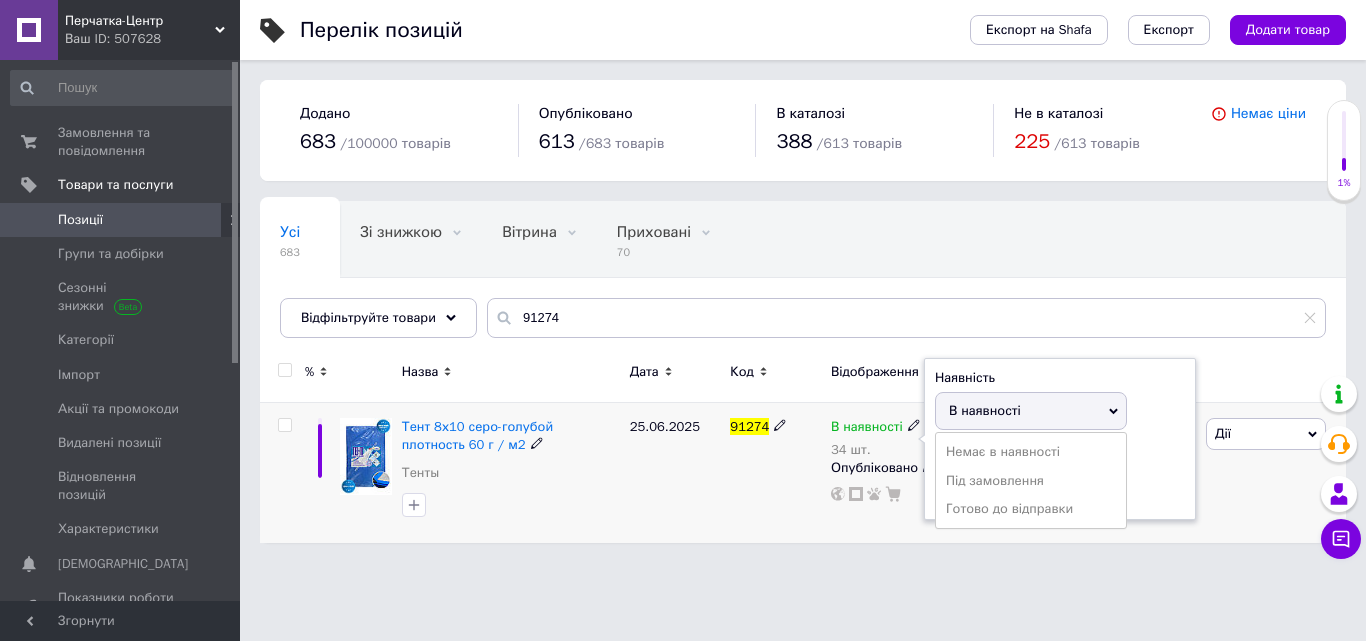 click on "Залишки" at bounding box center [1060, 454] 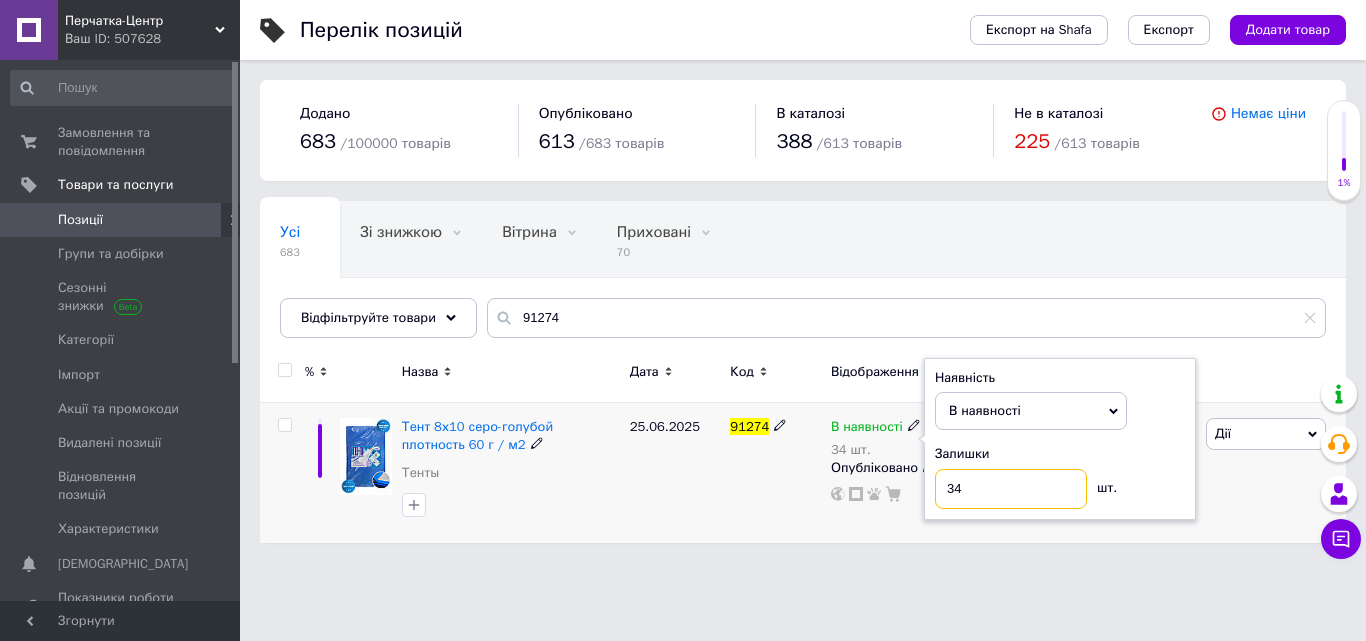 click on "34" at bounding box center (1011, 489) 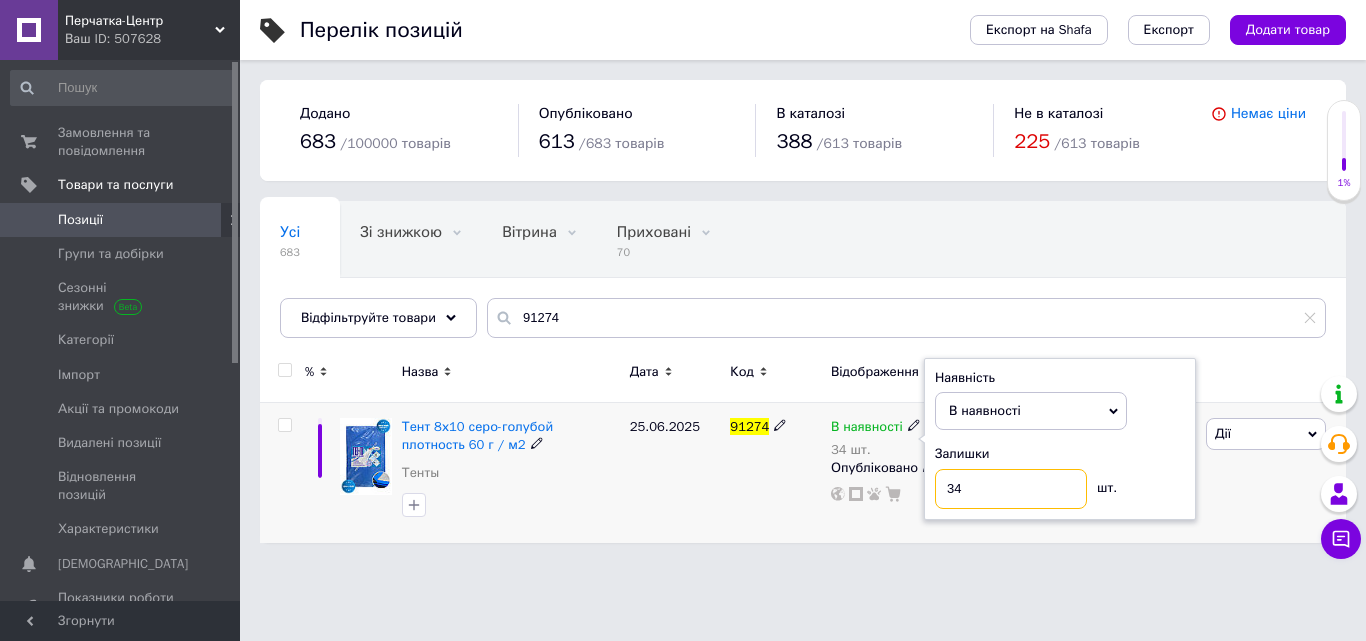 type on "5" 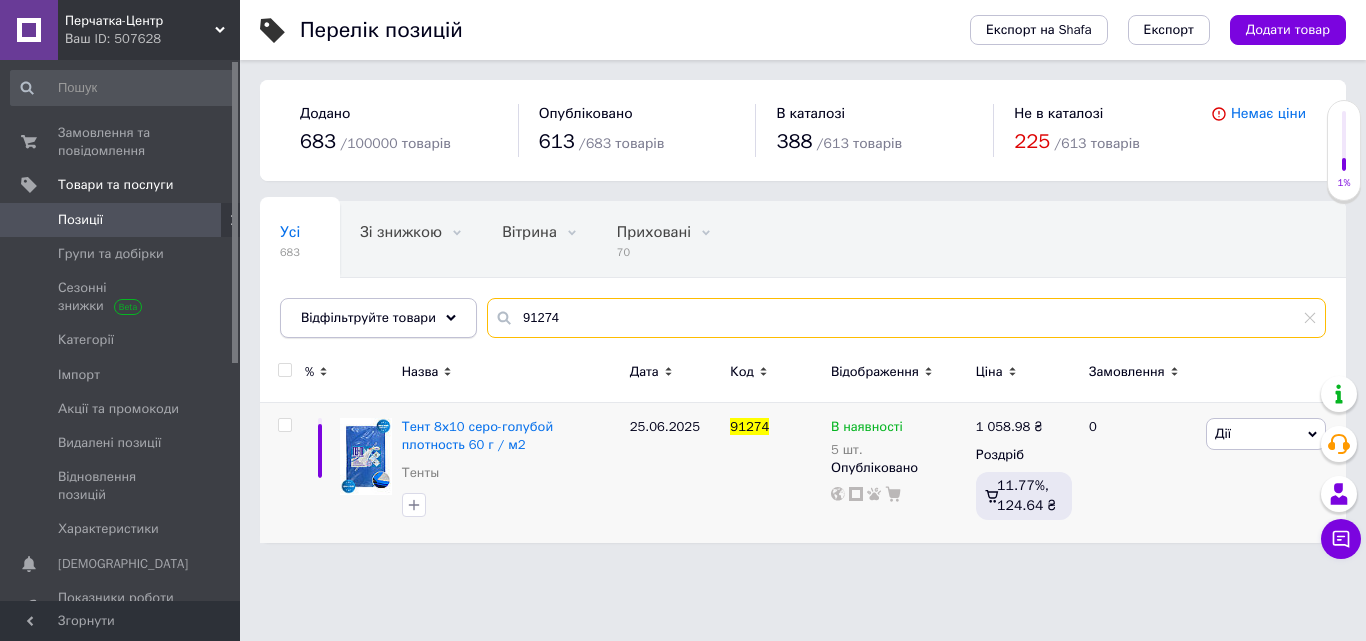 drag, startPoint x: 498, startPoint y: 324, endPoint x: 445, endPoint y: 323, distance: 53.009434 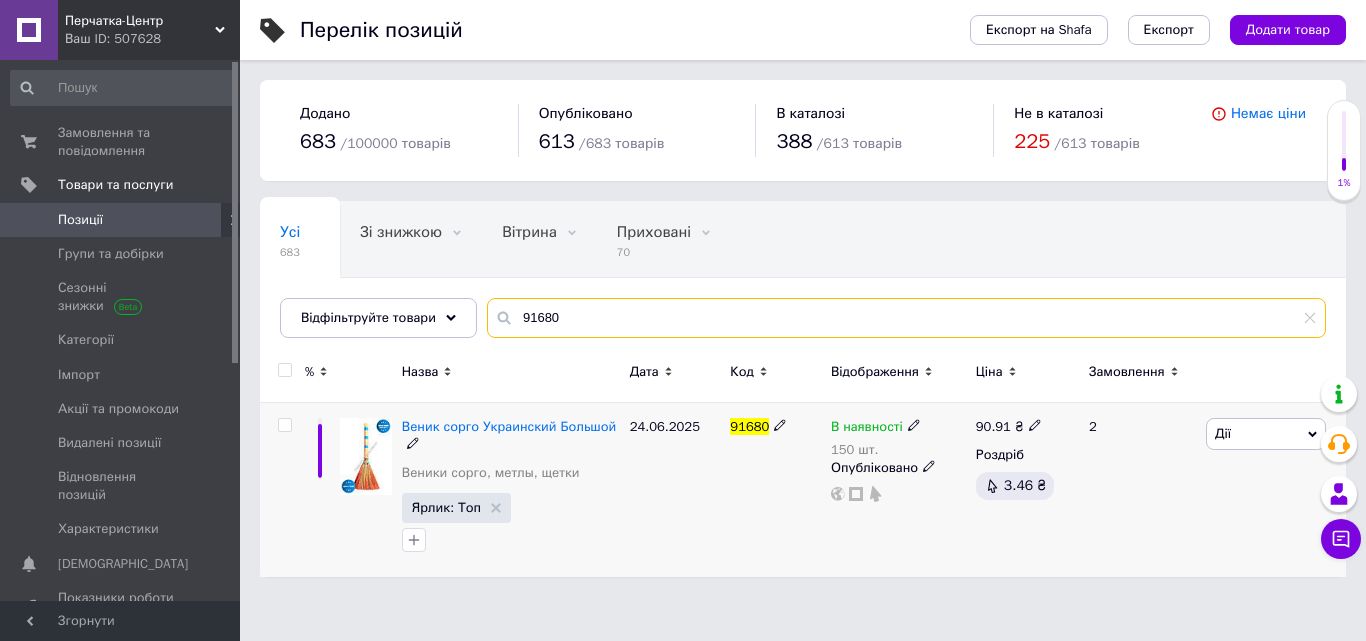 type on "91680" 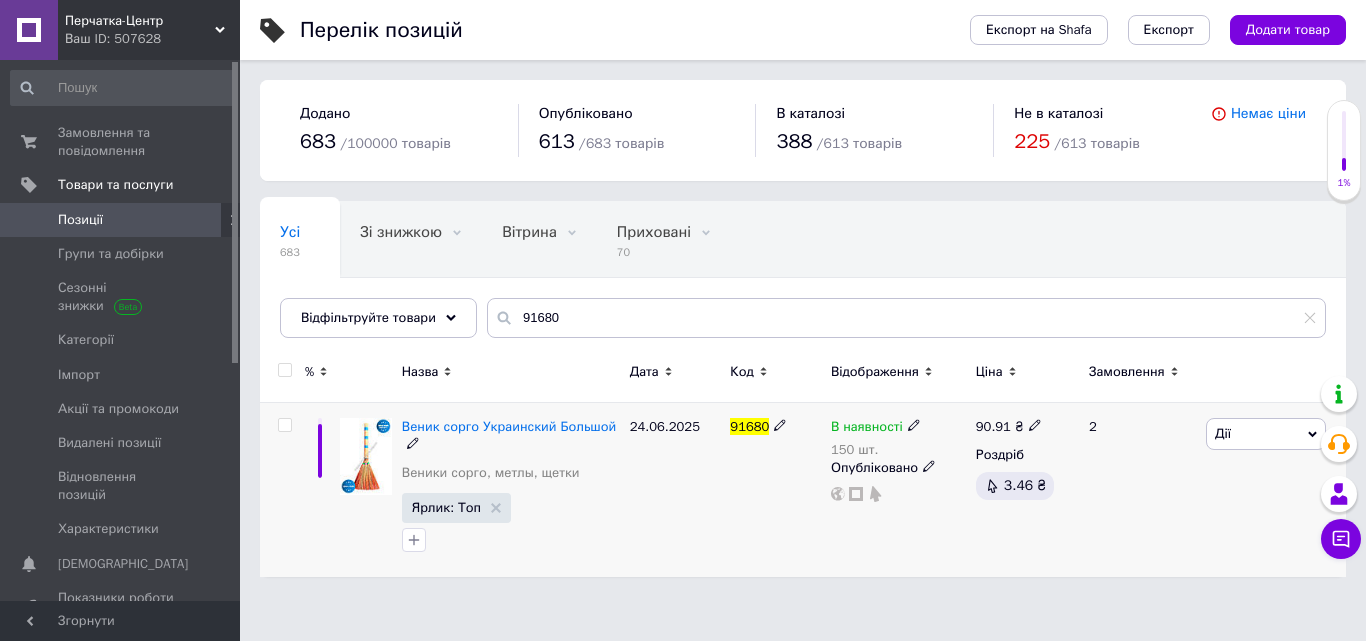 click 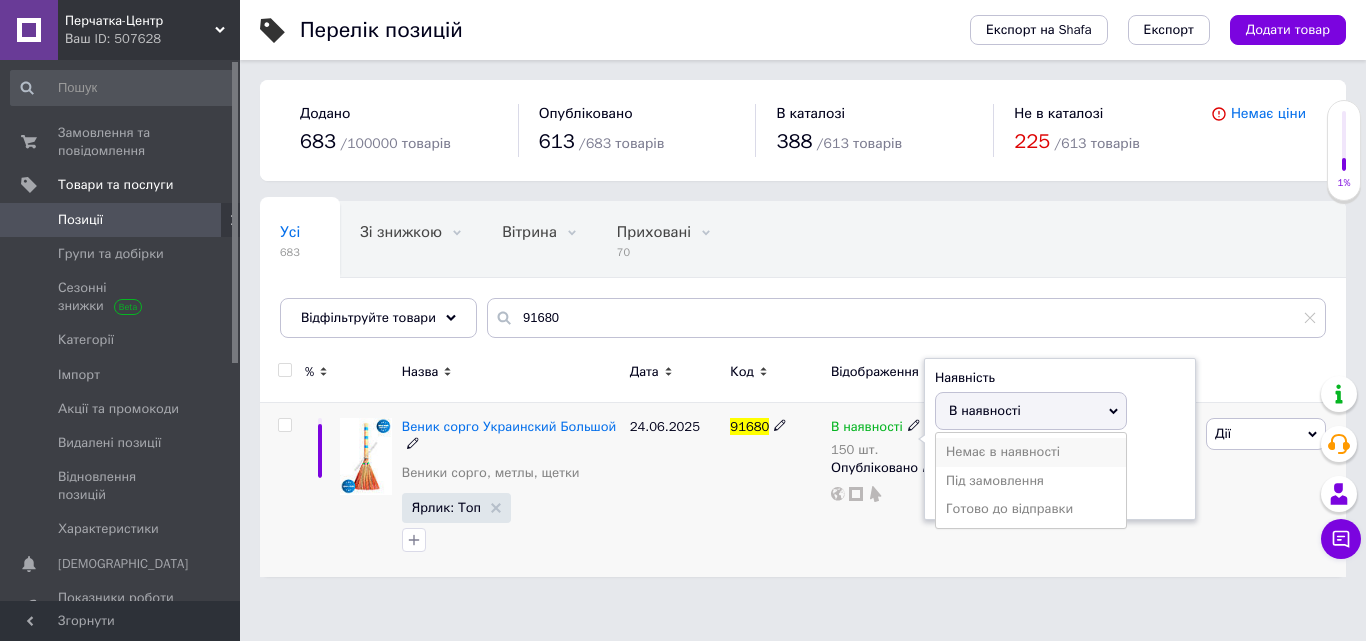 click on "Немає в наявності" at bounding box center [1031, 452] 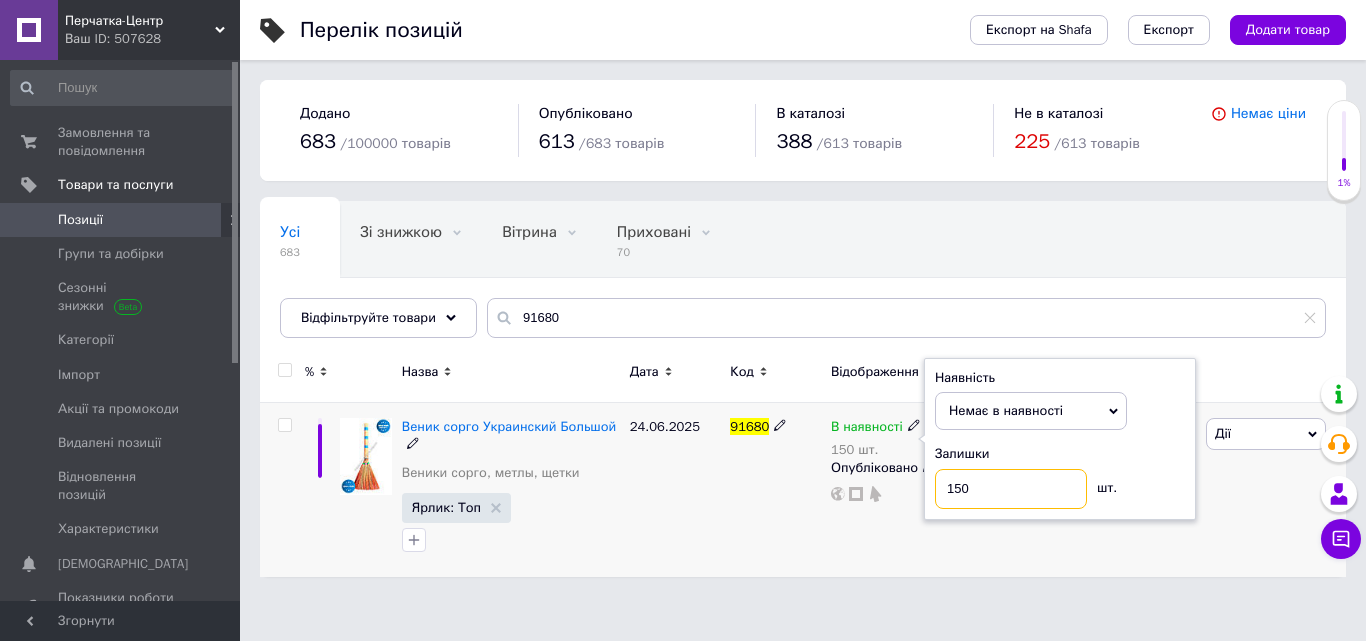 drag, startPoint x: 972, startPoint y: 481, endPoint x: 922, endPoint y: 481, distance: 50 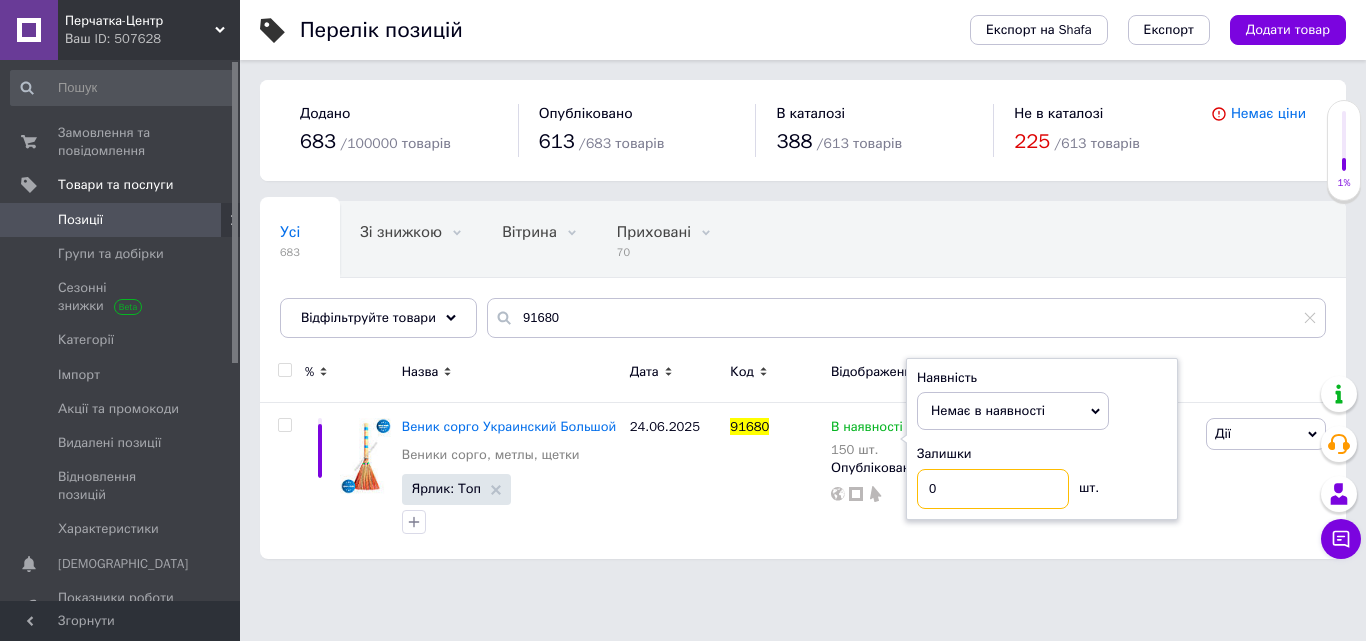 type on "0" 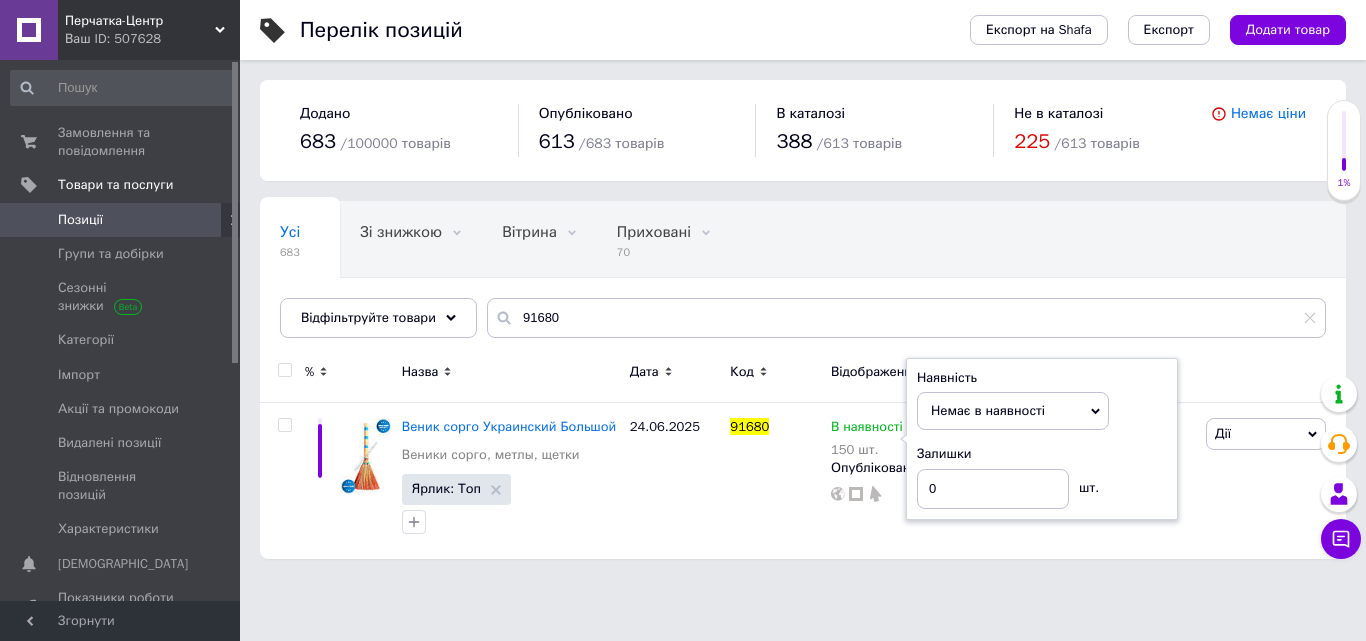 click on "Перчатка-Центр Ваш ID: 507628 Сайт Перчатка-Центр Кабінет покупця Перевірити стан системи Сторінка на порталі Довідка Вийти Замовлення та повідомлення 0 0 Товари та послуги Позиції Групи та добірки Сезонні знижки Категорії Імпорт Акції та промокоди Видалені позиції Відновлення позицій Характеристики Сповіщення 0 Показники роботи компанії Панель управління Відгуки Клієнти Каталог ProSale Аналітика Інструменти веб-майстра та SEO Управління сайтом Гаманець компанії [PERSON_NAME] Тарифи та рахунки 683   /" at bounding box center (683, 367) 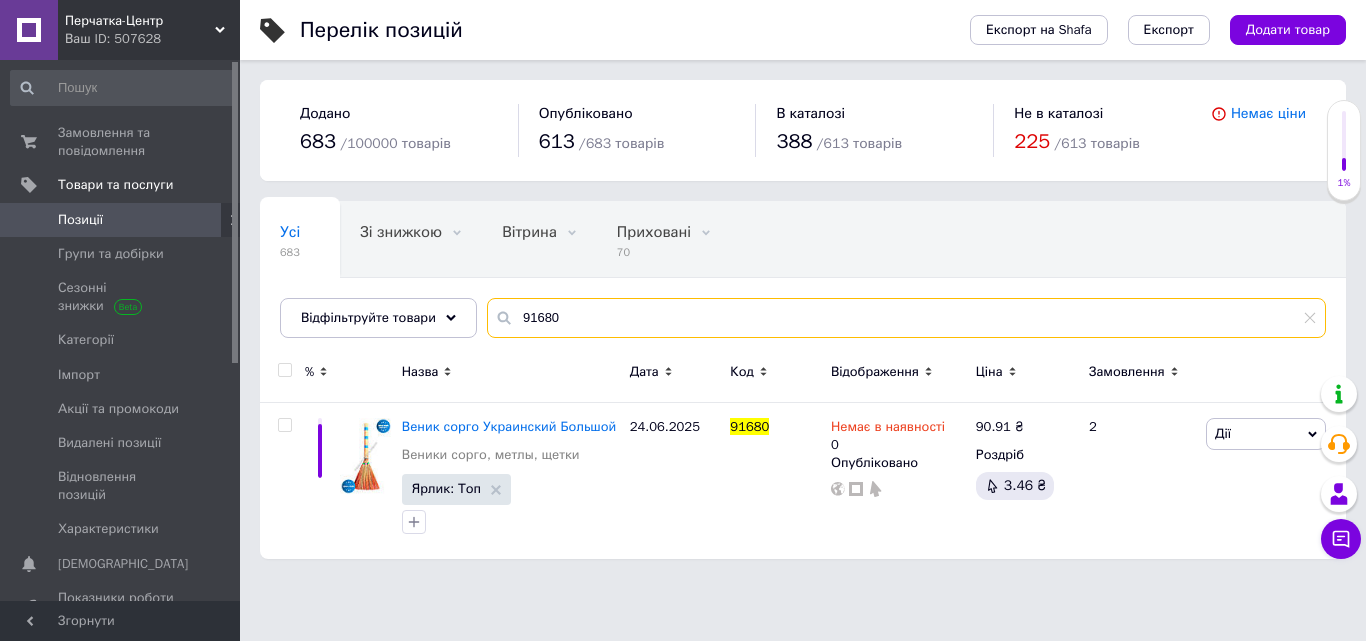 drag, startPoint x: 570, startPoint y: 316, endPoint x: 517, endPoint y: 314, distance: 53.037724 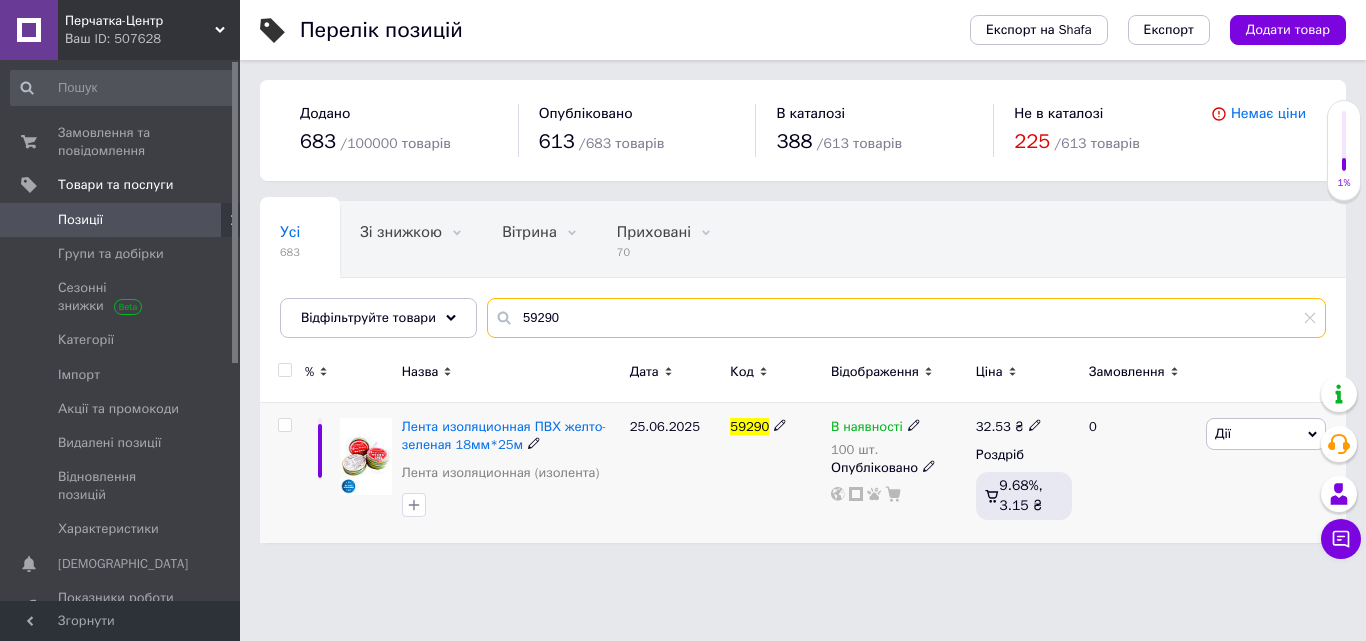 type on "59290" 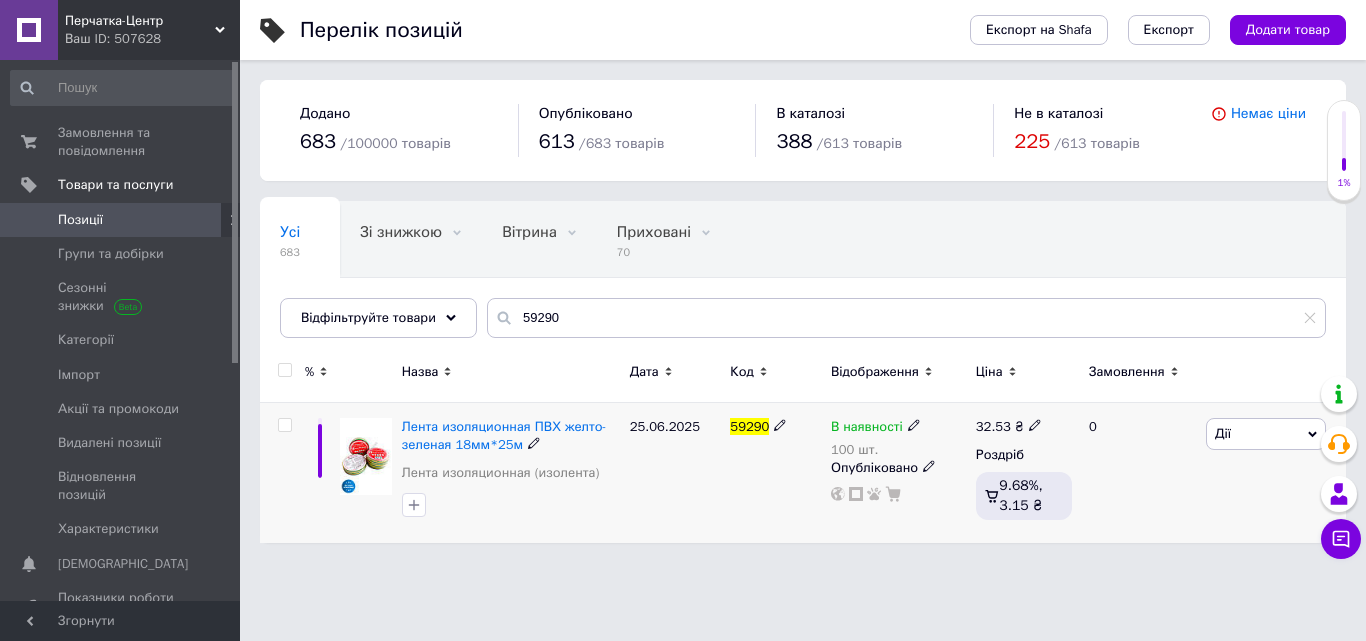 click 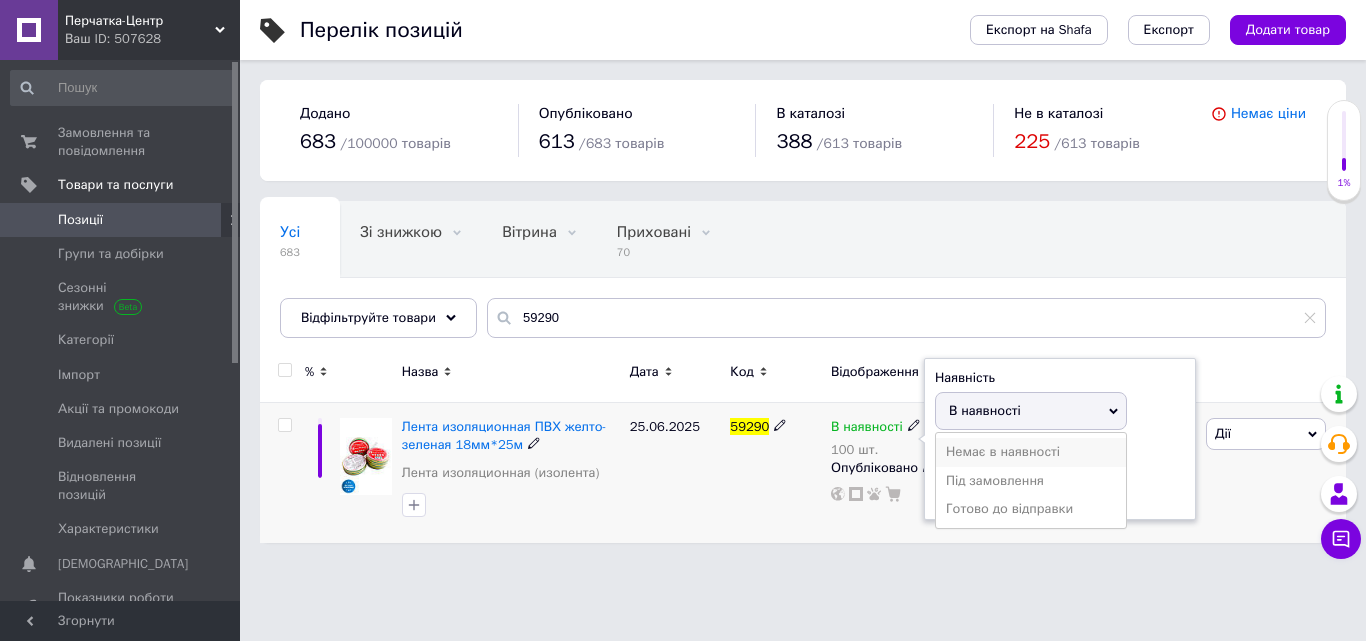 click on "Немає в наявності" at bounding box center [1031, 452] 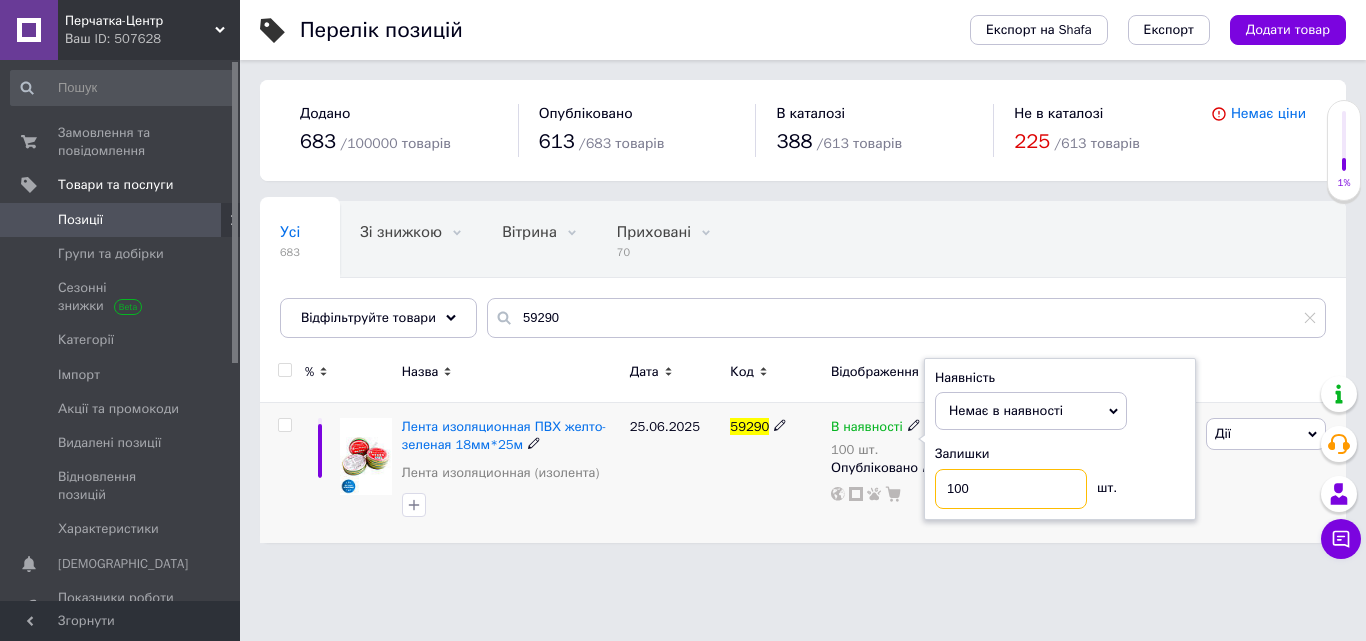 drag, startPoint x: 972, startPoint y: 479, endPoint x: 894, endPoint y: 474, distance: 78.160095 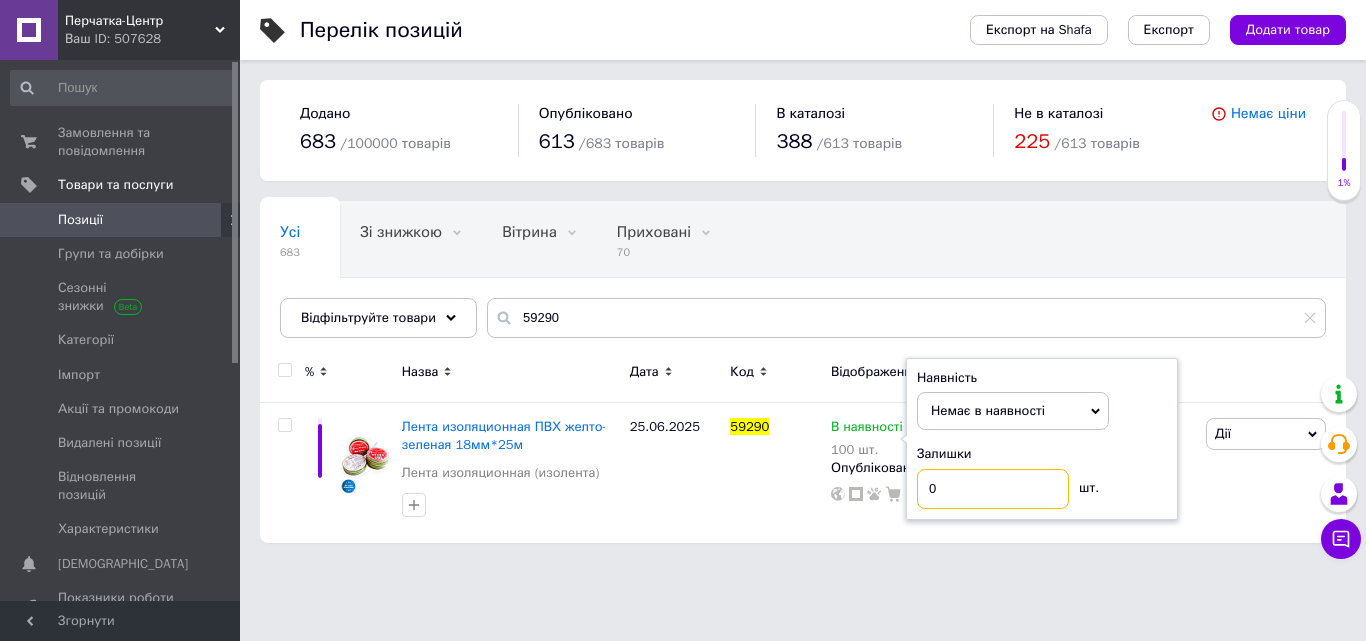 type on "0" 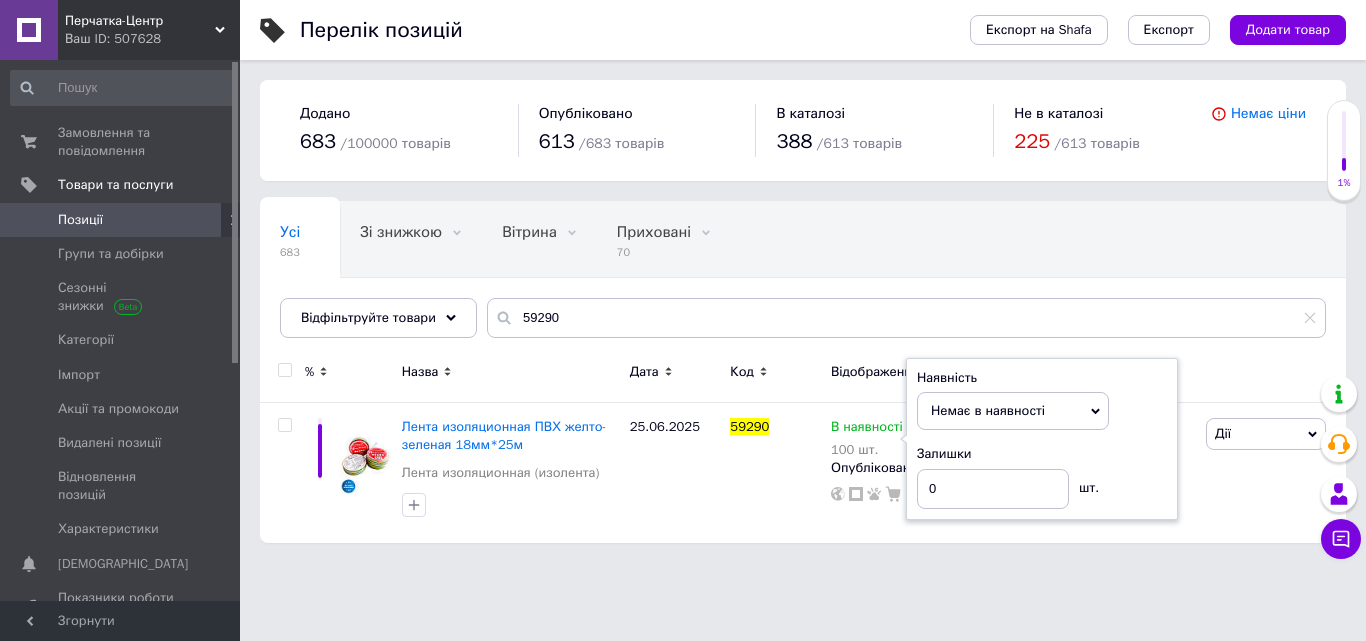 click on "Перчатка-Центр Ваш ID: 507628 Сайт Перчатка-Центр Кабінет покупця Перевірити стан системи Сторінка на порталі Довідка Вийти Замовлення та повідомлення 0 0 Товари та послуги Позиції Групи та добірки Сезонні знижки Категорії Імпорт Акції та промокоди Видалені позиції Відновлення позицій Характеристики Сповіщення 0 Показники роботи компанії Панель управління Відгуки Клієнти Каталог ProSale Аналітика Інструменти веб-майстра та SEO Управління сайтом Гаманець компанії [PERSON_NAME] Тарифи та рахунки 683   /" at bounding box center (683, 359) 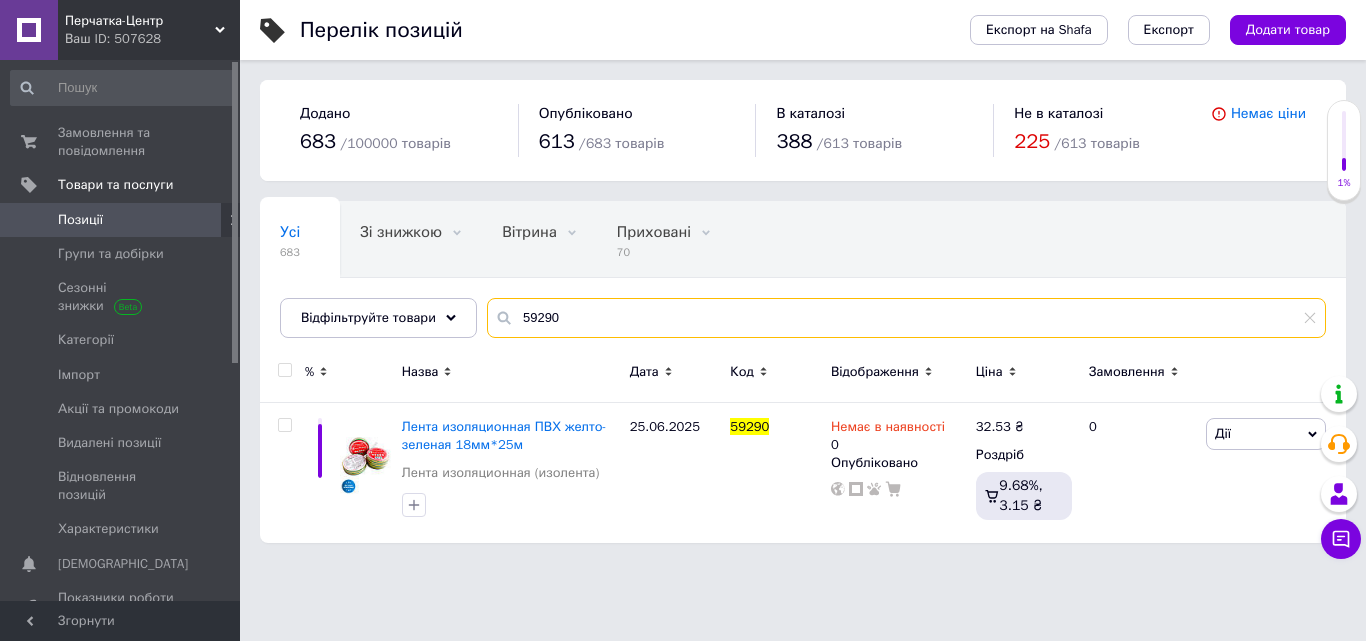 drag, startPoint x: 557, startPoint y: 320, endPoint x: 493, endPoint y: 315, distance: 64.195015 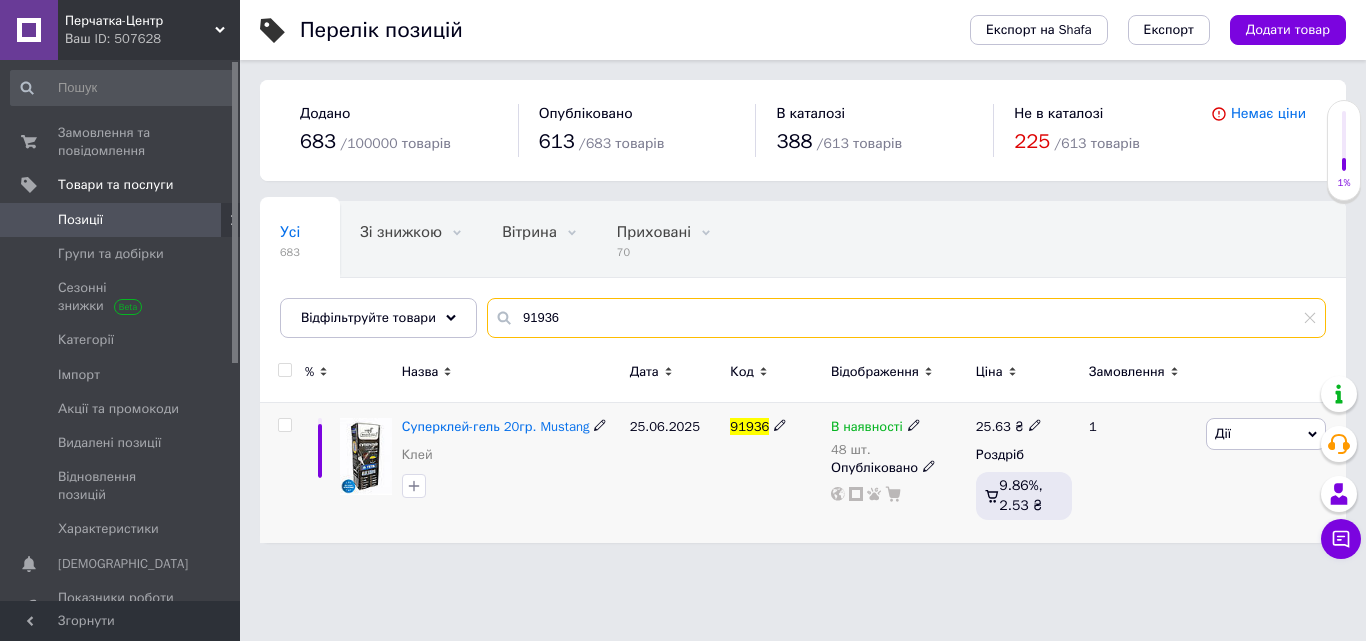 type on "91936" 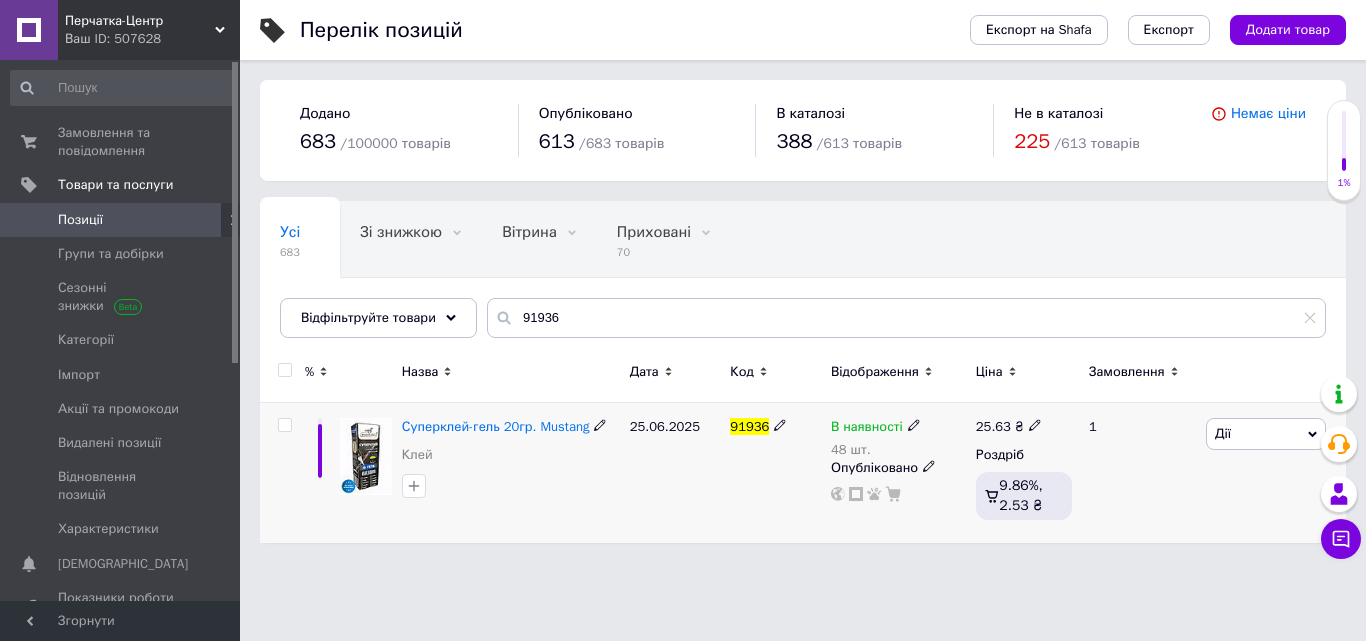 click 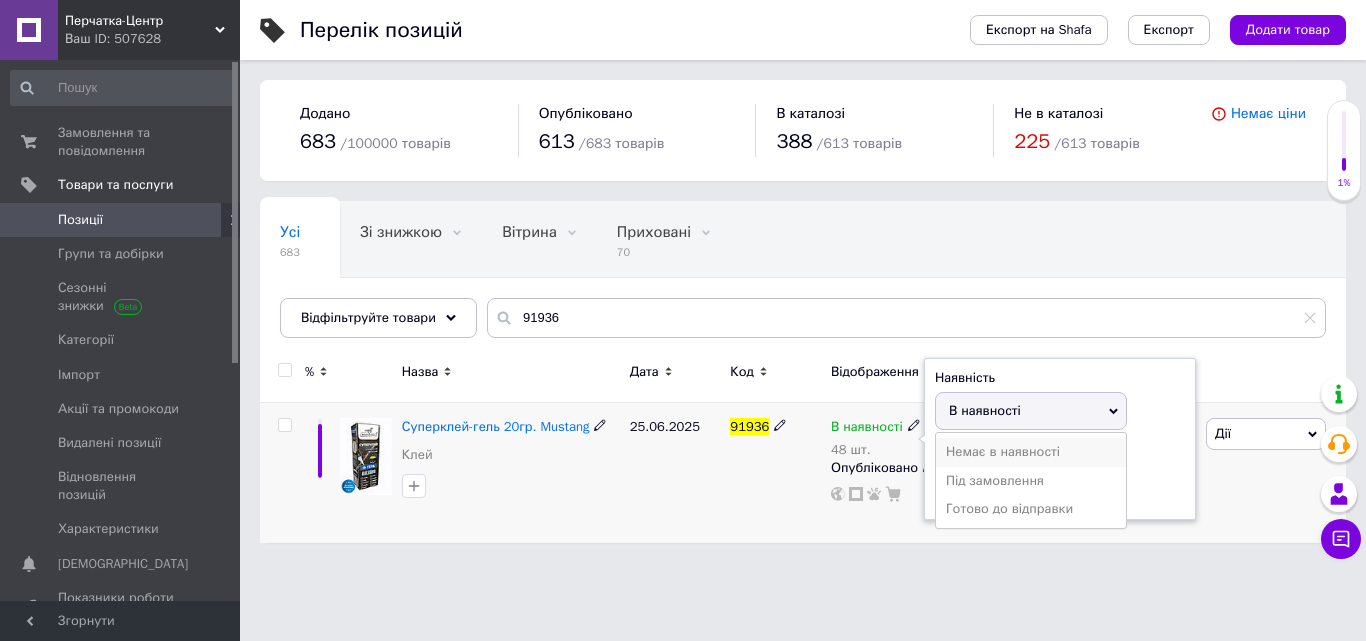 click on "Немає в наявності" at bounding box center (1031, 452) 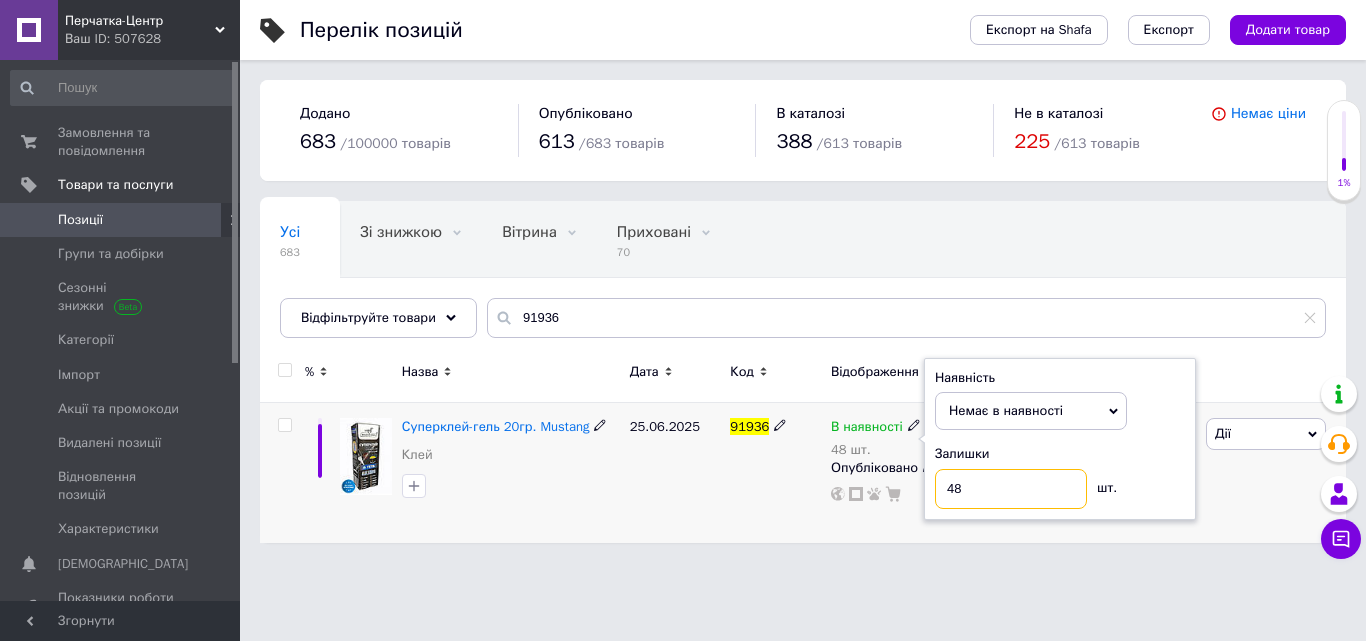 drag, startPoint x: 951, startPoint y: 488, endPoint x: 928, endPoint y: 488, distance: 23 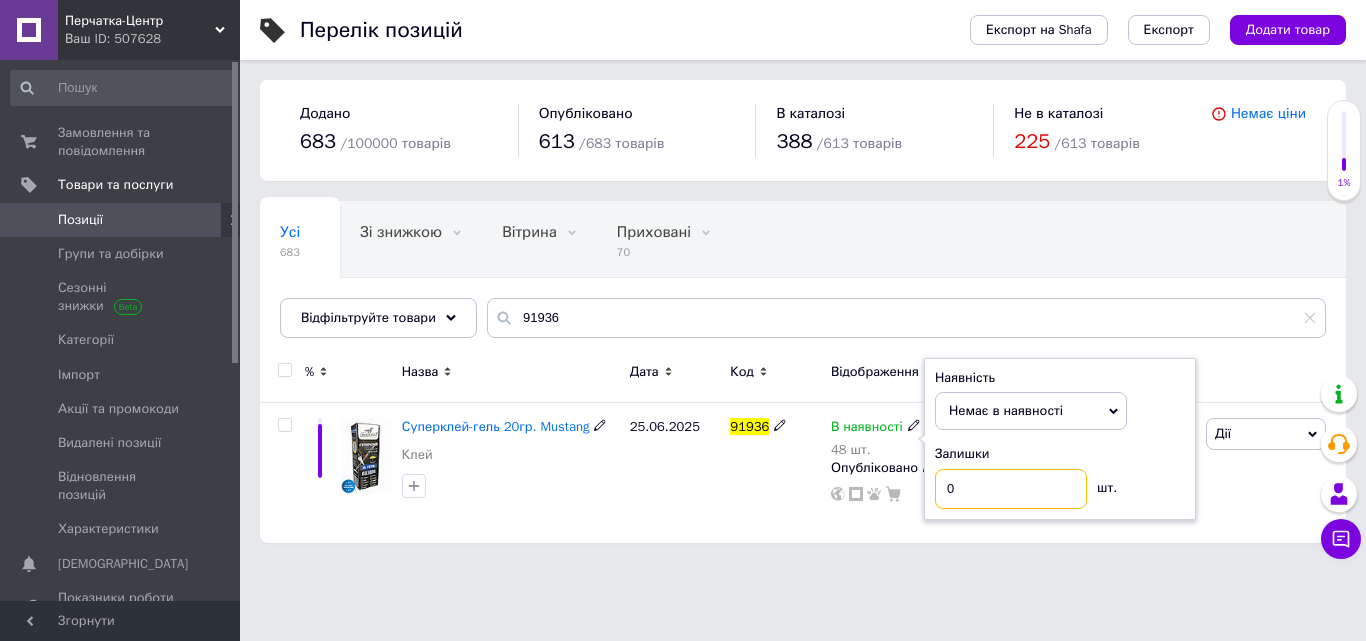 type on "0" 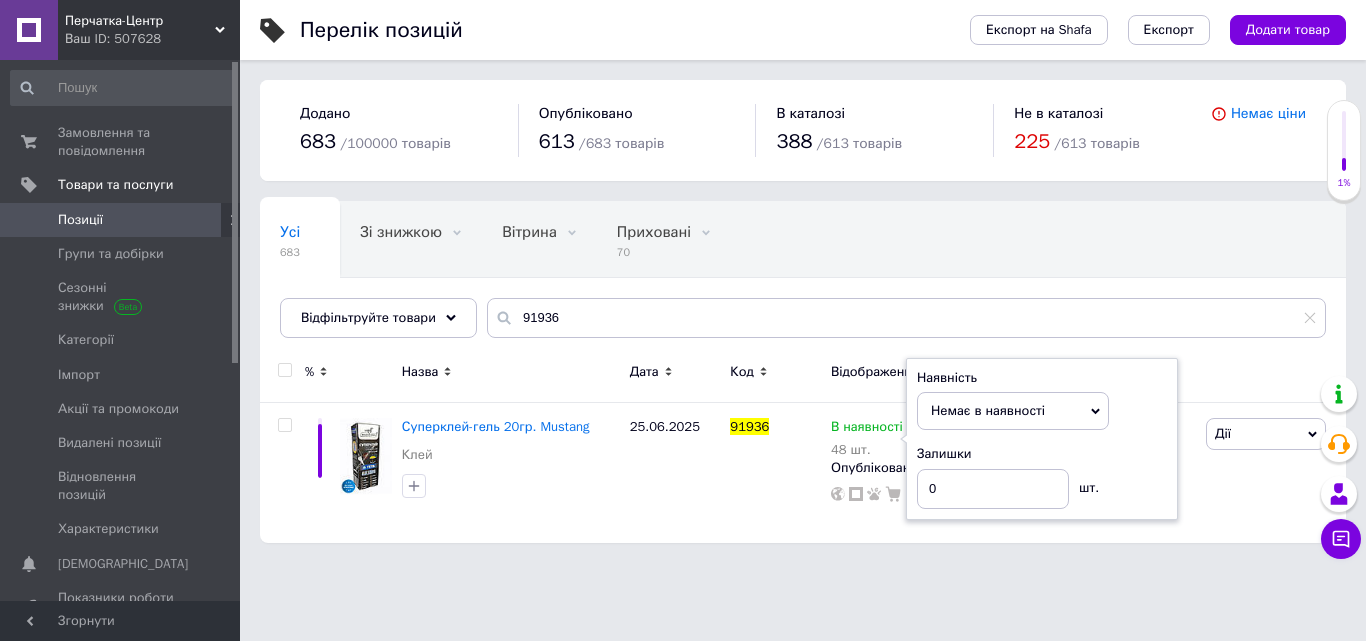 click on "Перчатка-Центр Ваш ID: 507628 Сайт Перчатка-Центр Кабінет покупця Перевірити стан системи Сторінка на порталі Довідка Вийти Замовлення та повідомлення 0 0 Товари та послуги Позиції Групи та добірки Сезонні знижки Категорії Імпорт Акції та промокоди Видалені позиції Відновлення позицій Характеристики Сповіщення 0 Показники роботи компанії Панель управління Відгуки Клієнти Каталог ProSale Аналітика Інструменти веб-майстра та SEO Управління сайтом Гаманець компанії [PERSON_NAME] Тарифи та рахунки 683   /" at bounding box center (683, 359) 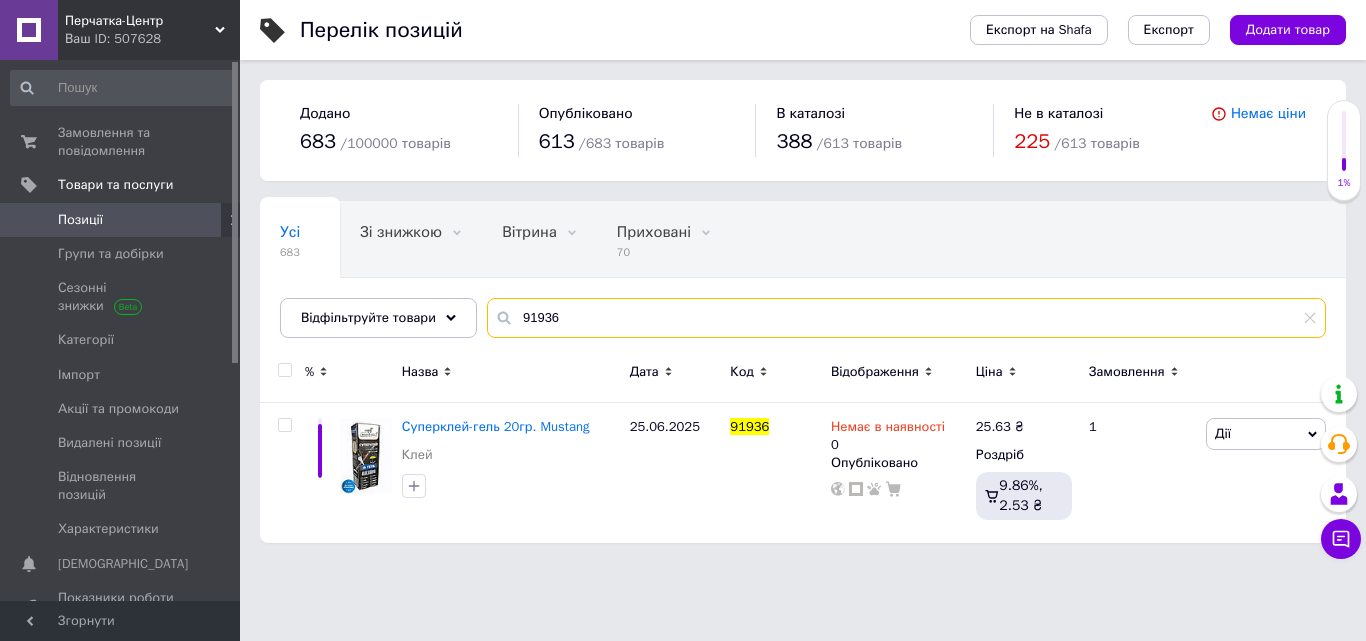 drag, startPoint x: 556, startPoint y: 322, endPoint x: 472, endPoint y: 316, distance: 84.21401 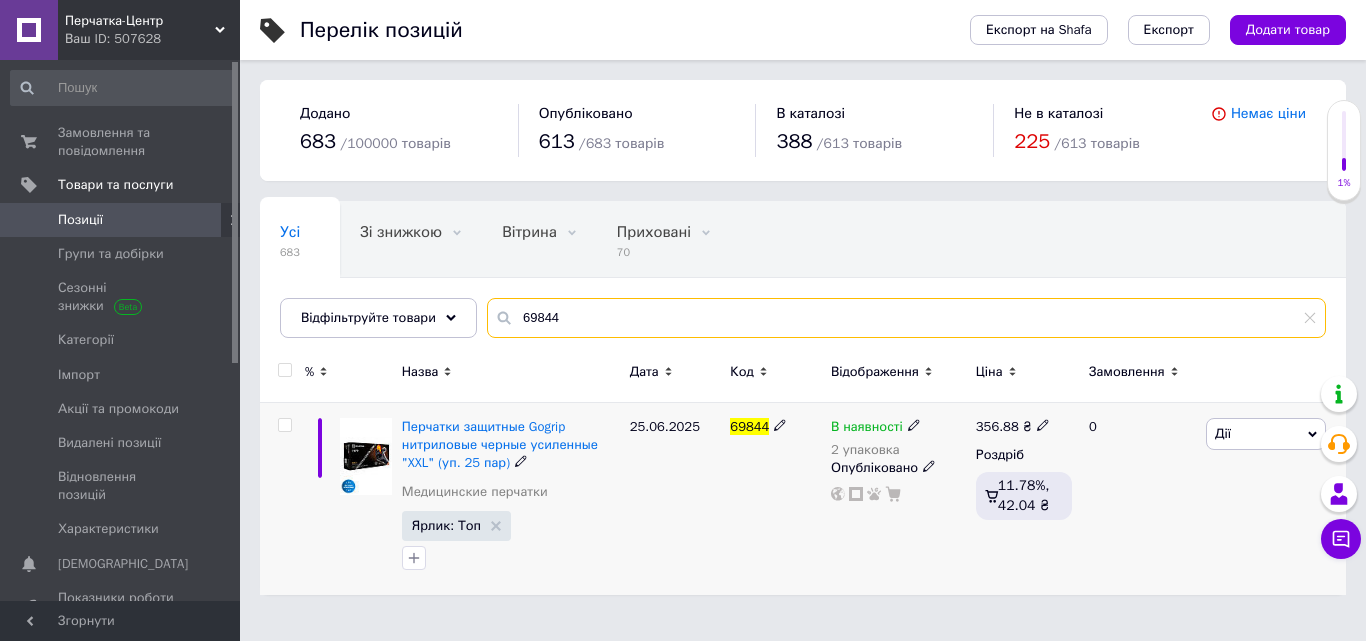 type on "69844" 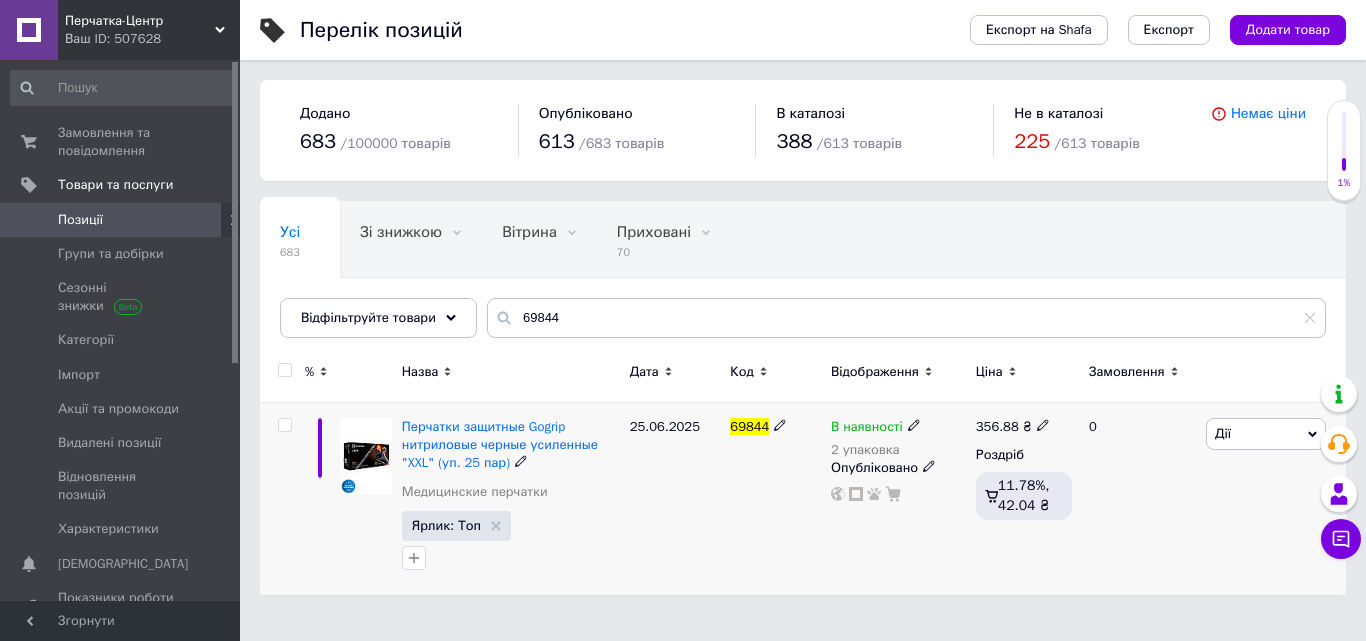 click 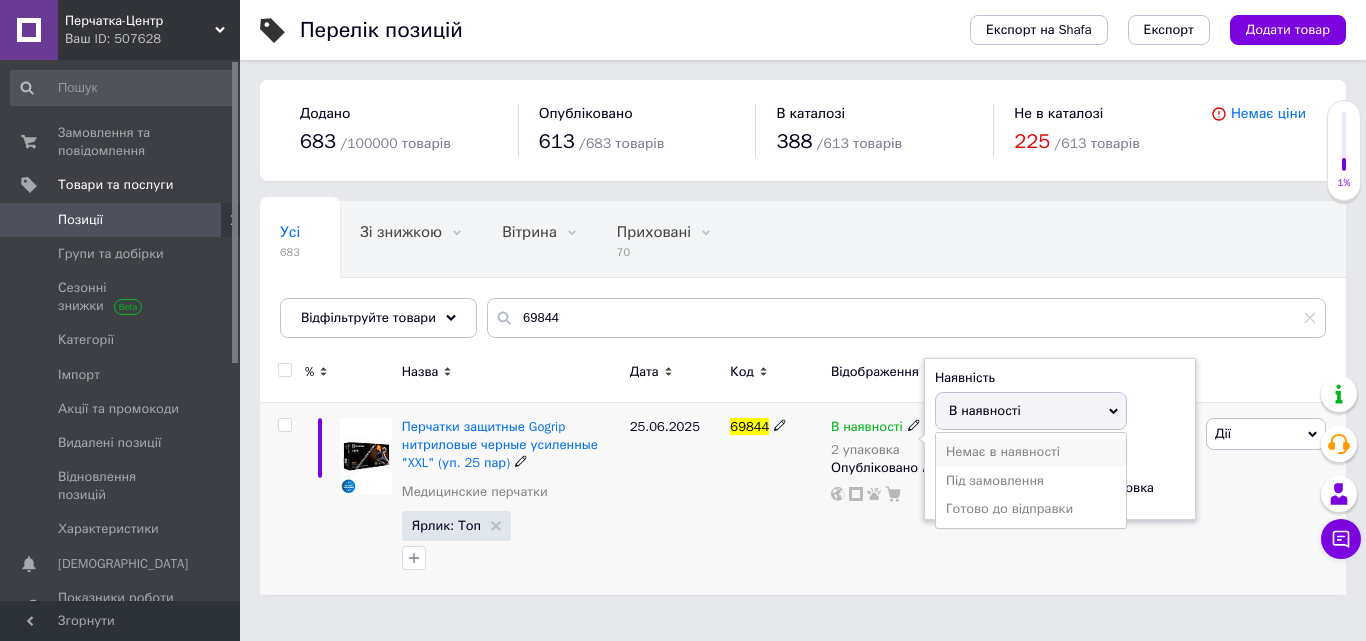 click on "Немає в наявності" at bounding box center (1031, 452) 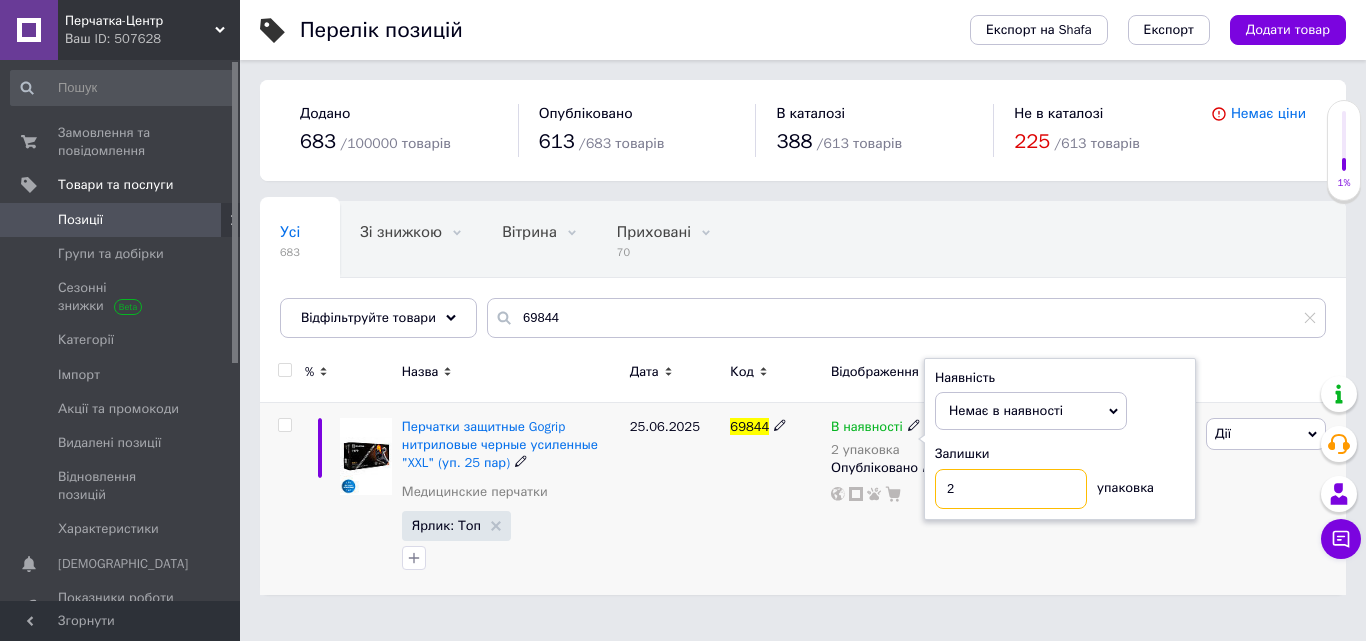 drag, startPoint x: 943, startPoint y: 499, endPoint x: 945, endPoint y: 463, distance: 36.05551 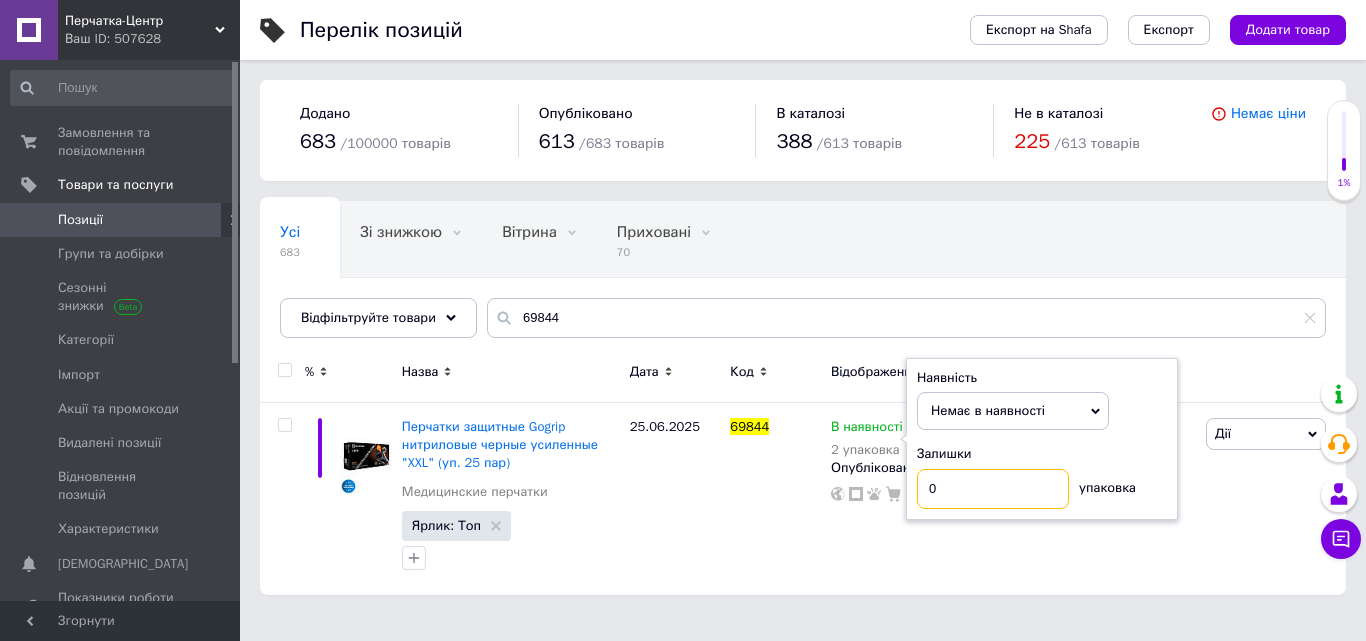 type on "0" 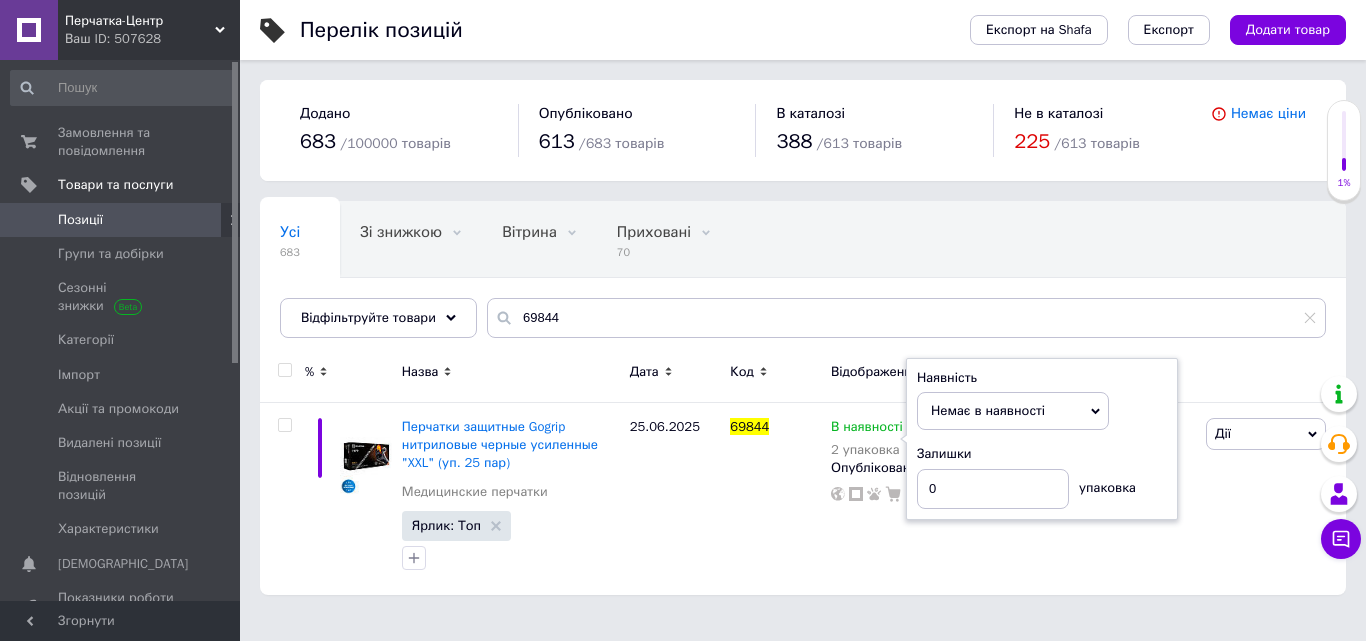 click on "Перелік позицій Експорт на Shafa Експорт Додати товар Додано 683   / 100000   товарів Опубліковано 613   / 683   товарів В каталозі 388   / 613   товарів Не в каталозі 225   / 613   товарів [PERSON_NAME] ціни Усі 683 Зі знижкою 0 Видалити Редагувати Вітрина 0 Видалити Редагувати Приховані 70 Видалити Редагувати Опубліковані 613 Видалити Редагувати Ok Відфільтровано...  Зберегти Нічого не знайдено Можливо, помилка у слові  або немає відповідностей за вашим запитом. Усі 683 Зі знижкою 0 Вітрина 0 Приховані 70 Опубліковані 613 Відфільтруйте товари 69844 % Назва Дата Код Відображення Ціна Замовлення [DATE]" at bounding box center [803, 307] 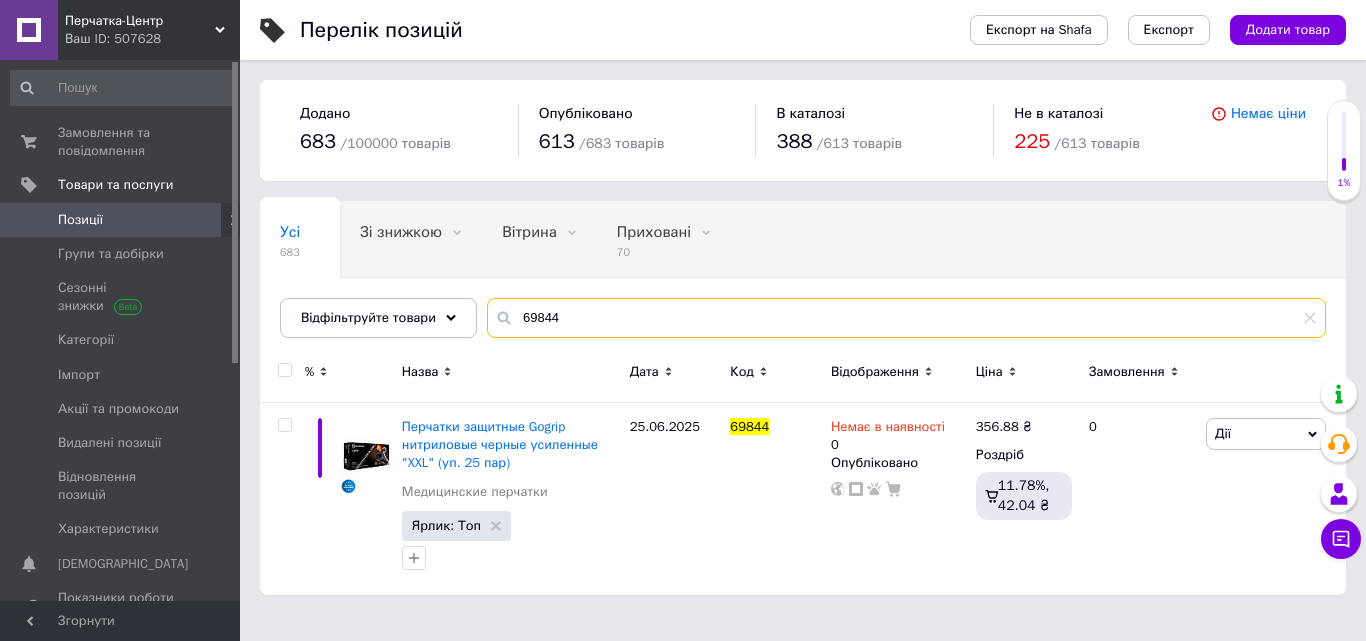 drag, startPoint x: 603, startPoint y: 304, endPoint x: 479, endPoint y: 312, distance: 124.2578 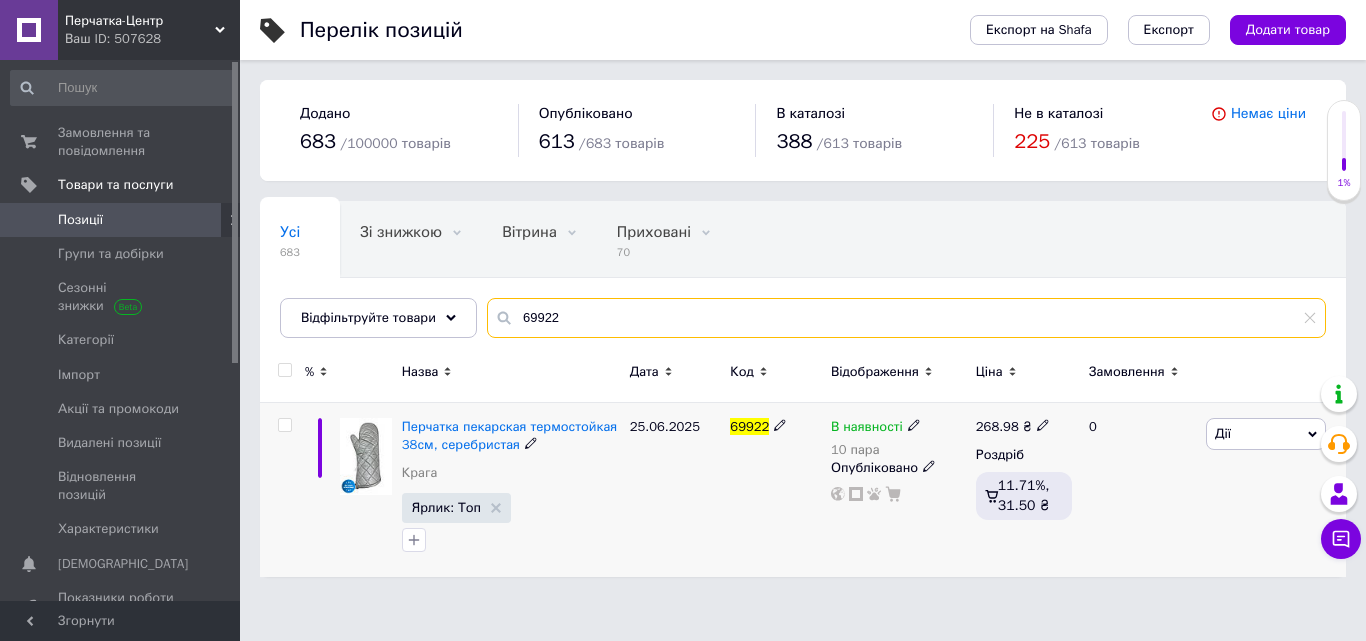 type on "69922" 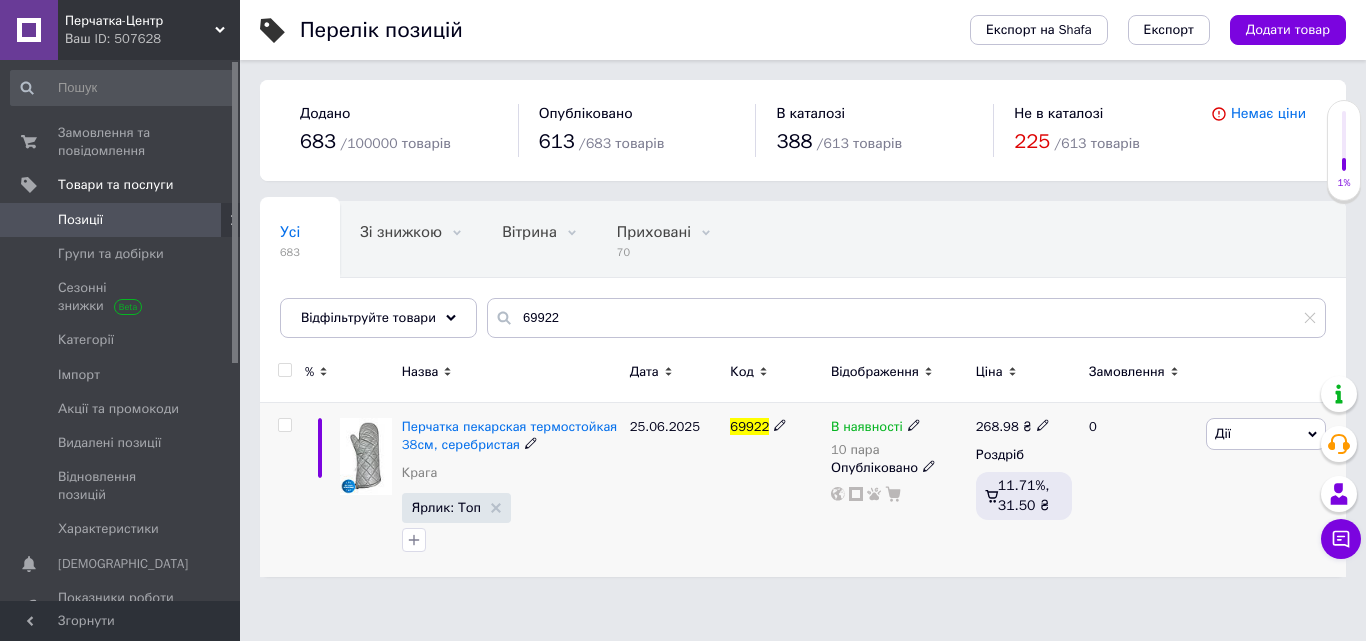 click 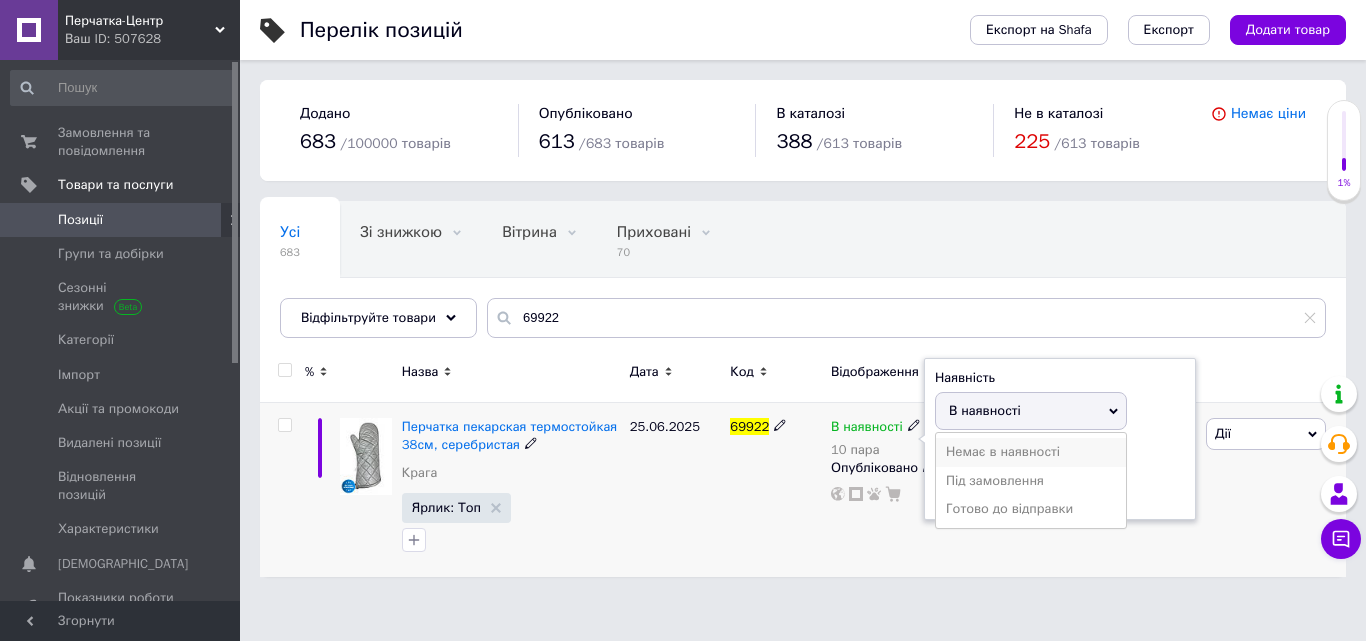 click on "Немає в наявності" at bounding box center [1031, 452] 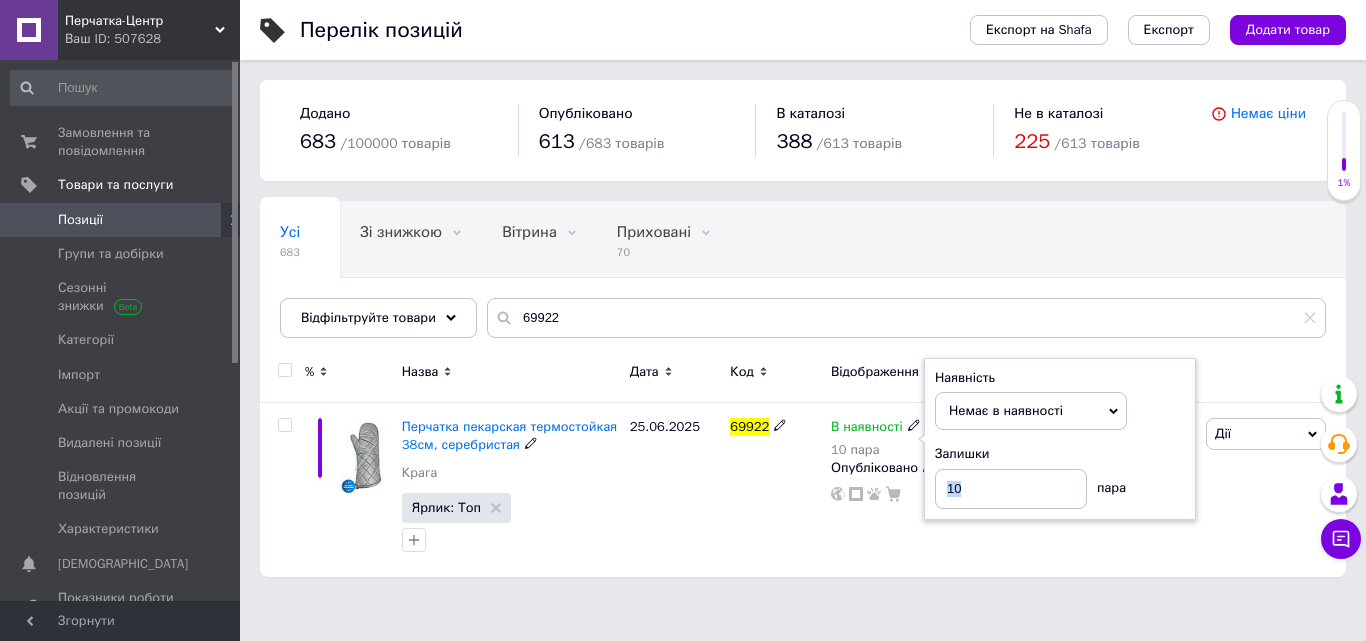 drag, startPoint x: 992, startPoint y: 510, endPoint x: 951, endPoint y: 491, distance: 45.188496 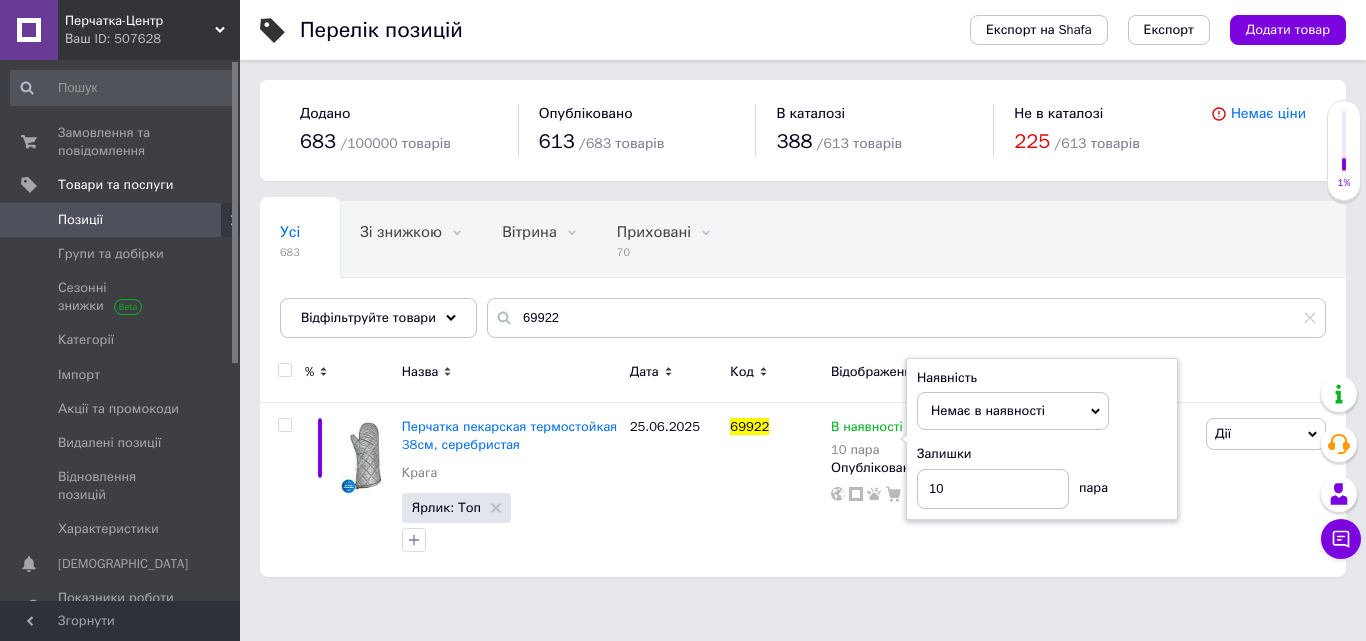click on "Перчатка-Центр Ваш ID: 507628 Сайт Перчатка-Центр Кабінет покупця Перевірити стан системи Сторінка на порталі Довідка Вийти Замовлення та повідомлення 0 0 Товари та послуги Позиції Групи та добірки Сезонні знижки Категорії Імпорт Акції та промокоди Видалені позиції Відновлення позицій Характеристики Сповіщення 0 Показники роботи компанії Панель управління Відгуки Клієнти Каталог ProSale Аналітика Інструменти веб-майстра та SEO Управління сайтом Гаманець компанії [PERSON_NAME] Тарифи та рахунки 683   /" at bounding box center [683, 376] 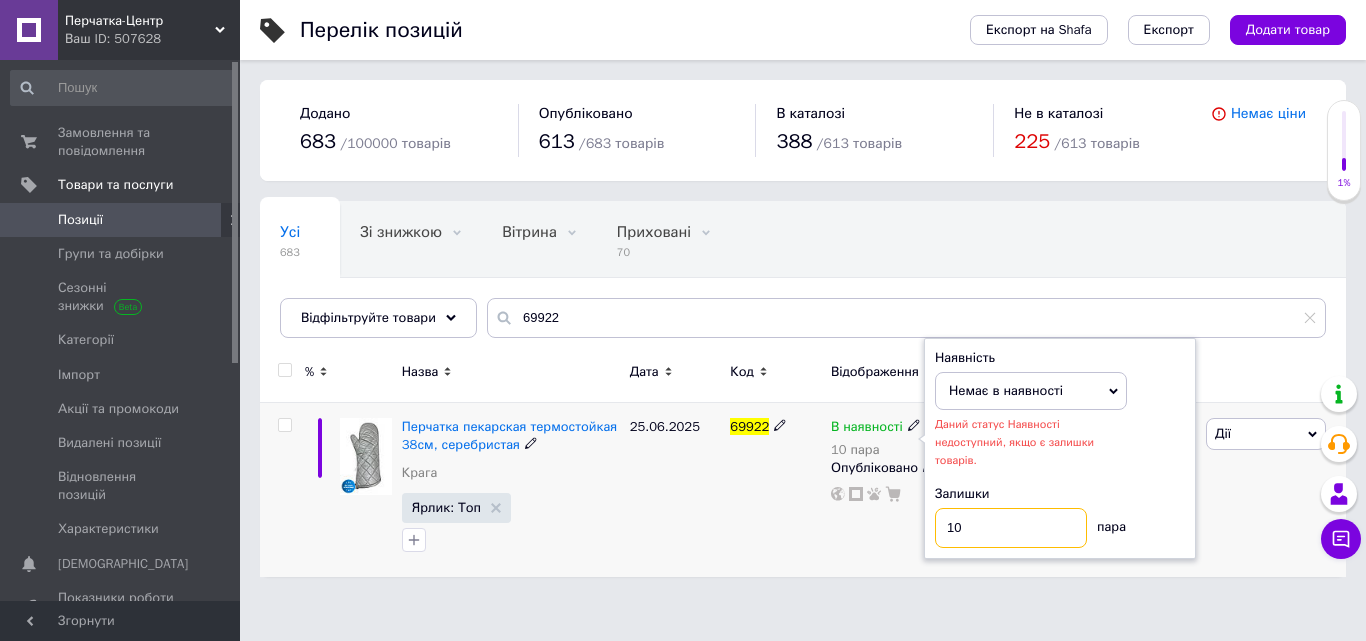 drag, startPoint x: 971, startPoint y: 516, endPoint x: 928, endPoint y: 509, distance: 43.56604 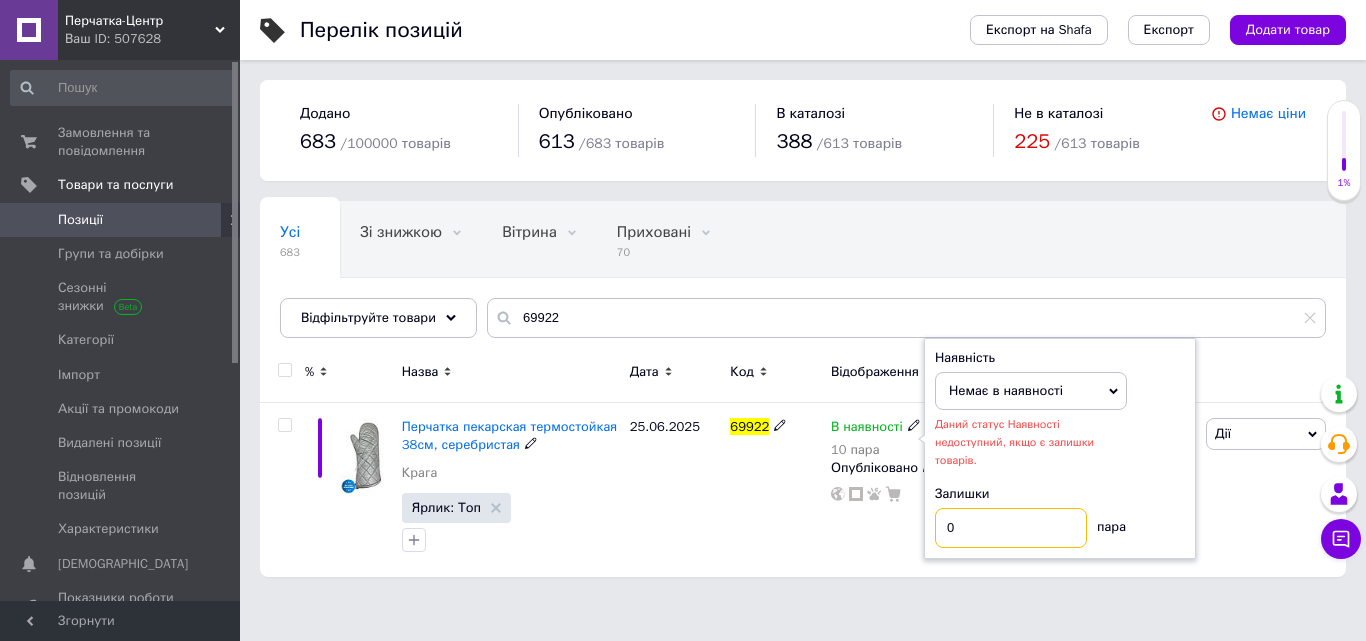 type on "0" 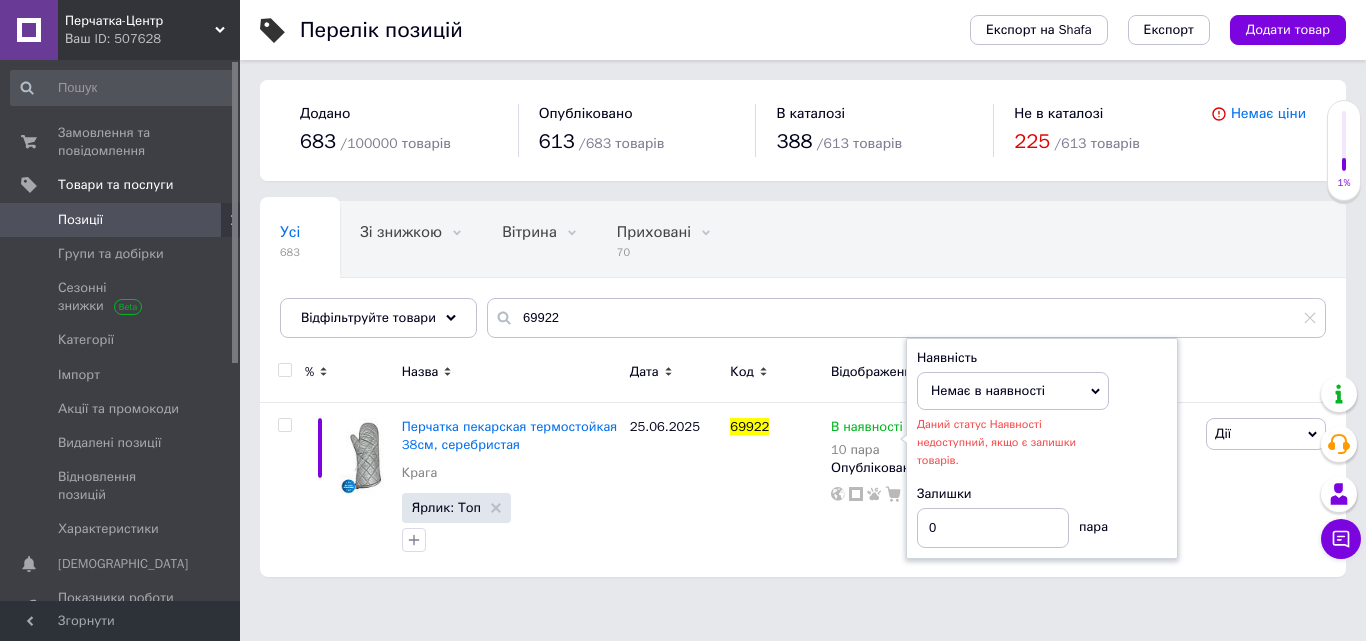 click on "Перелік позицій Експорт на Shafa Експорт Додати товар Додано 683   / 100000   товарів Опубліковано 613   / 683   товарів В каталозі 388   / 613   товарів Не в каталозі 225   / 613   товарів [PERSON_NAME] ціни Усі 683 Зі знижкою 0 Видалити Редагувати Вітрина 0 Видалити Редагувати Приховані 70 Видалити Редагувати Опубліковані 613 Видалити Редагувати Ok Відфільтровано...  Зберегти Нічого не знайдено Можливо, помилка у слові  або немає відповідностей за вашим запитом. Усі 683 Зі знижкою 0 Вітрина 0 Приховані 70 Опубліковані 613 Відфільтруйте товари 69922 % Назва Дата Код Відображення Ціна Замовлення Крага" at bounding box center (803, 298) 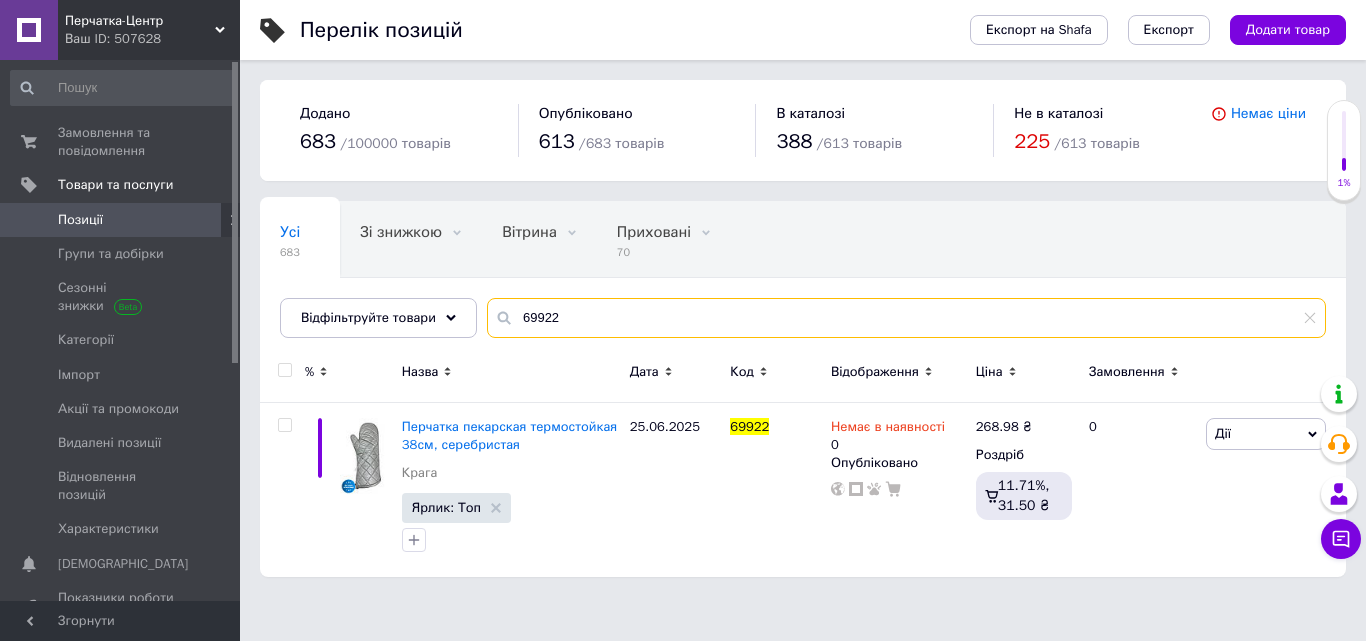drag, startPoint x: 571, startPoint y: 324, endPoint x: 505, endPoint y: 317, distance: 66.37017 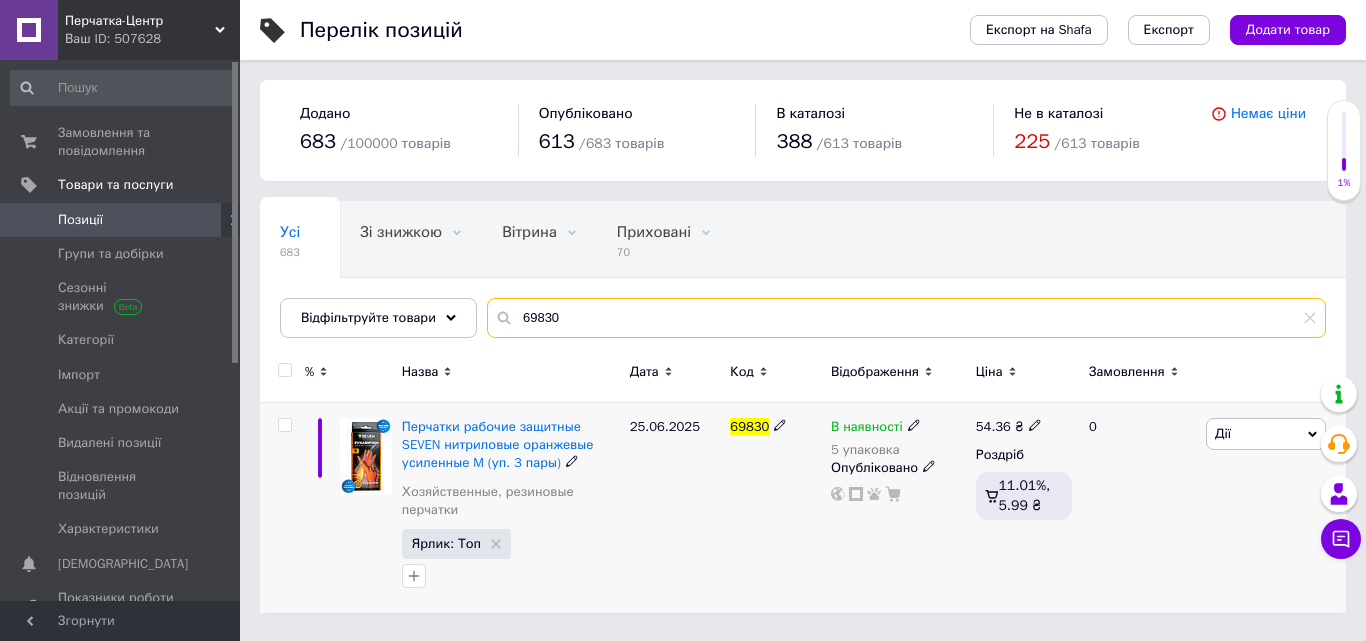 type on "69830" 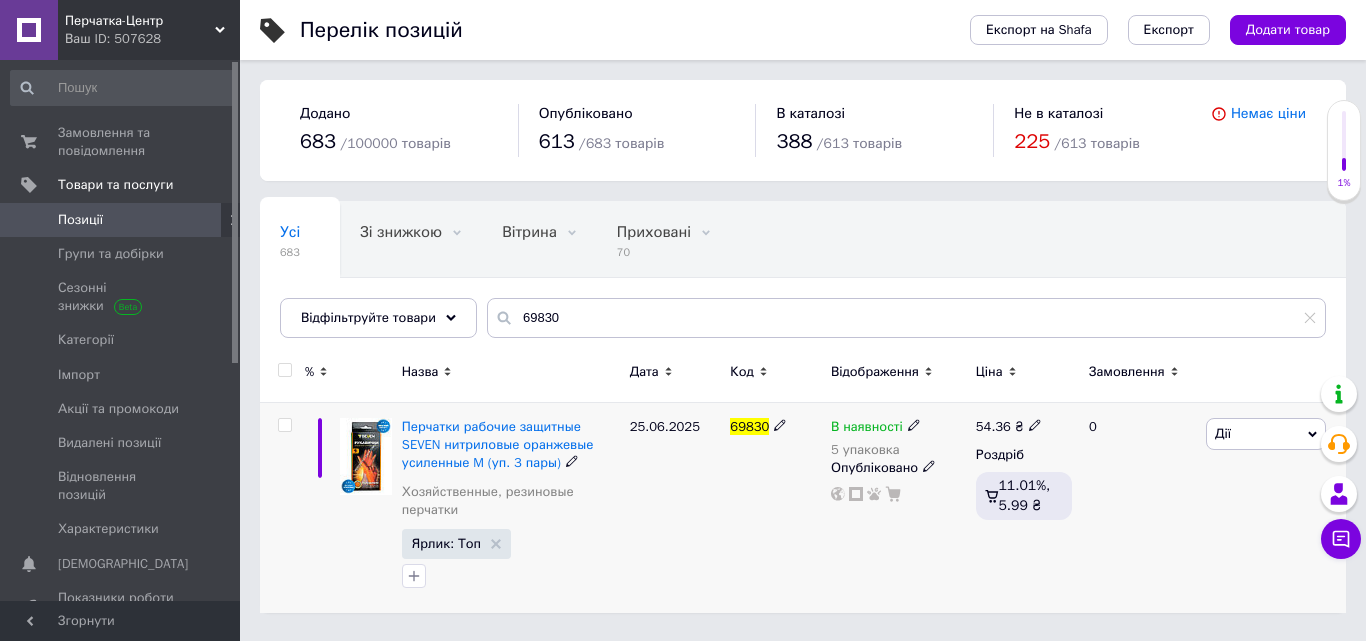 click 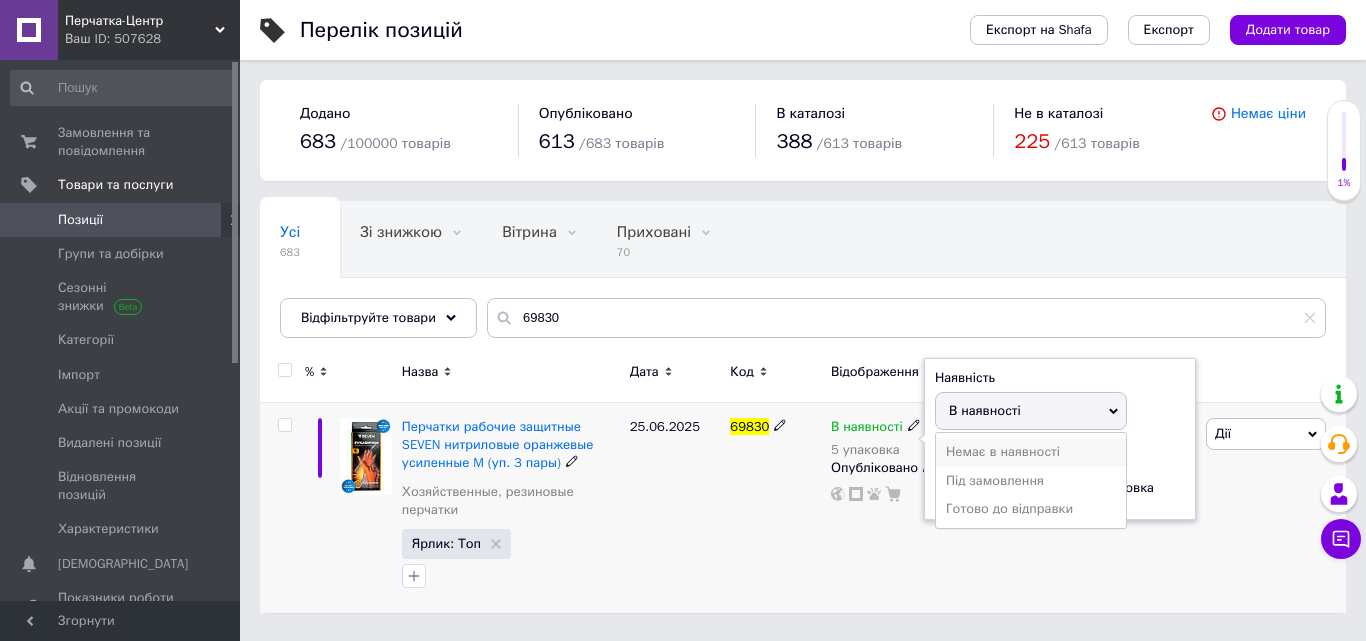 click on "Немає в наявності" at bounding box center [1031, 452] 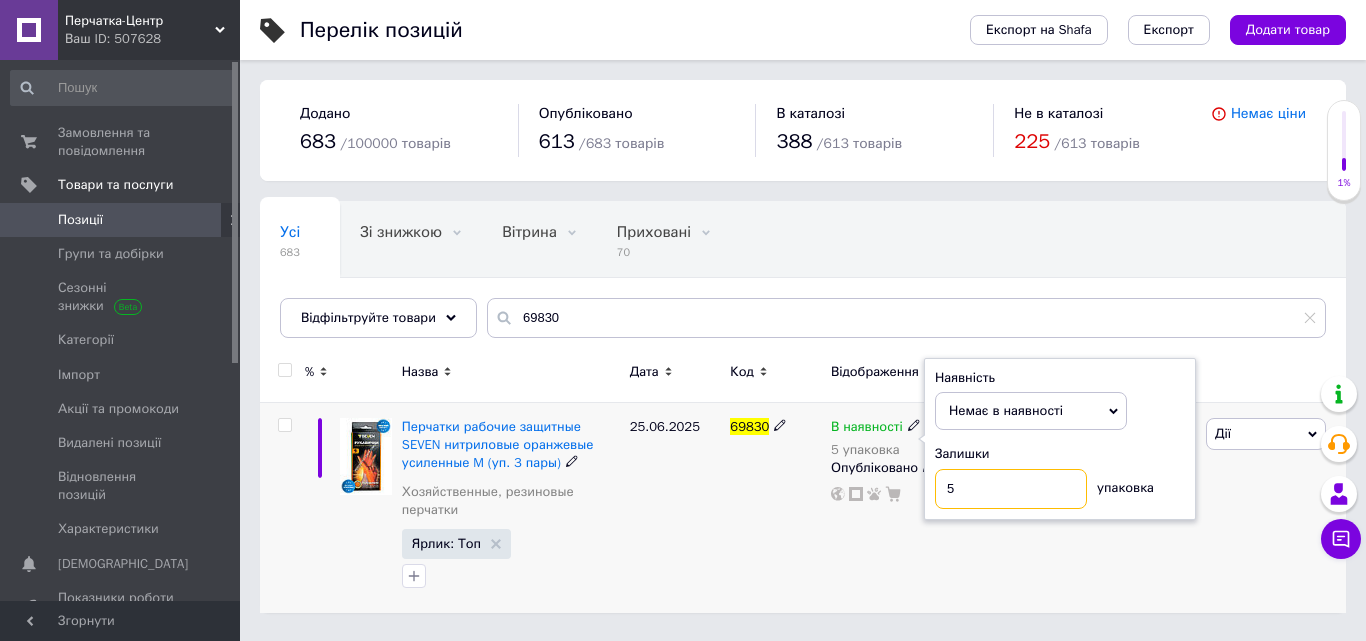 drag, startPoint x: 974, startPoint y: 486, endPoint x: 898, endPoint y: 486, distance: 76 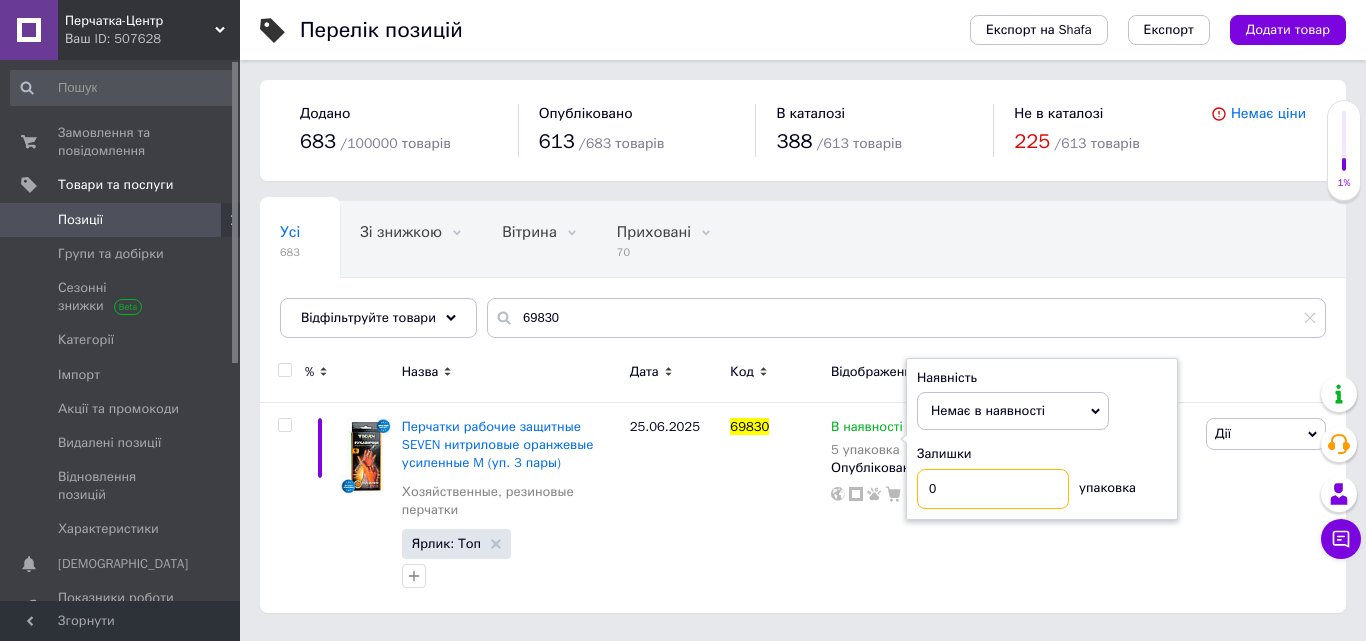 type on "0" 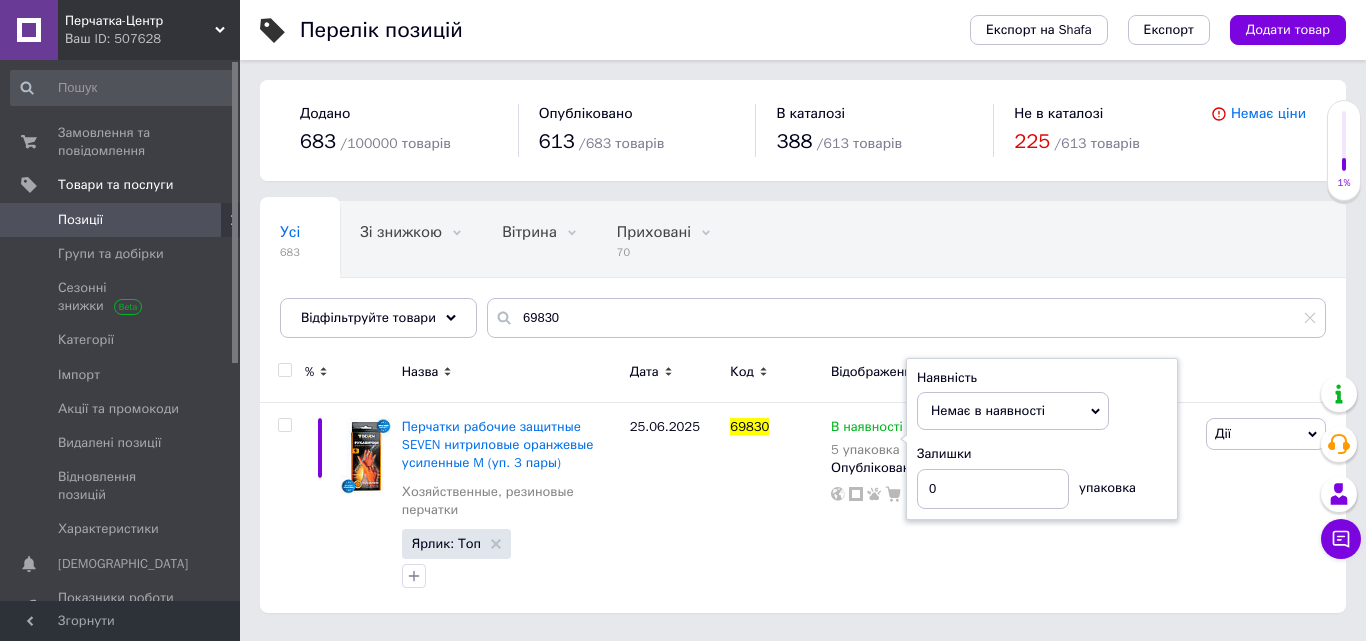 click on "Перчатка-Центр Ваш ID: 507628 Сайт Перчатка-Центр Кабінет покупця Перевірити стан системи Сторінка на порталі Довідка Вийти Замовлення та повідомлення 0 0 Товари та послуги Позиції Групи та добірки Сезонні знижки Категорії Імпорт Акції та промокоди Видалені позиції Відновлення позицій Характеристики Сповіщення 0 Показники роботи компанії Панель управління Відгуки Клієнти Каталог ProSale Аналітика Інструменти веб-майстра та SEO Управління сайтом Гаманець компанії [PERSON_NAME] Тарифи та рахунки 683   /" at bounding box center (683, 394) 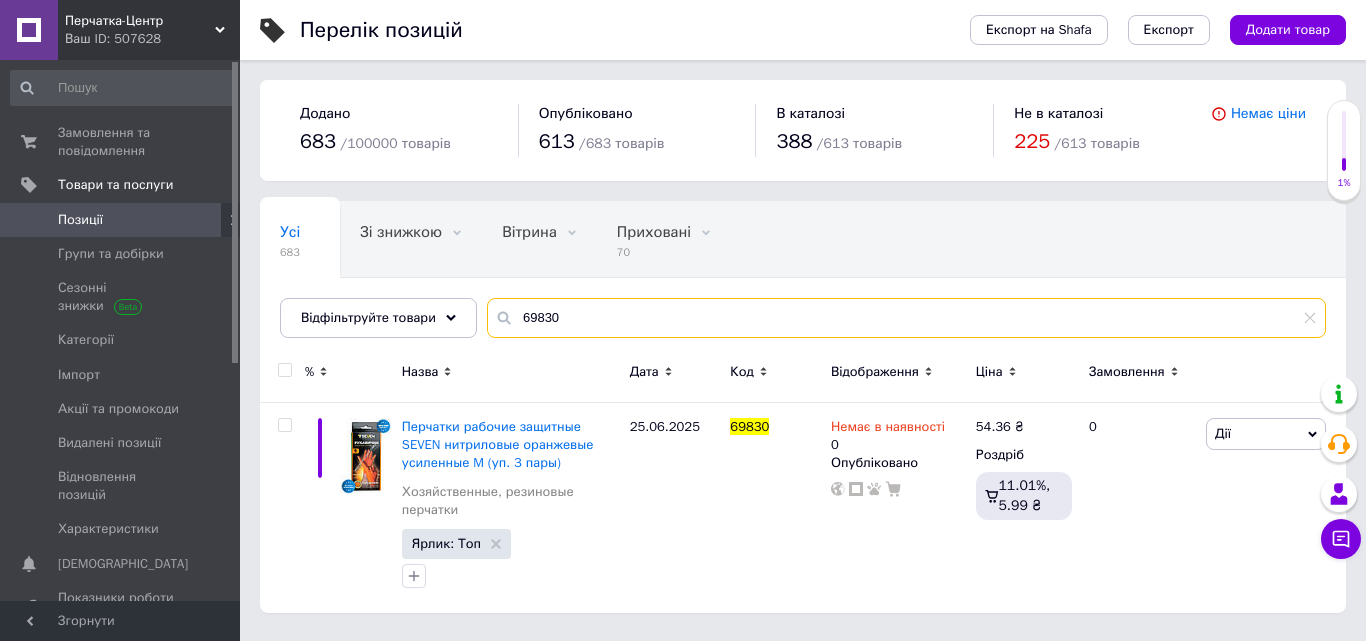 click on "69830" at bounding box center (906, 318) 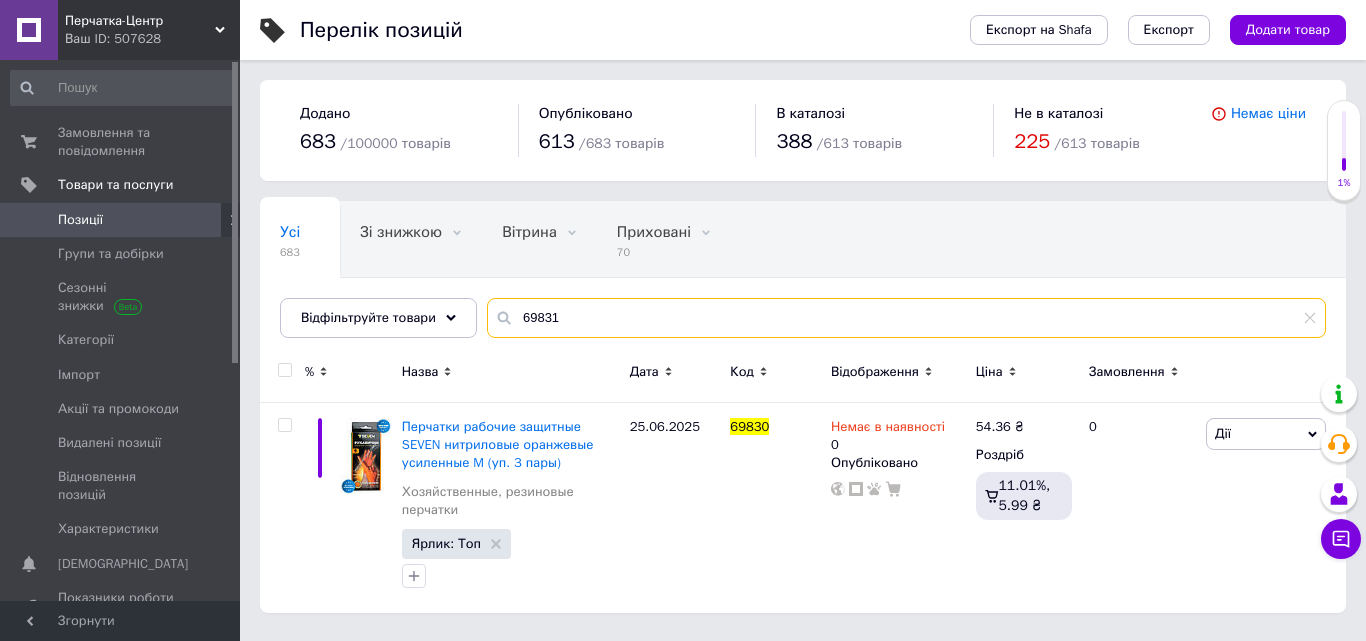 type on "69831" 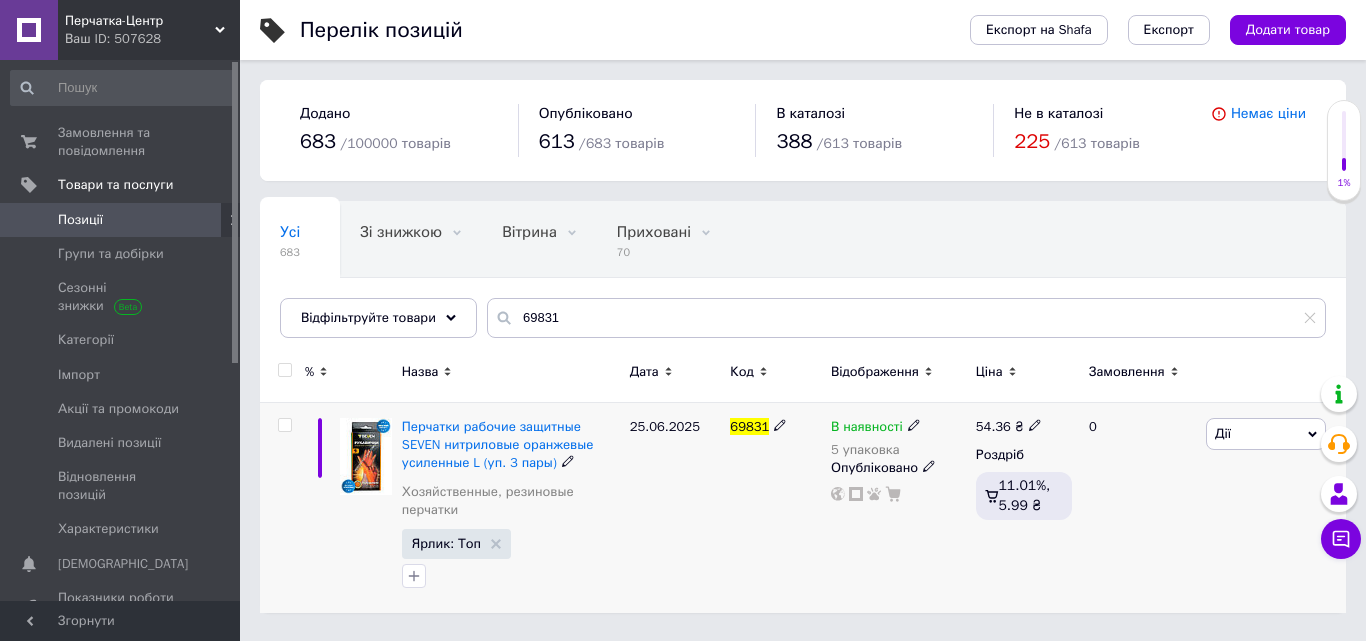 click 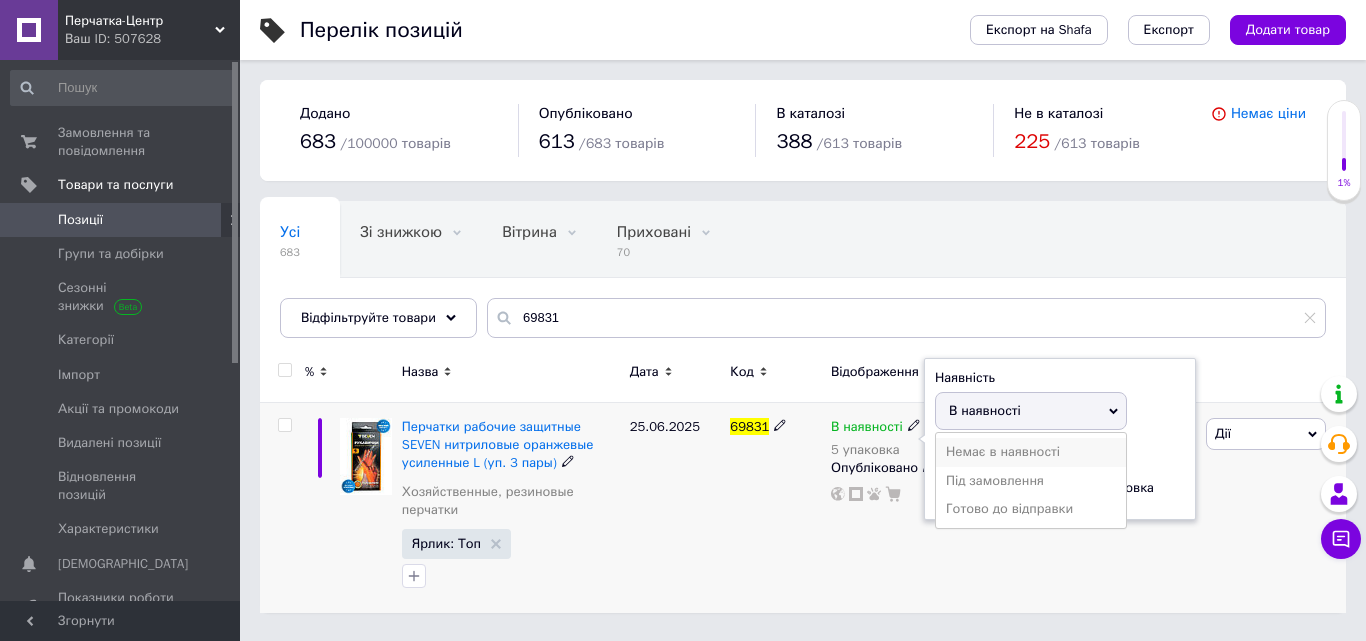 click on "Немає в наявності" at bounding box center (1031, 452) 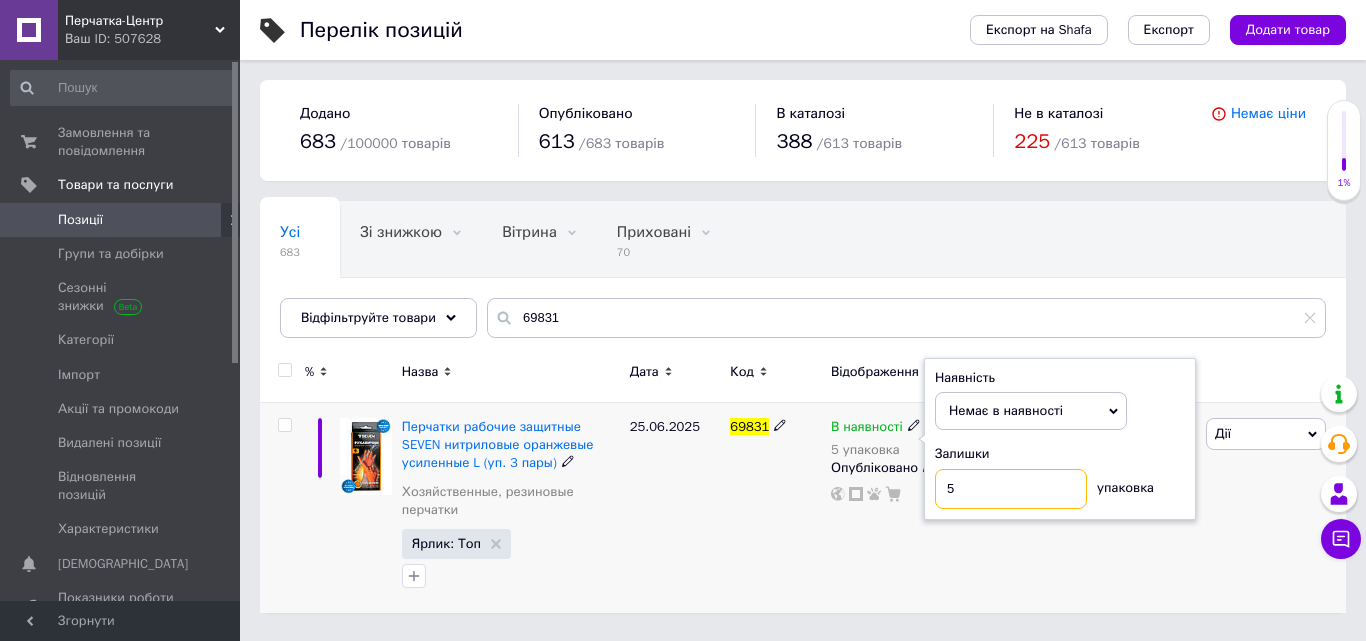 drag, startPoint x: 947, startPoint y: 484, endPoint x: 927, endPoint y: 486, distance: 20.09975 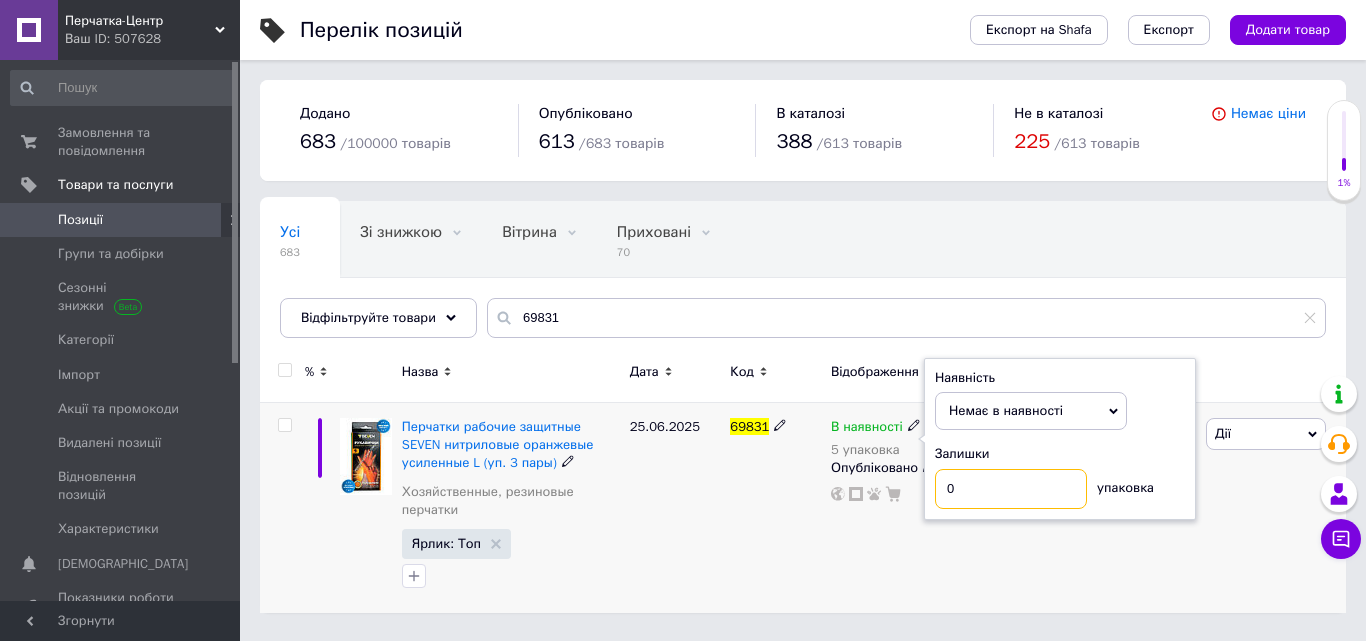 type on "0" 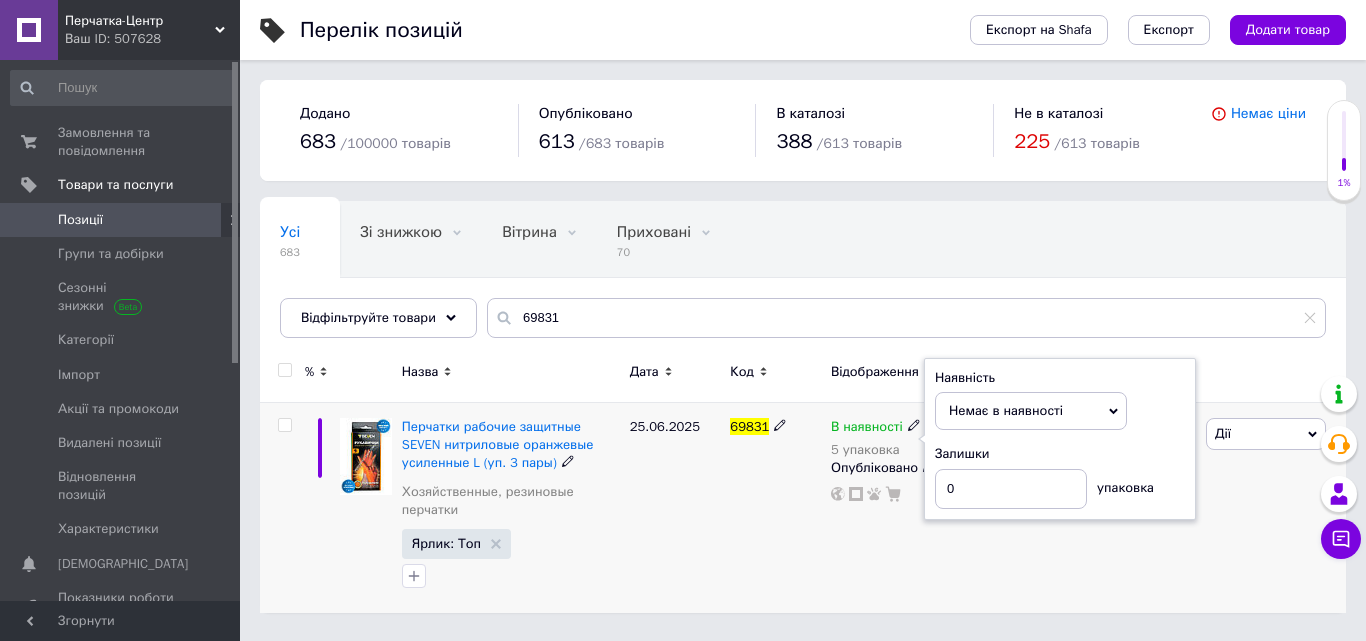 click on "В наявності 5 упаковка Наявність Немає в наявності В наявності Під замовлення Готово до відправки Залишки 0 упаковка Опубліковано" at bounding box center [898, 508] 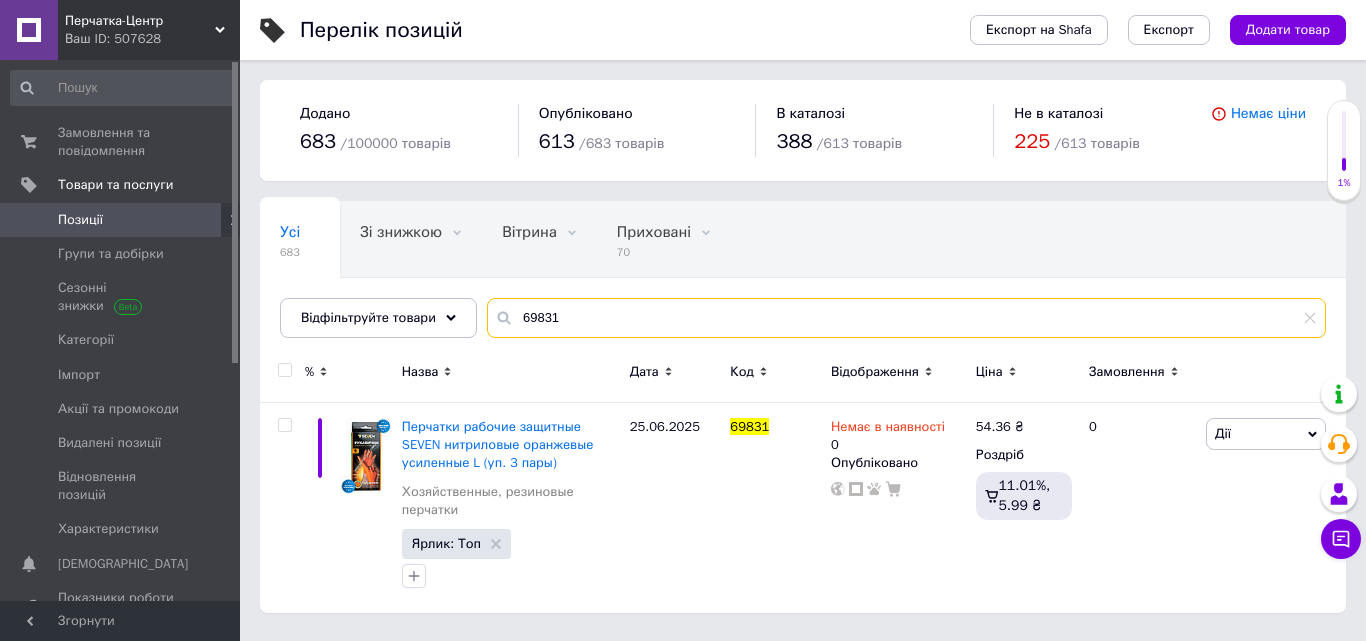 click on "69831" at bounding box center (906, 318) 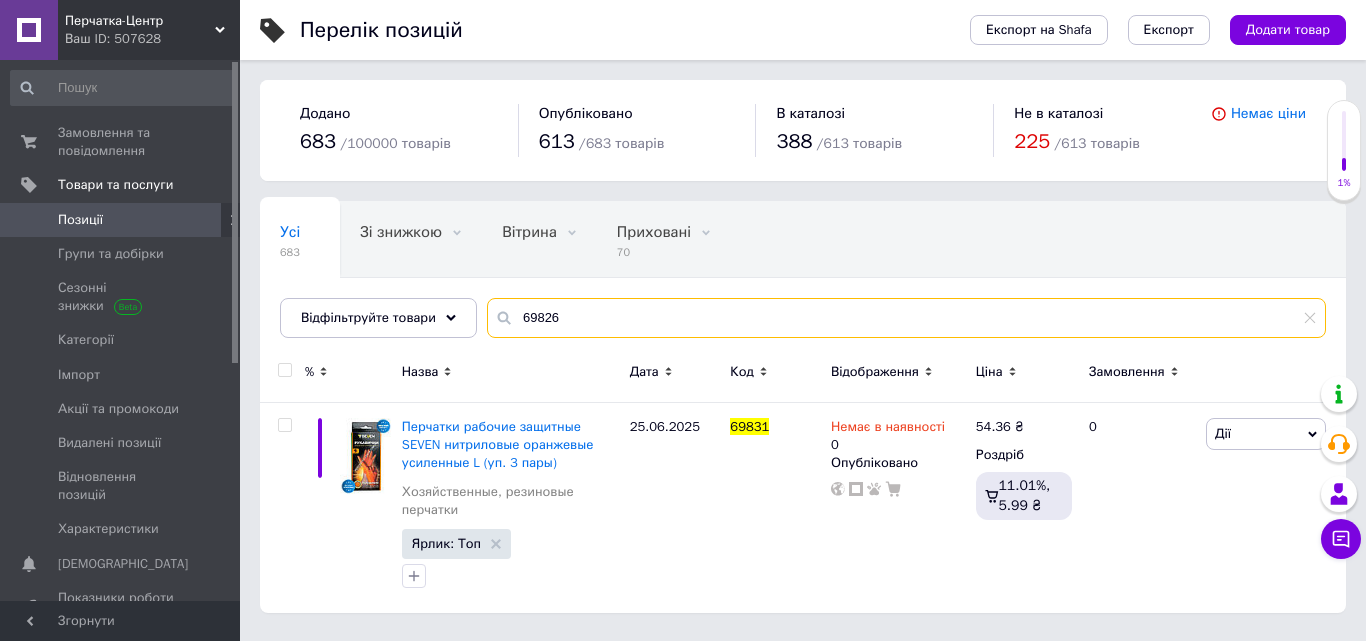 type on "69826" 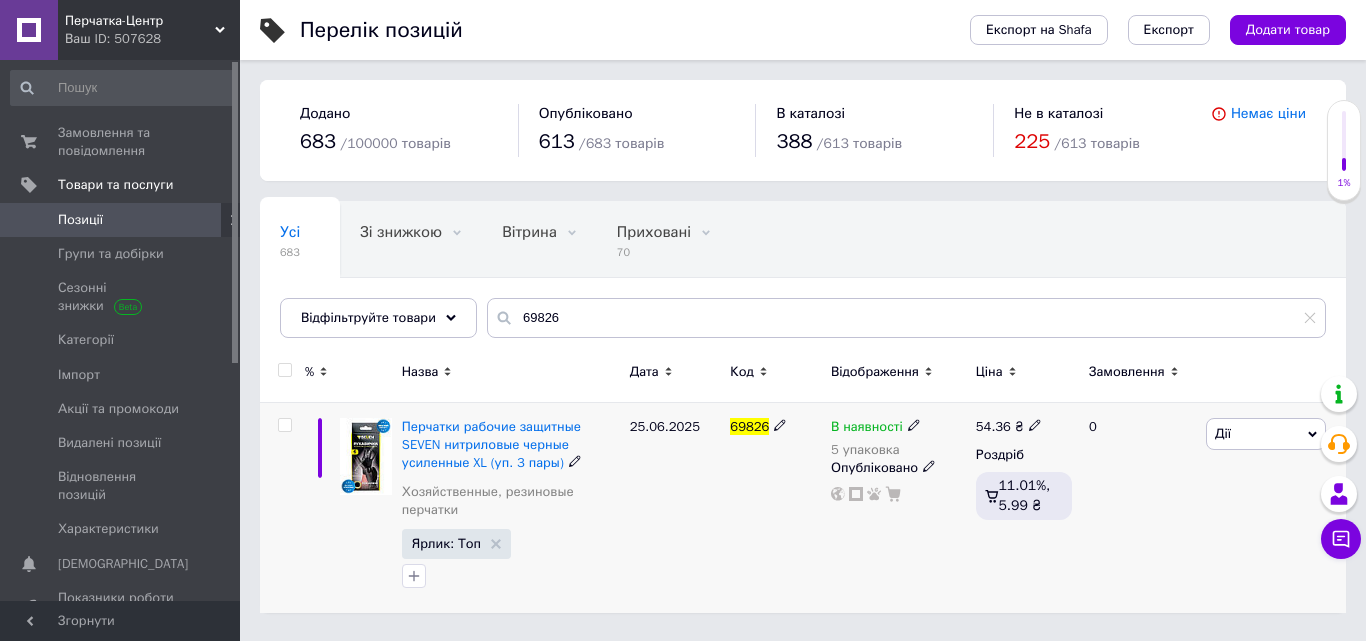click 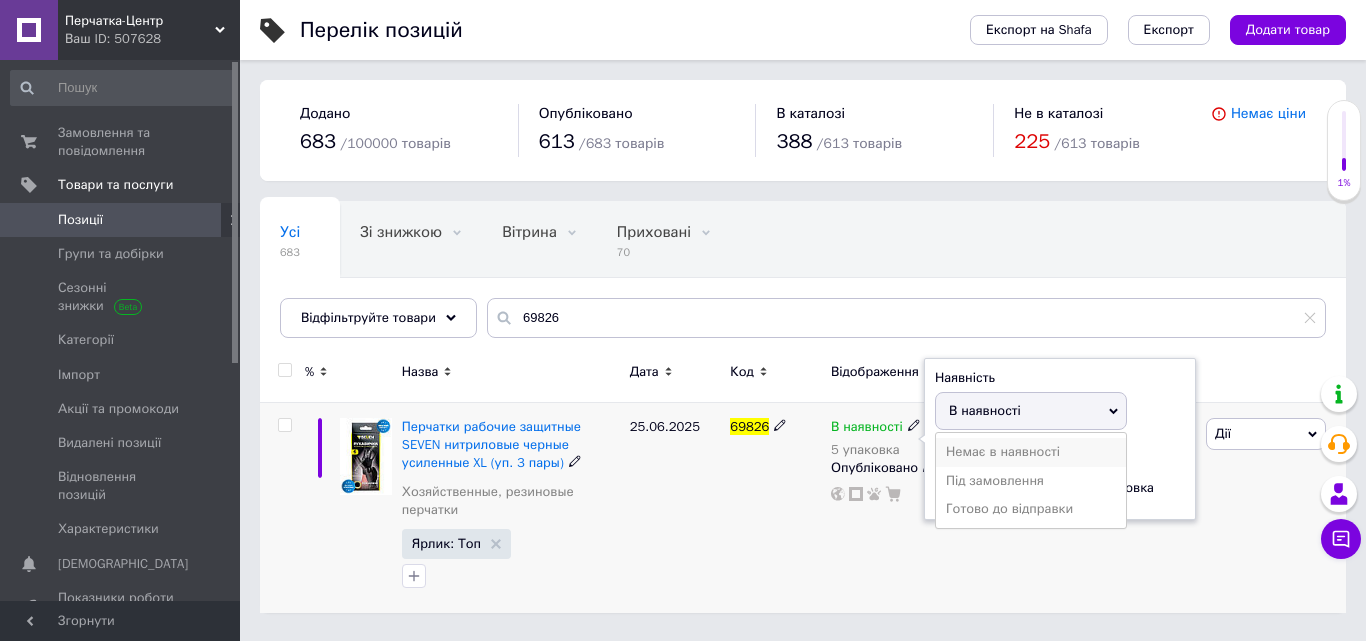 click on "Немає в наявності" at bounding box center [1031, 452] 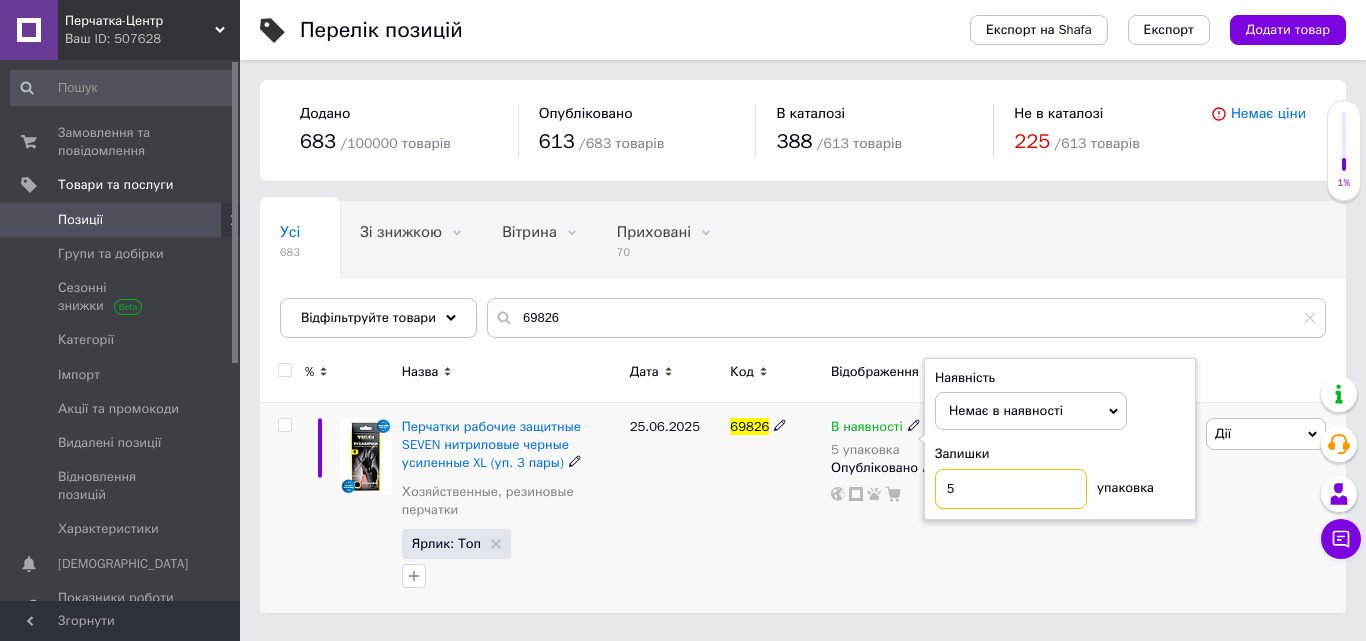 click on "Наявність Немає в наявності В наявності Під замовлення Готово до відправки Залишки 5 упаковка" at bounding box center (1060, 439) 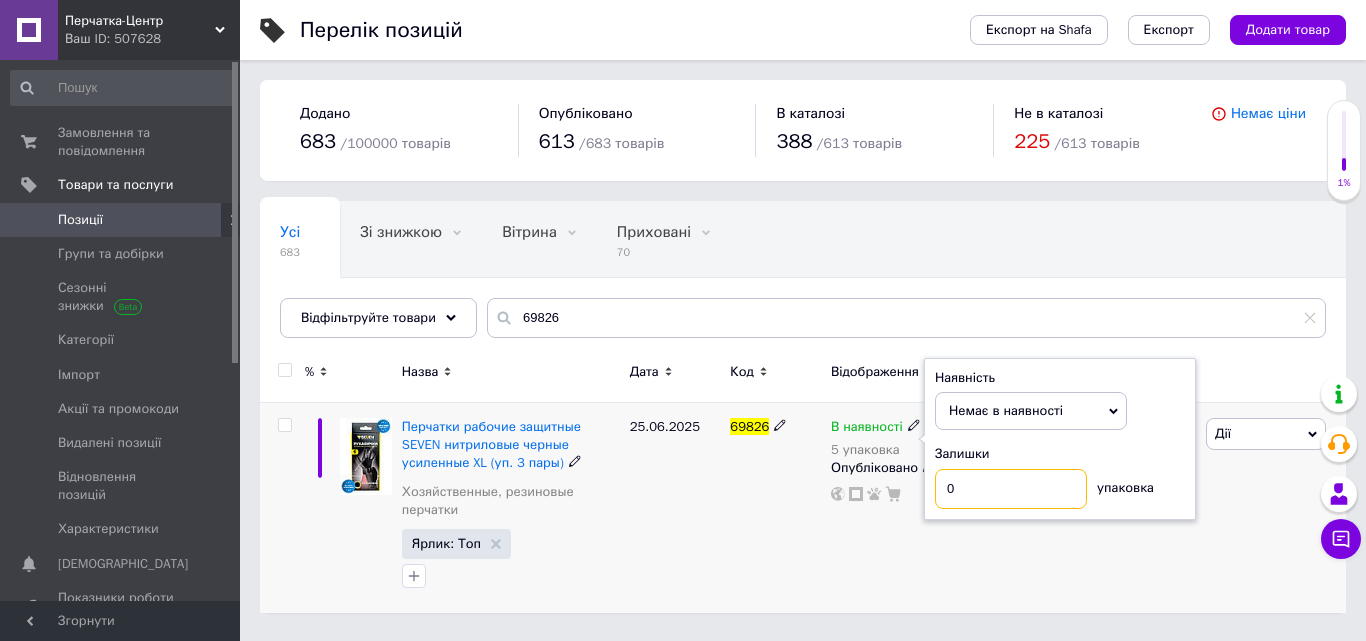 type on "0" 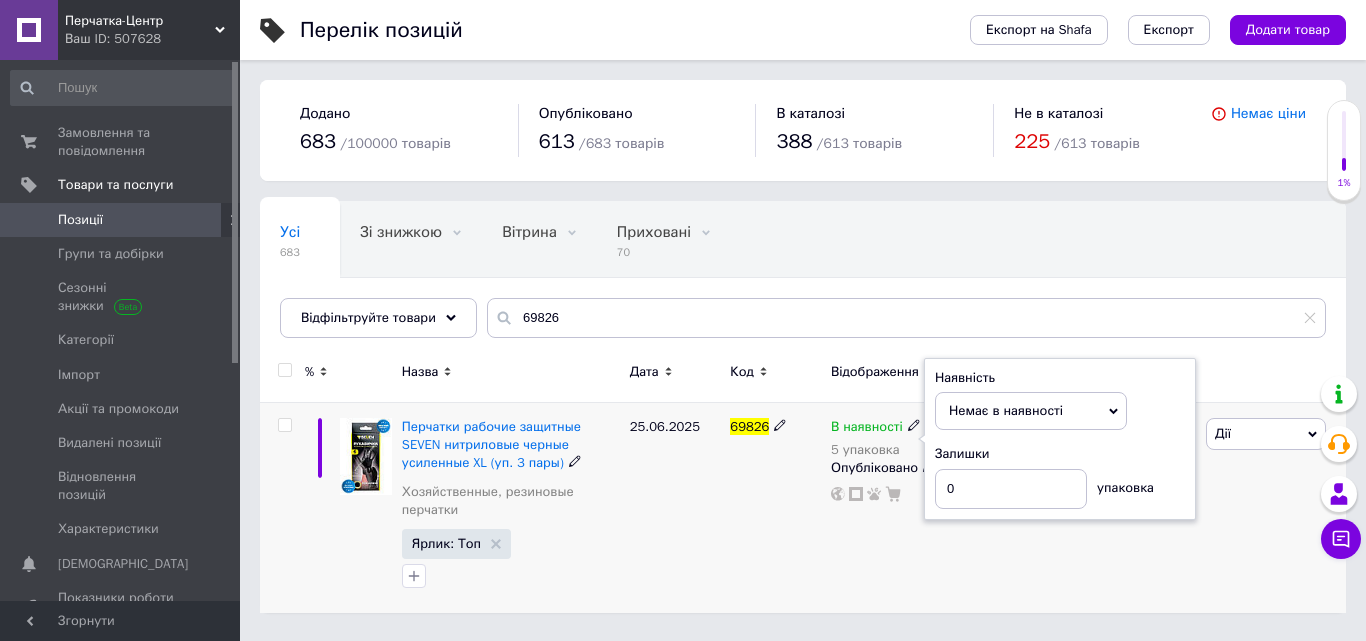 click on "В наявності 5 упаковка Наявність Немає в наявності В наявності Під замовлення Готово до відправки Залишки 0 упаковка Опубліковано" at bounding box center [898, 508] 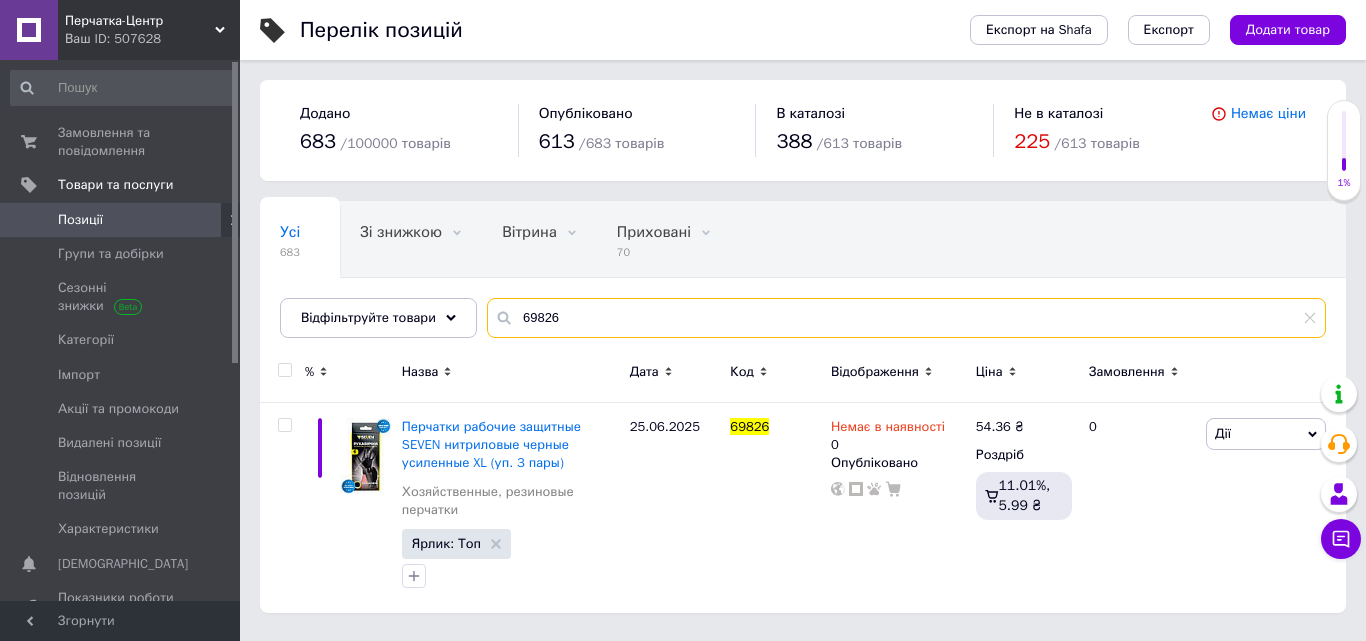 drag, startPoint x: 562, startPoint y: 312, endPoint x: 506, endPoint y: 306, distance: 56.32051 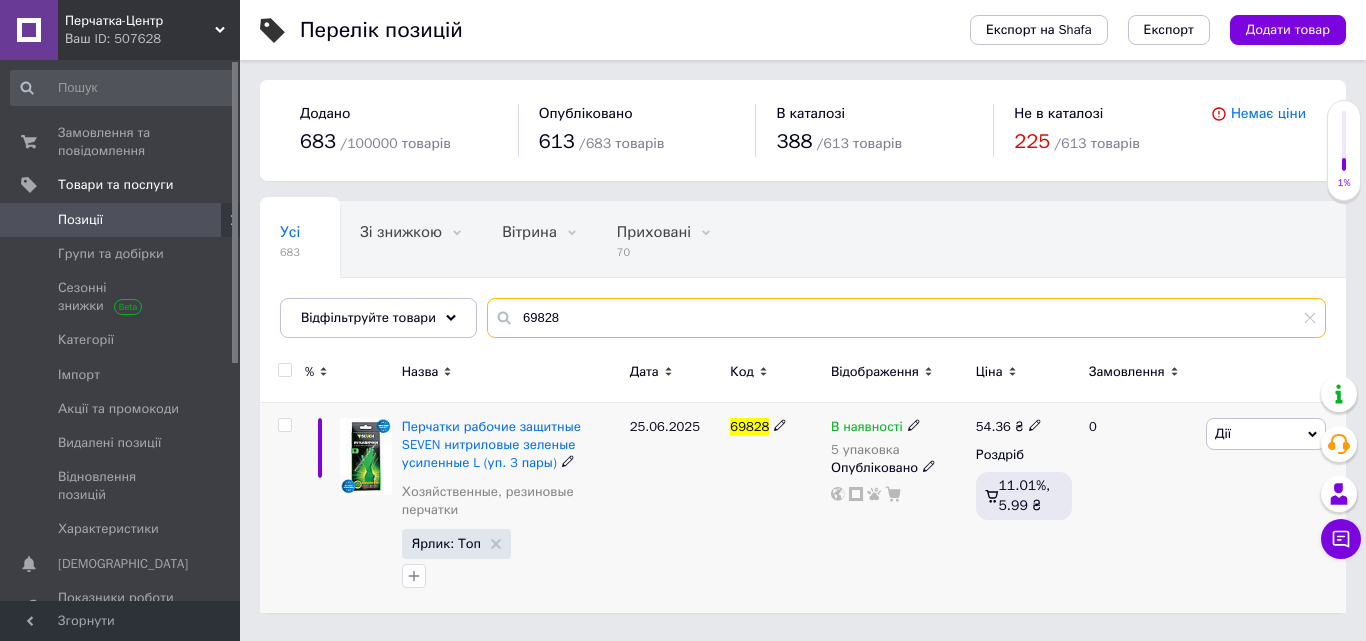 type on "69828" 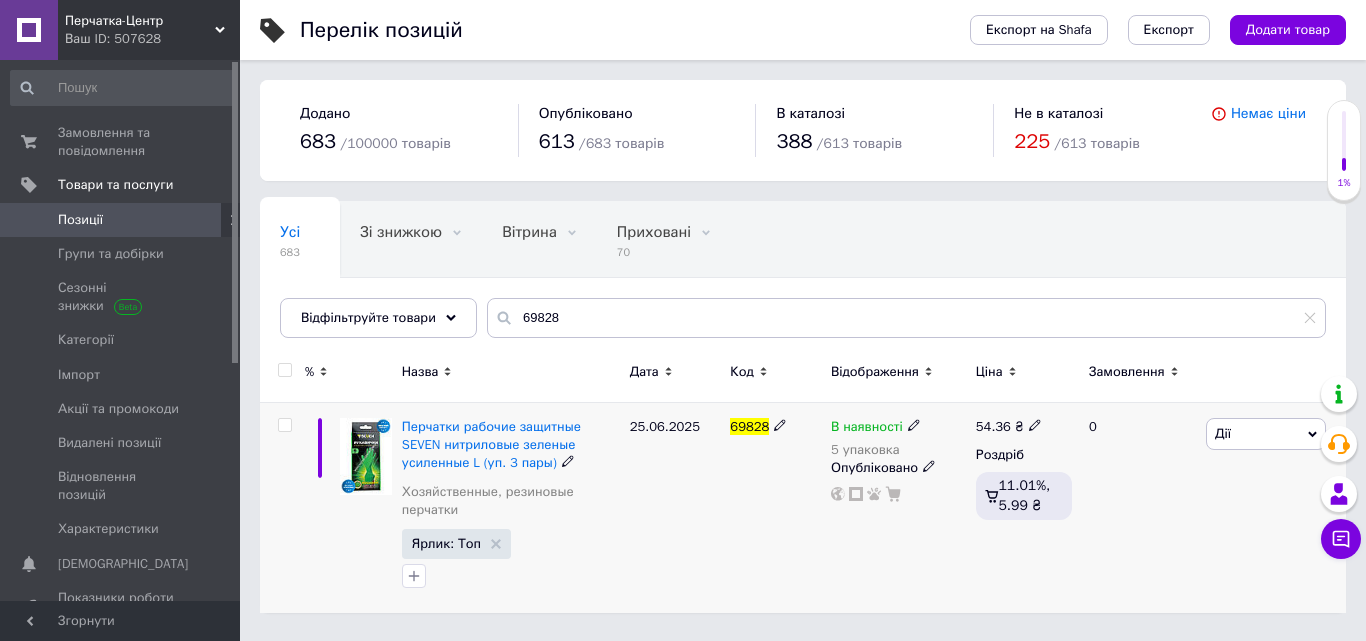 click 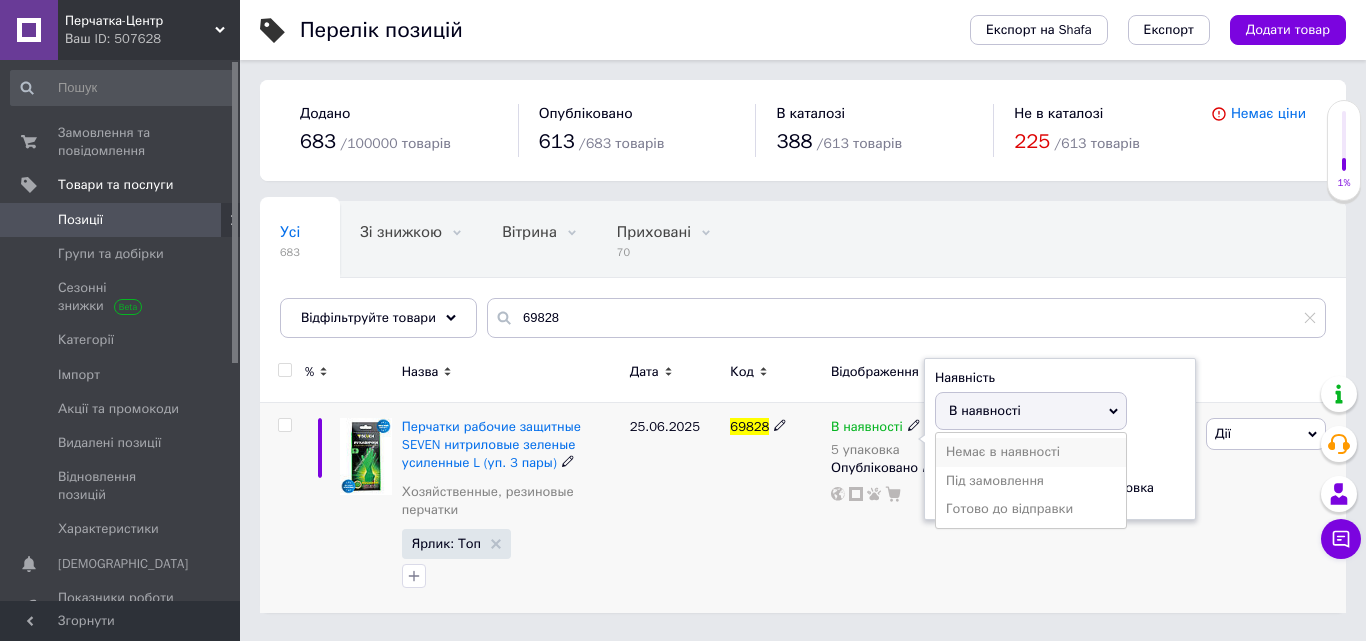 click on "Немає в наявності" at bounding box center (1031, 452) 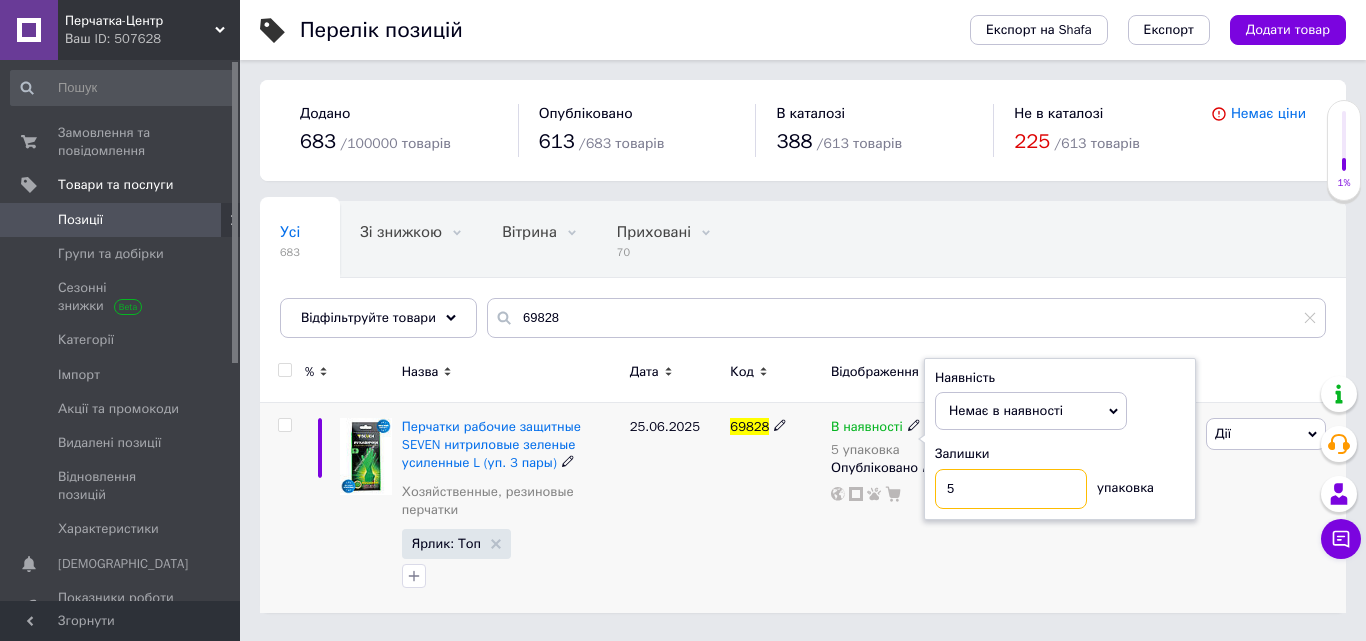 drag, startPoint x: 965, startPoint y: 491, endPoint x: 911, endPoint y: 481, distance: 54.91812 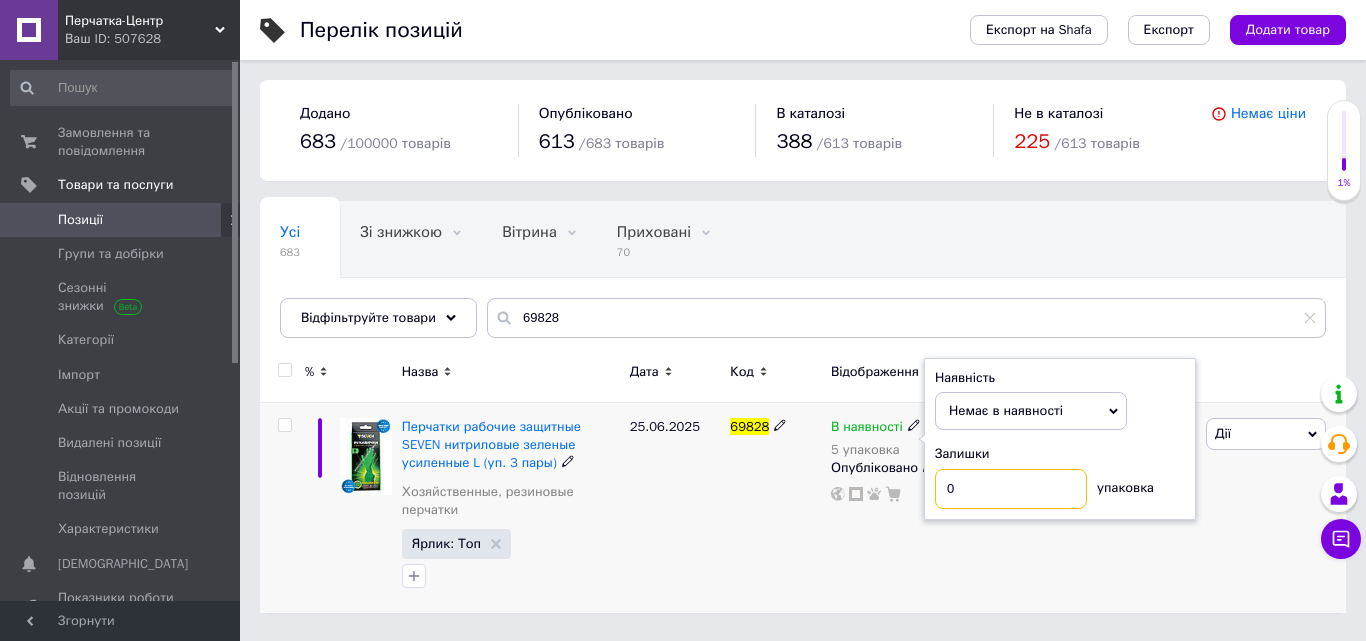 type on "0" 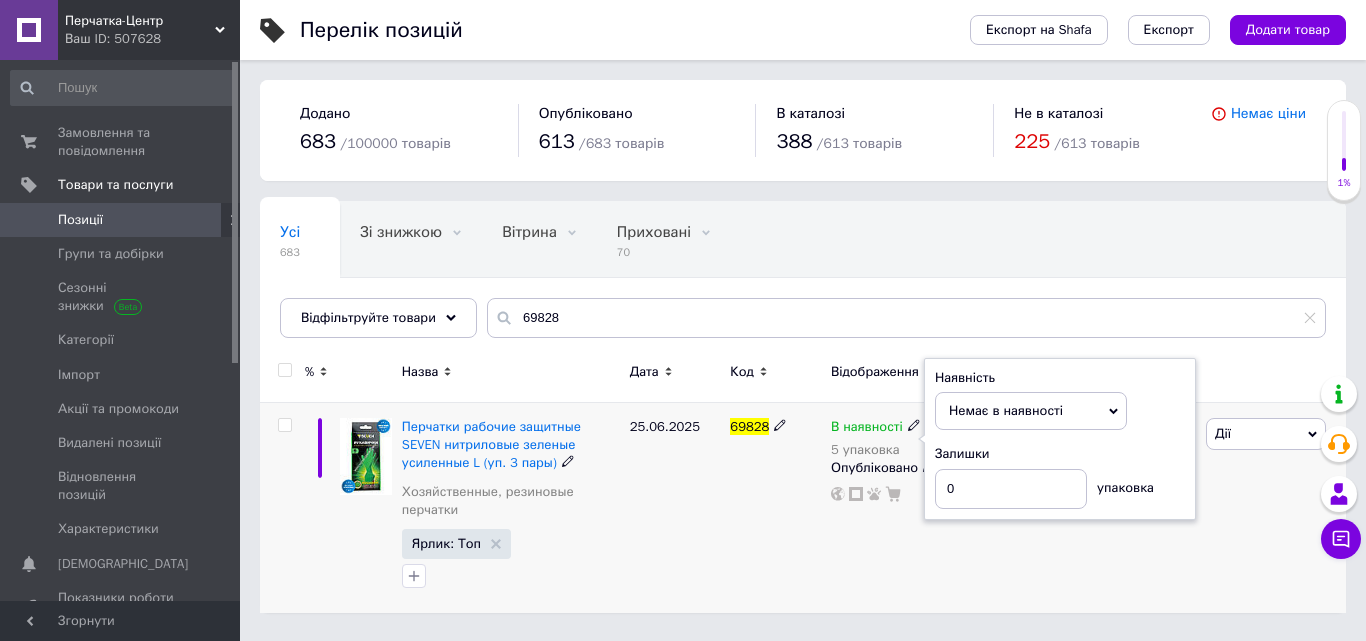 click on "В наявності 5 упаковка Наявність Немає в наявності В наявності Під замовлення Готово до відправки Залишки 0 упаковка Опубліковано" at bounding box center (898, 508) 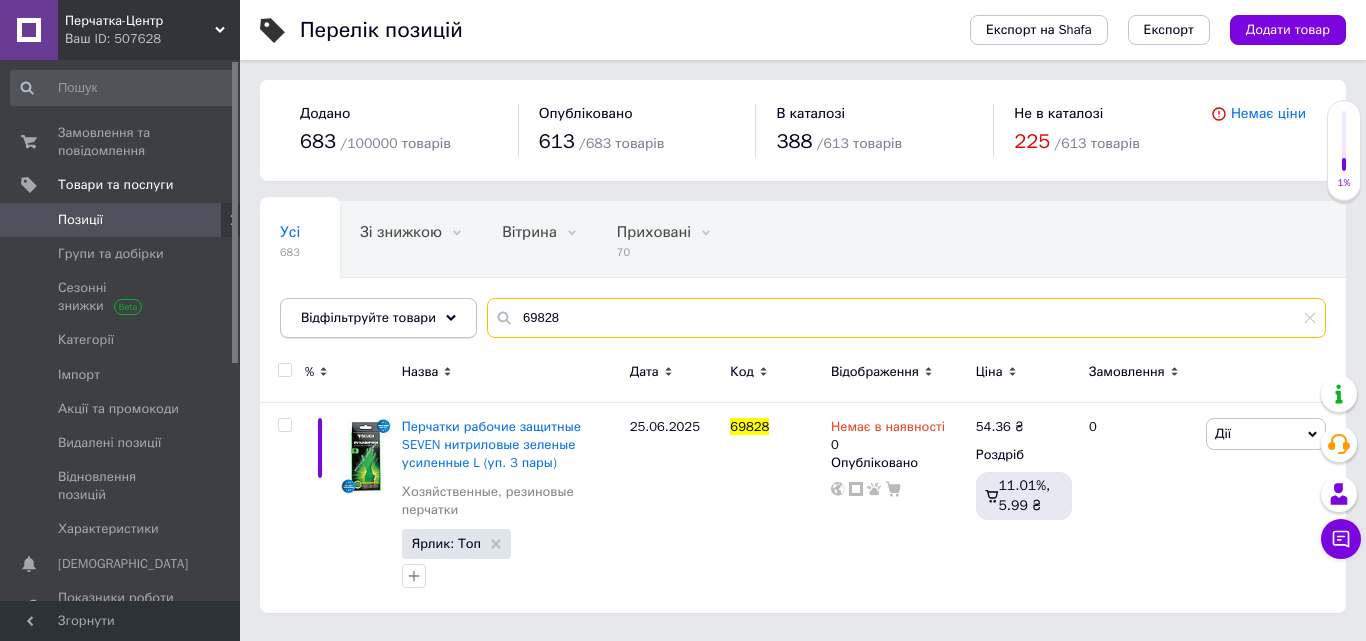 drag, startPoint x: 581, startPoint y: 317, endPoint x: 453, endPoint y: 305, distance: 128.56126 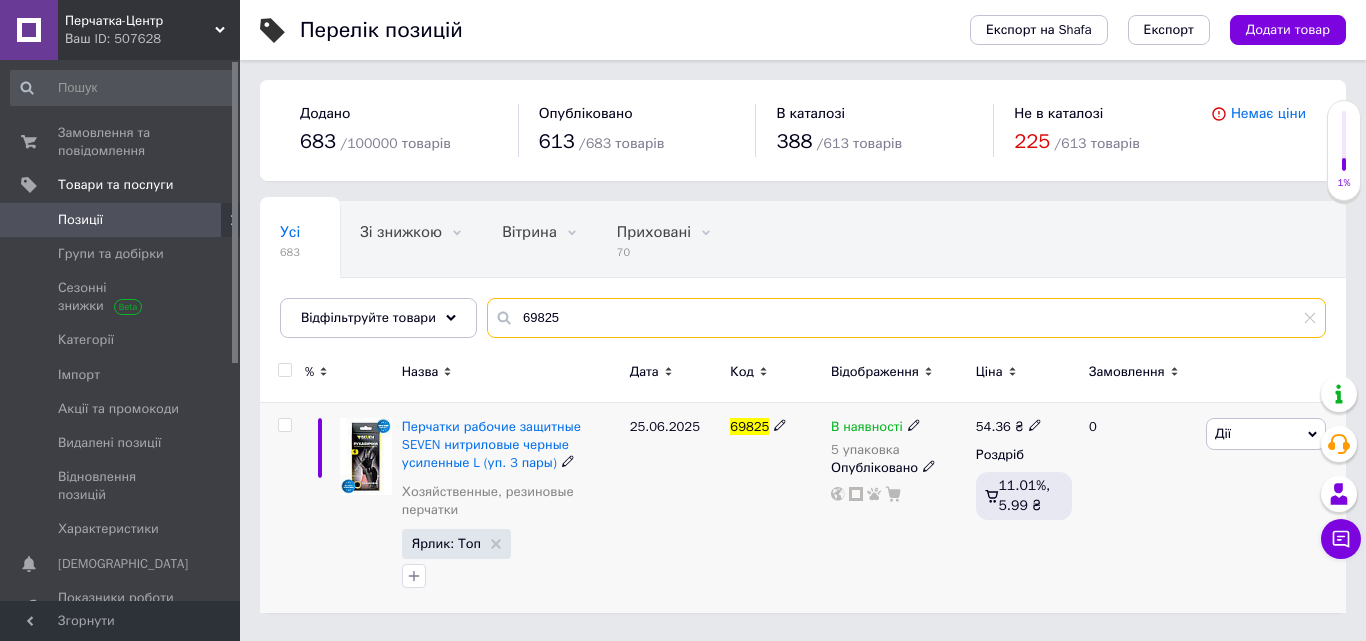 type on "69825" 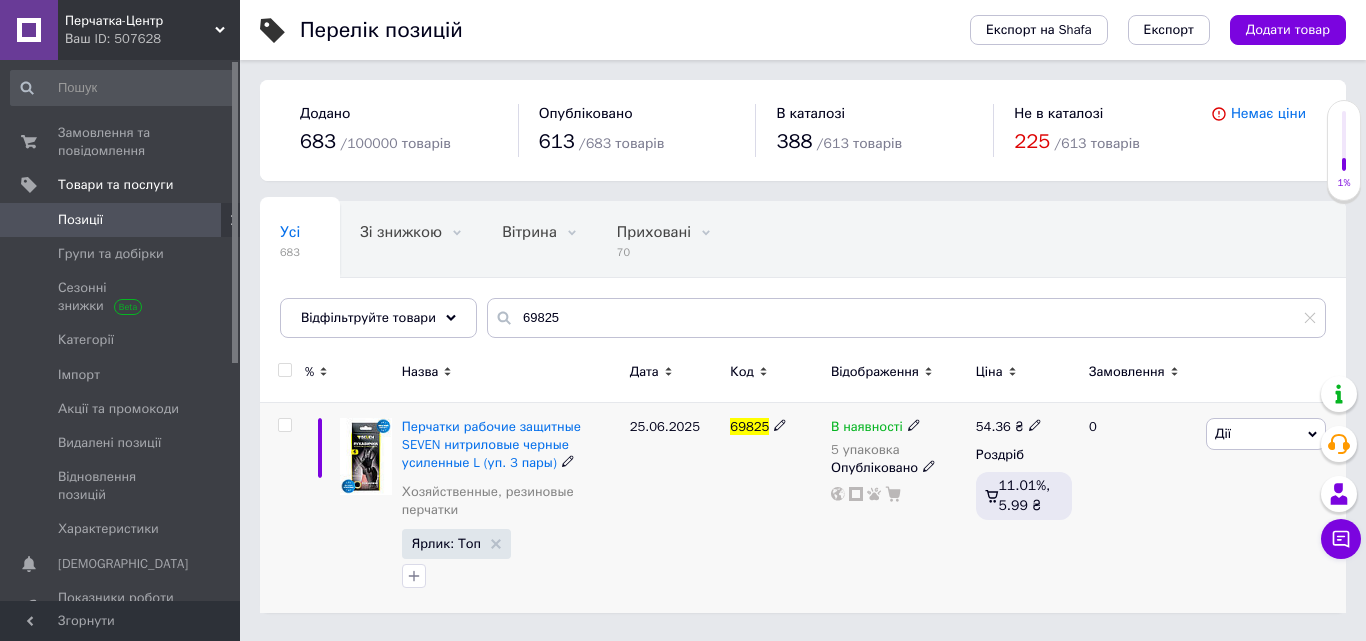 click 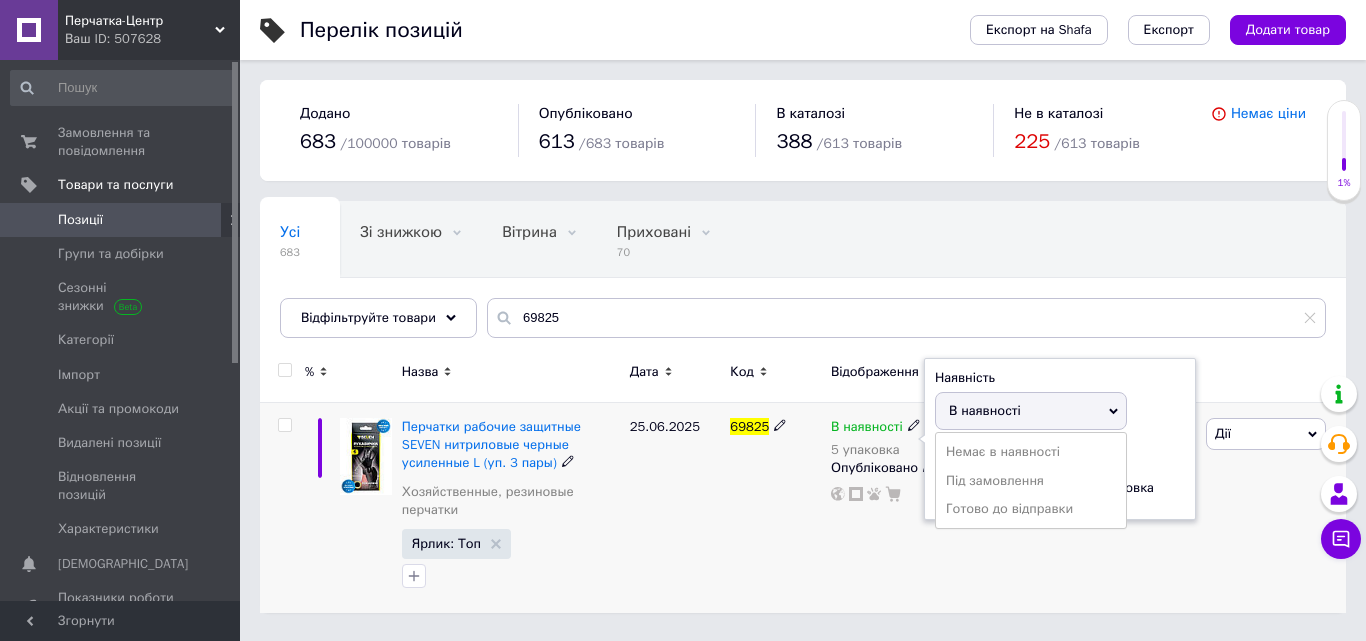 click on "Немає в наявності" at bounding box center (1031, 452) 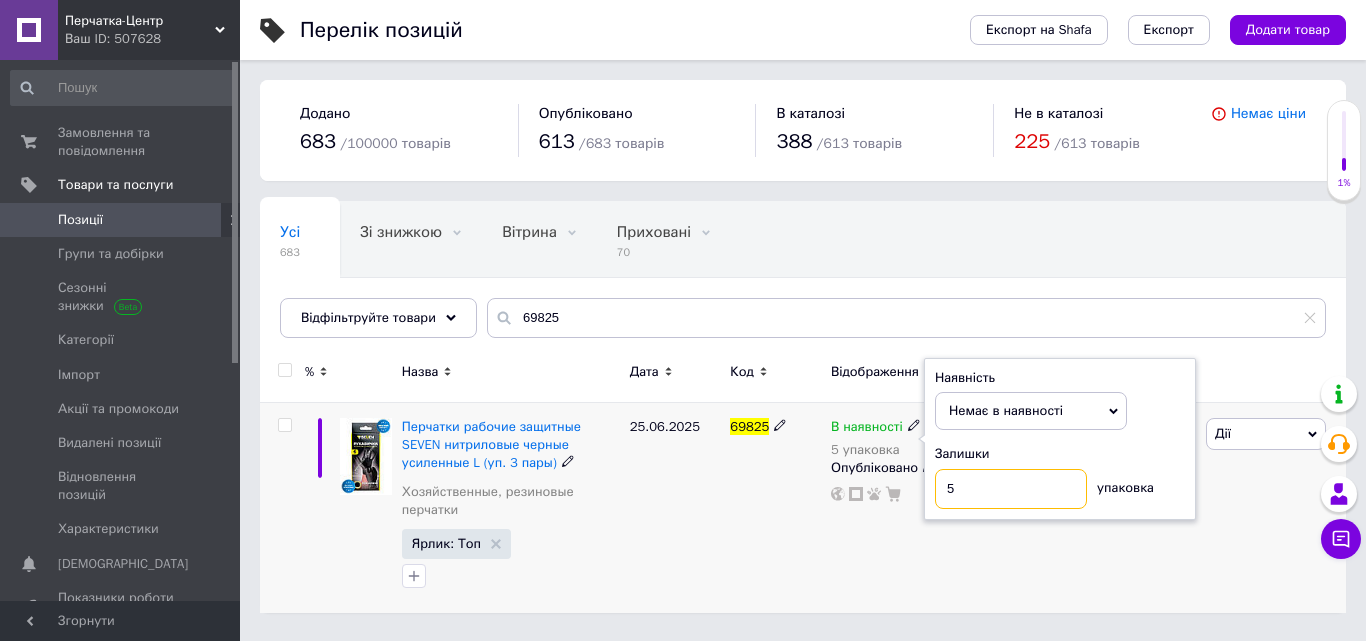 drag, startPoint x: 956, startPoint y: 491, endPoint x: 924, endPoint y: 491, distance: 32 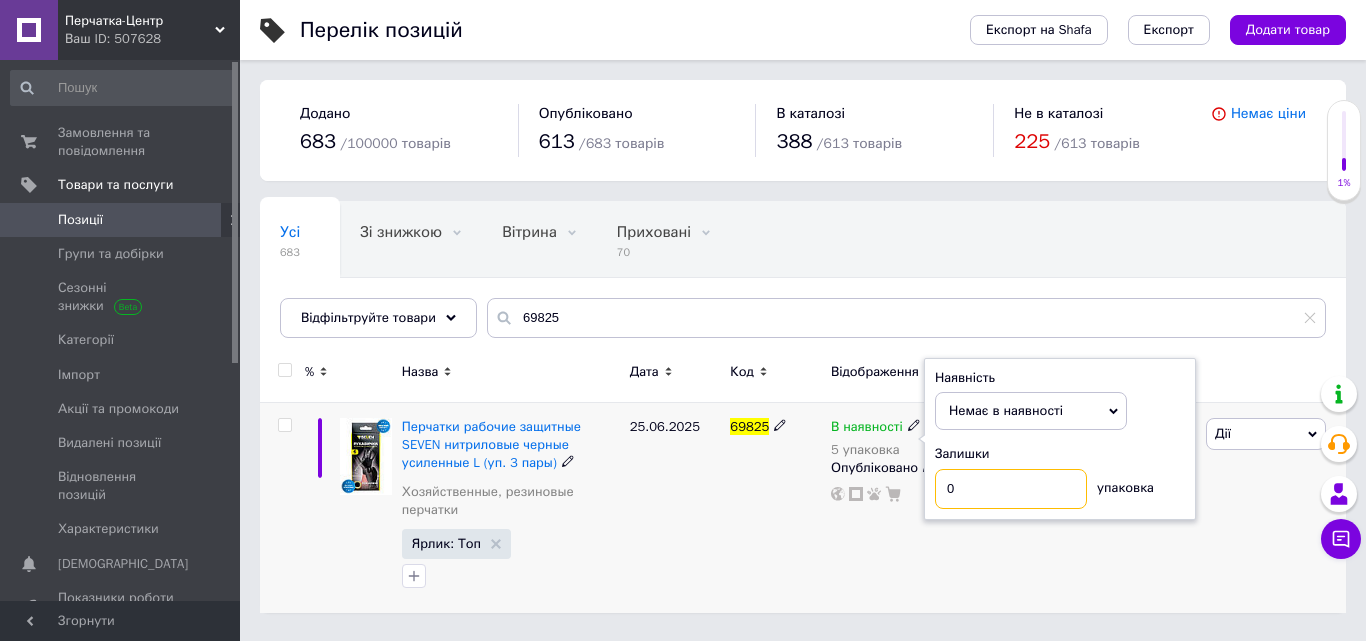 type on "0" 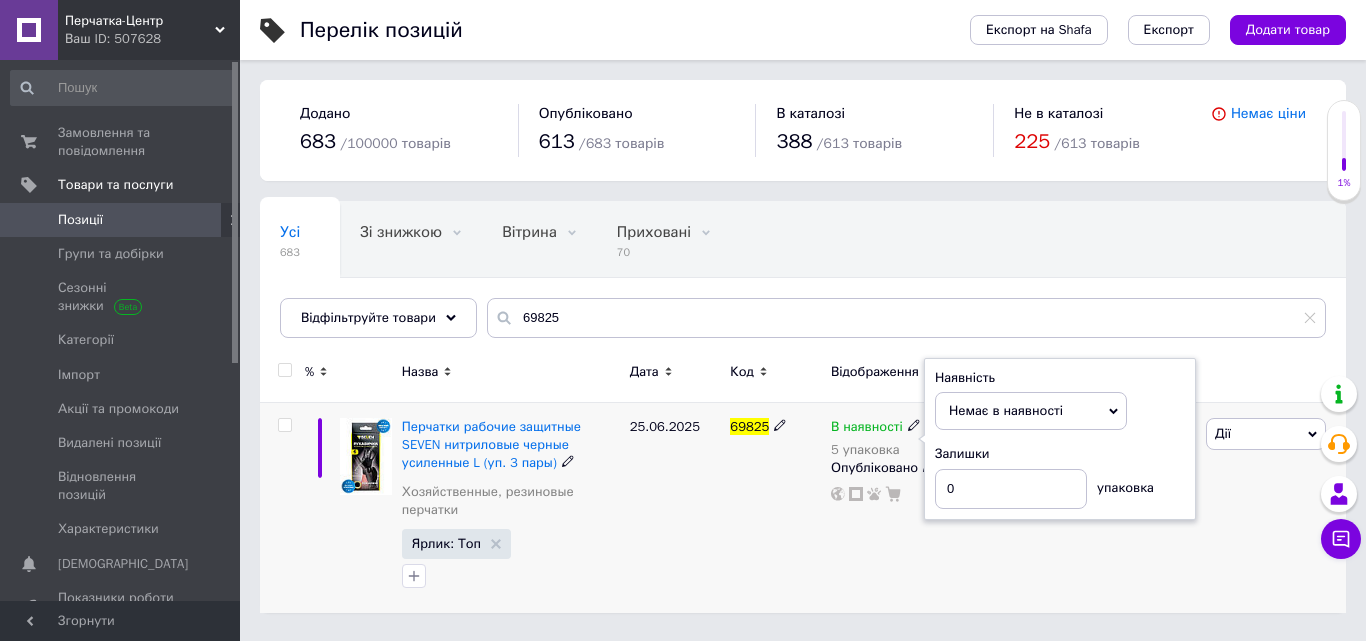 click on "В наявності 5 упаковка Наявність Немає в наявності В наявності Під замовлення Готово до відправки Залишки 0 упаковка Опубліковано" at bounding box center [898, 508] 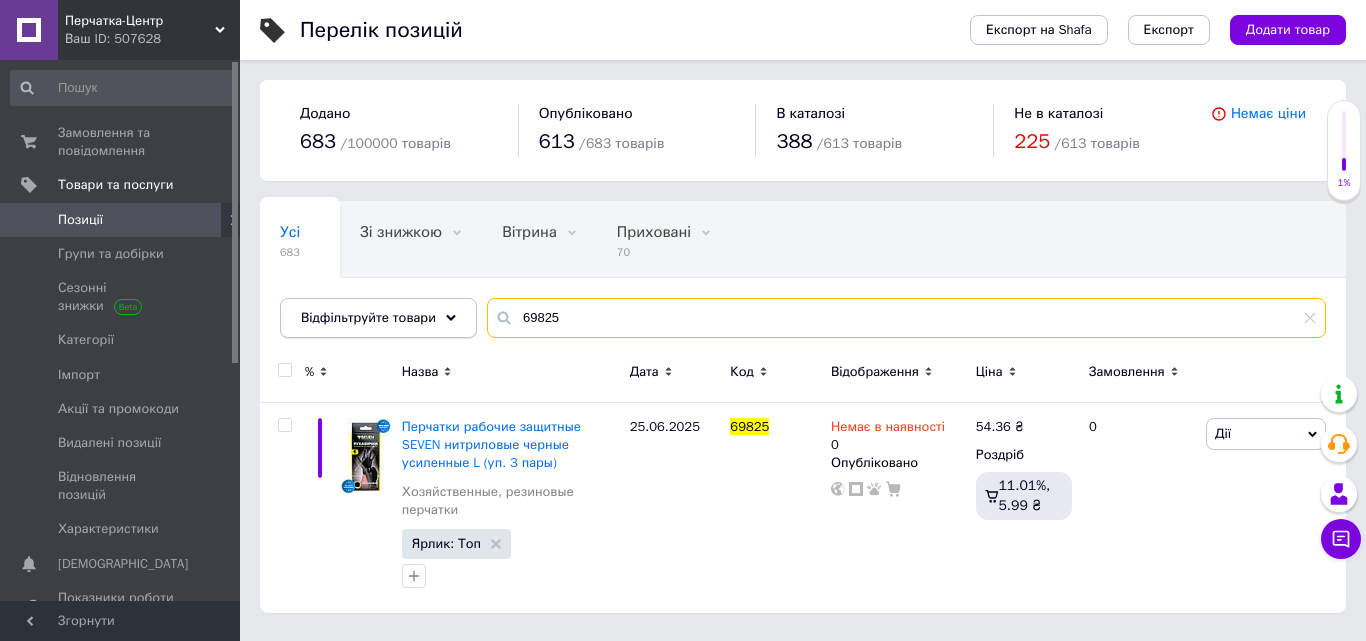 drag, startPoint x: 519, startPoint y: 317, endPoint x: 405, endPoint y: 317, distance: 114 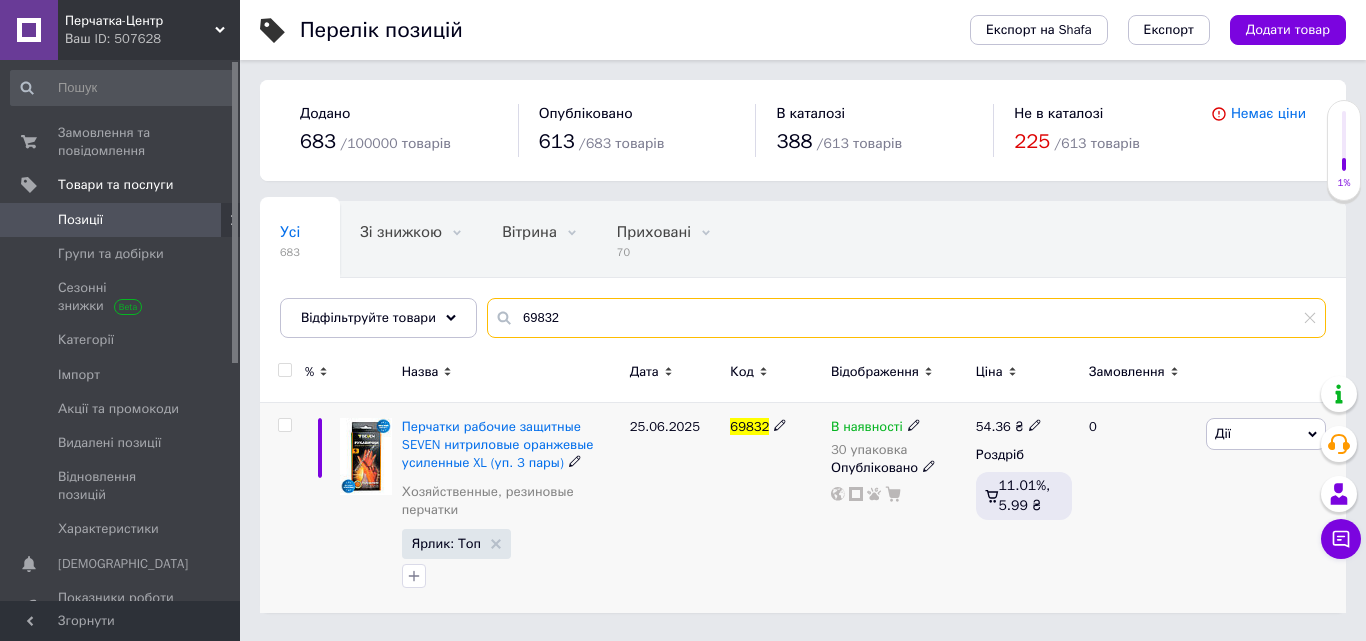 type on "69832" 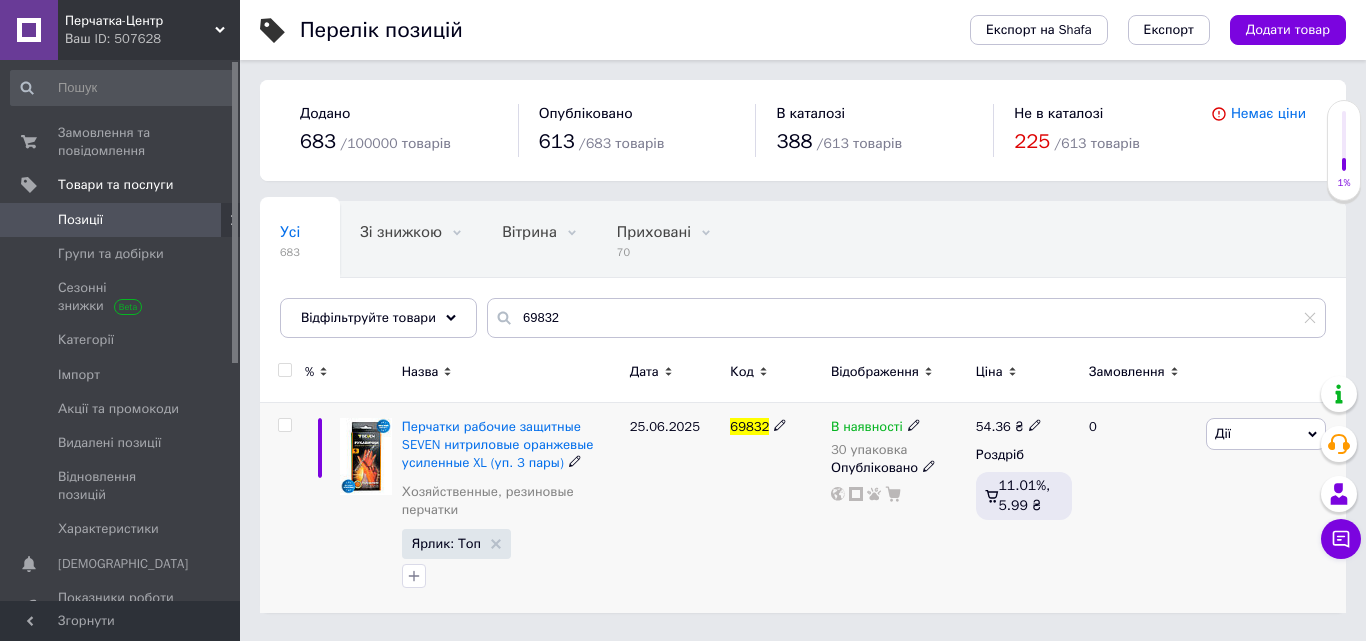 click 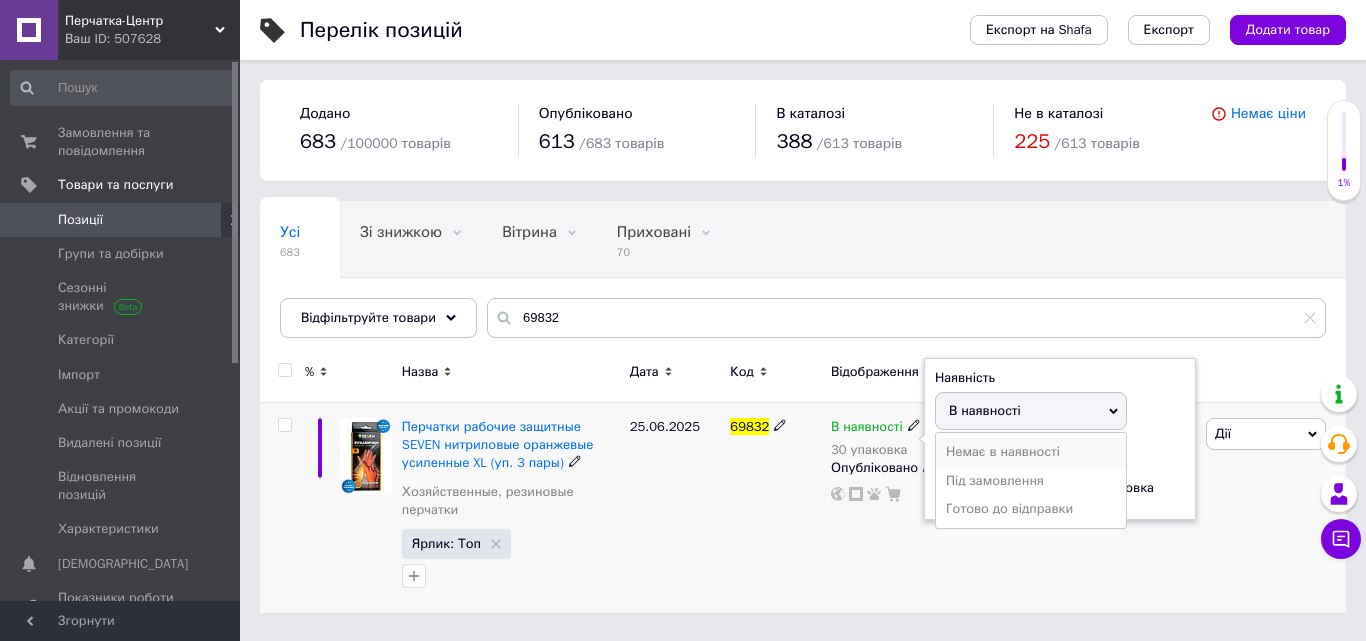 click on "Немає в наявності" at bounding box center [1031, 452] 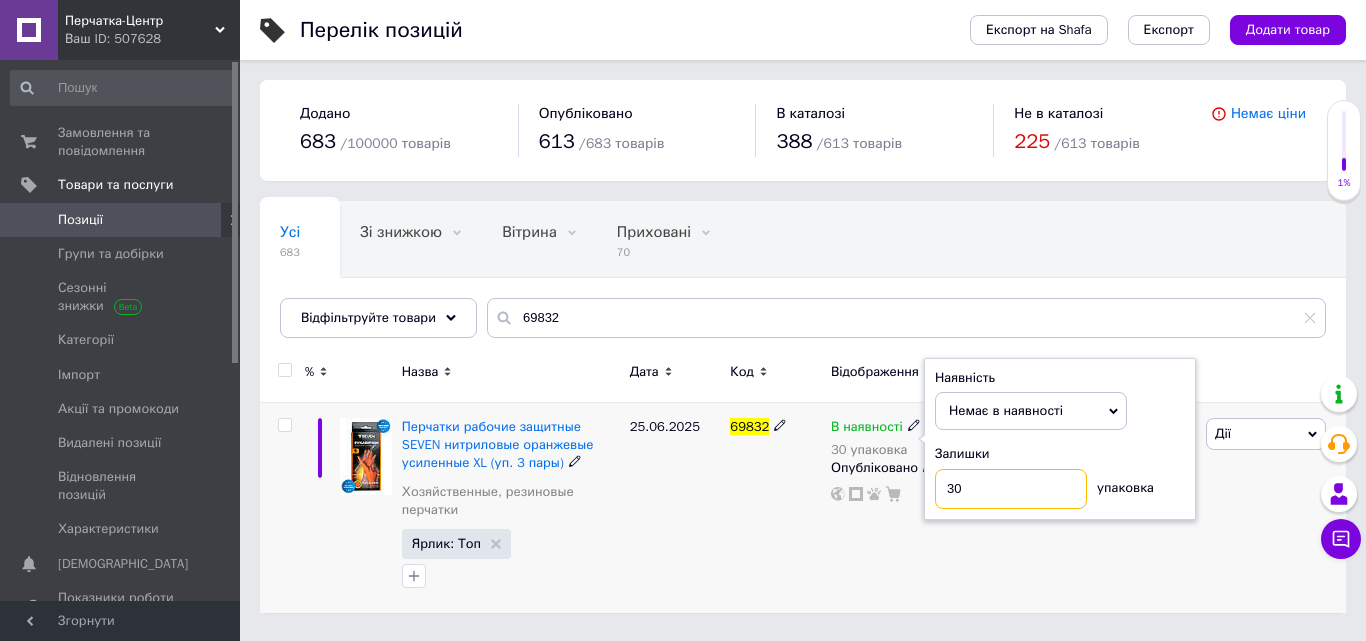 drag, startPoint x: 979, startPoint y: 496, endPoint x: 920, endPoint y: 485, distance: 60.016663 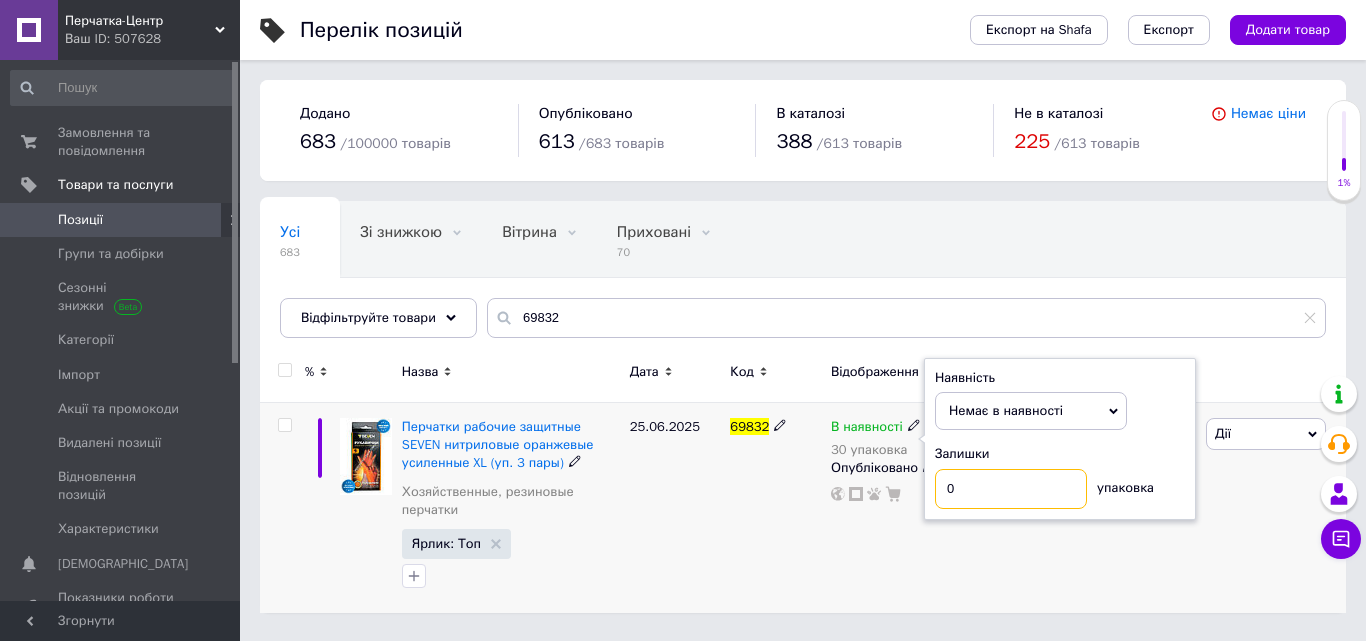type on "0" 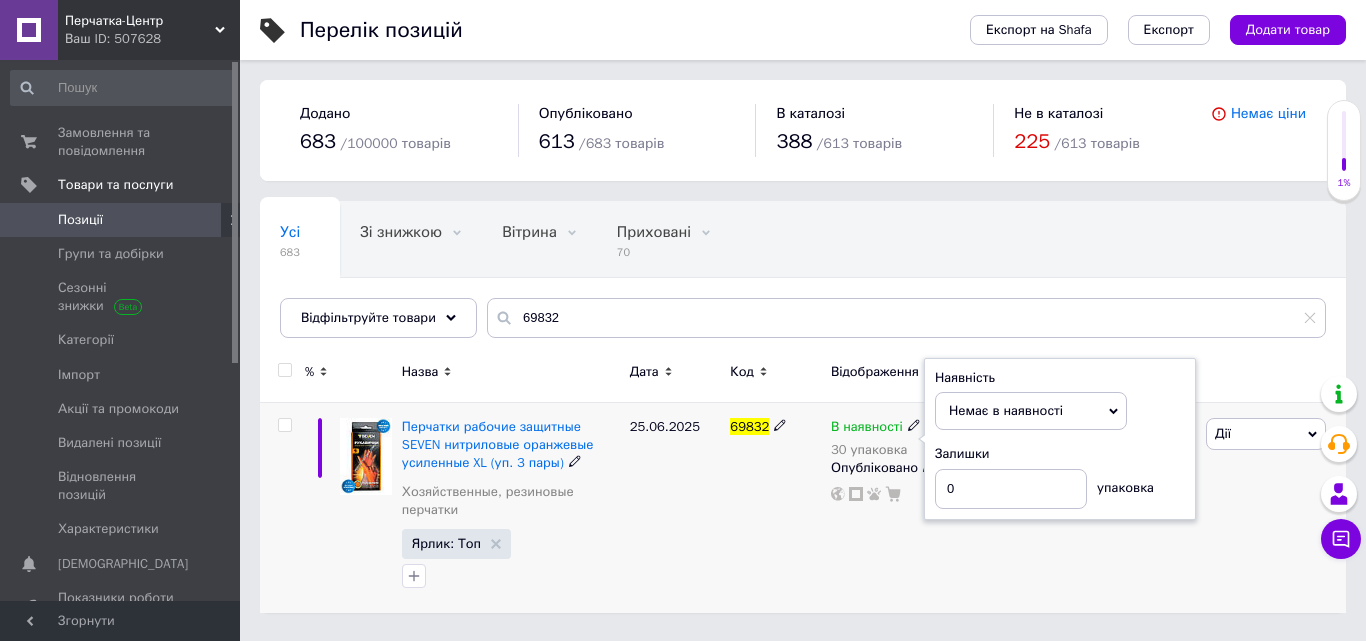click on "В наявності 30 упаковка Наявність Немає в наявності В наявності Під замовлення Готово до відправки Залишки 0 упаковка Опубліковано" at bounding box center (898, 508) 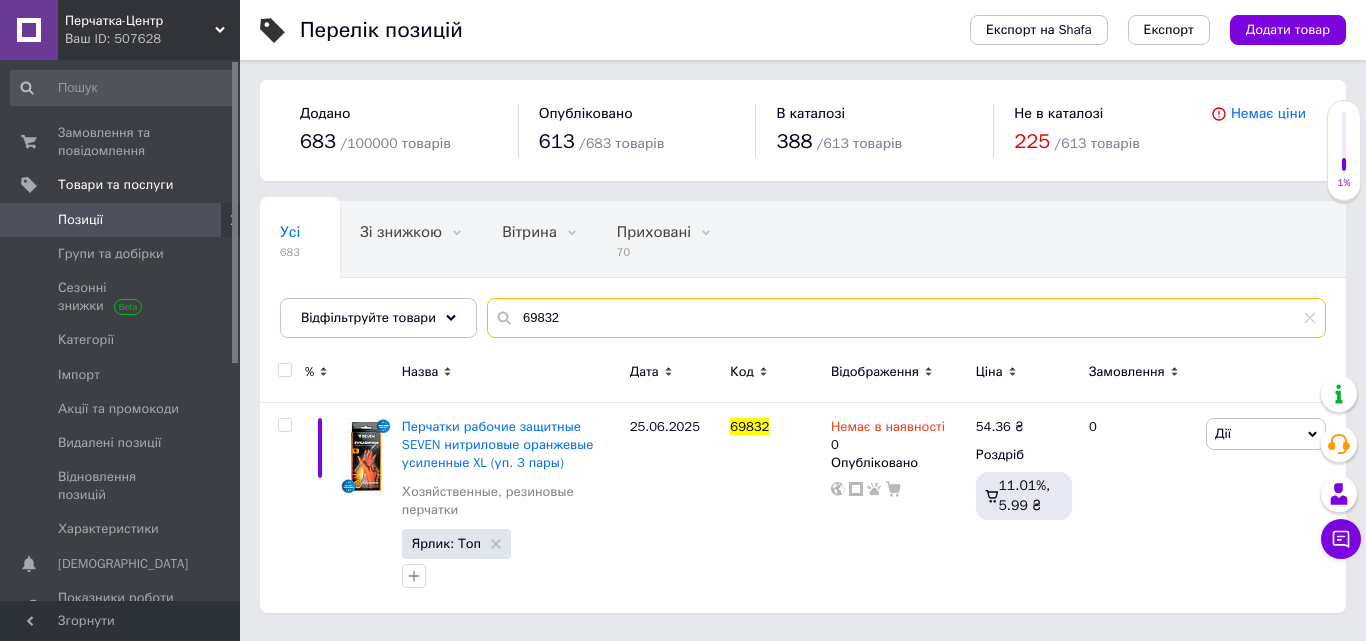 drag, startPoint x: 560, startPoint y: 323, endPoint x: 477, endPoint y: 301, distance: 85.86617 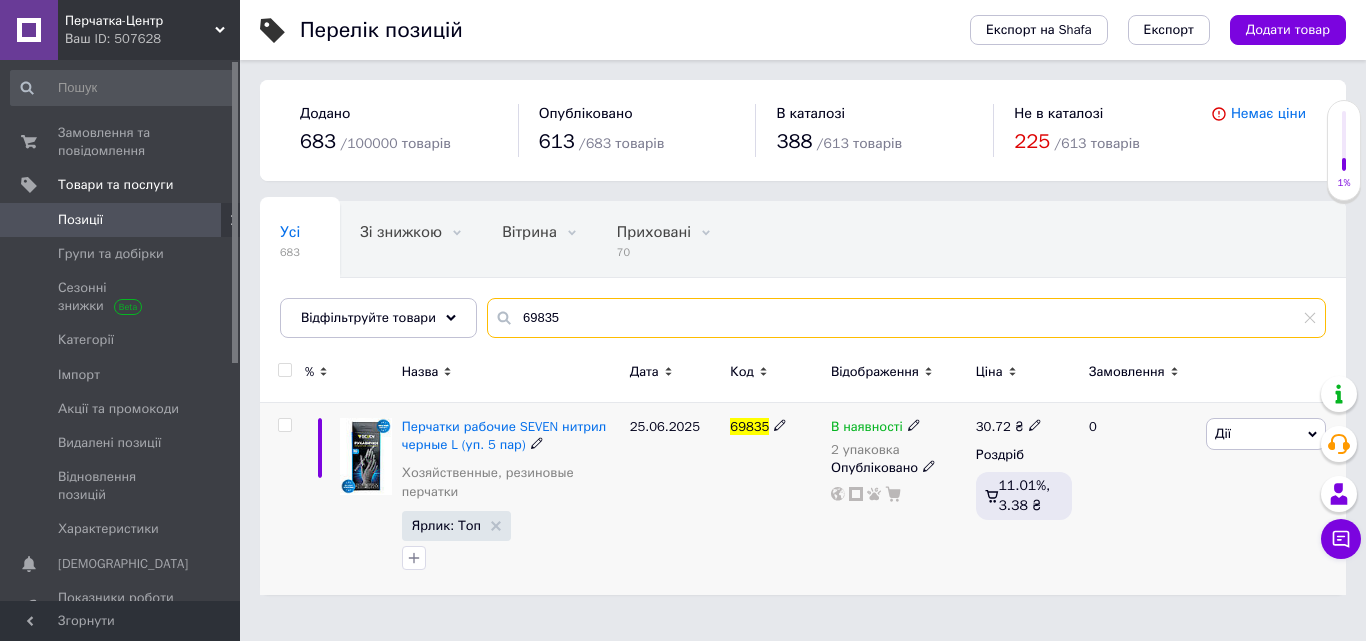 type on "69835" 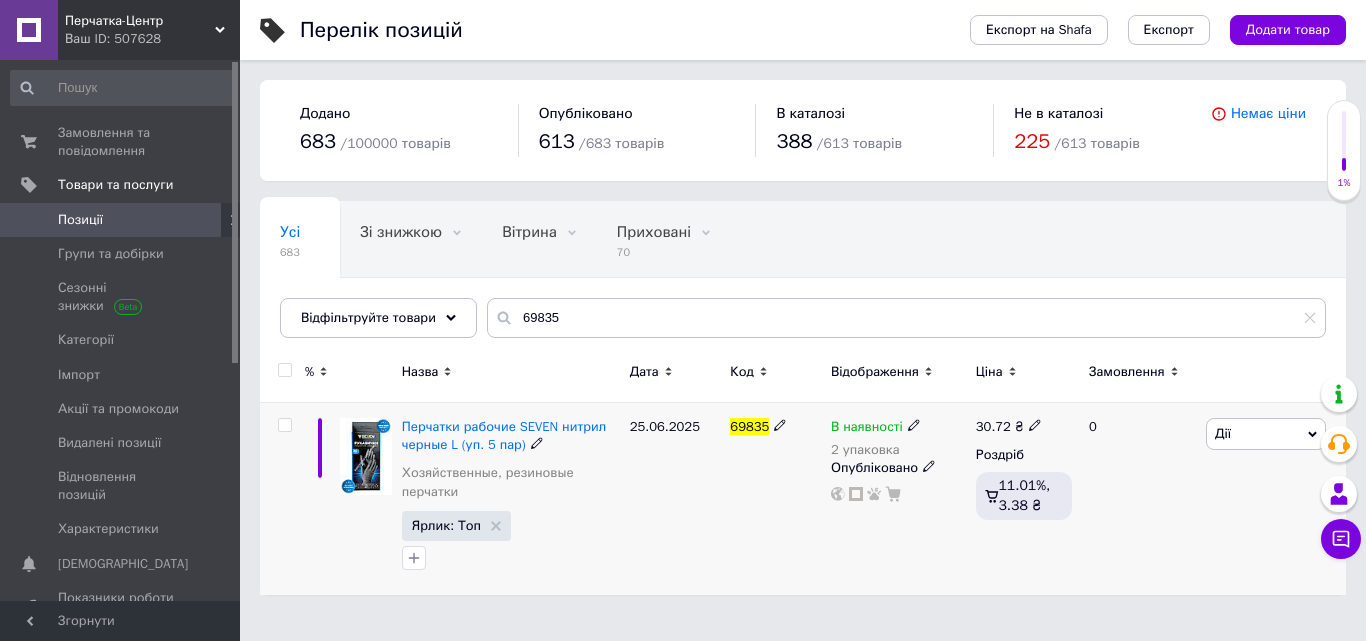 click 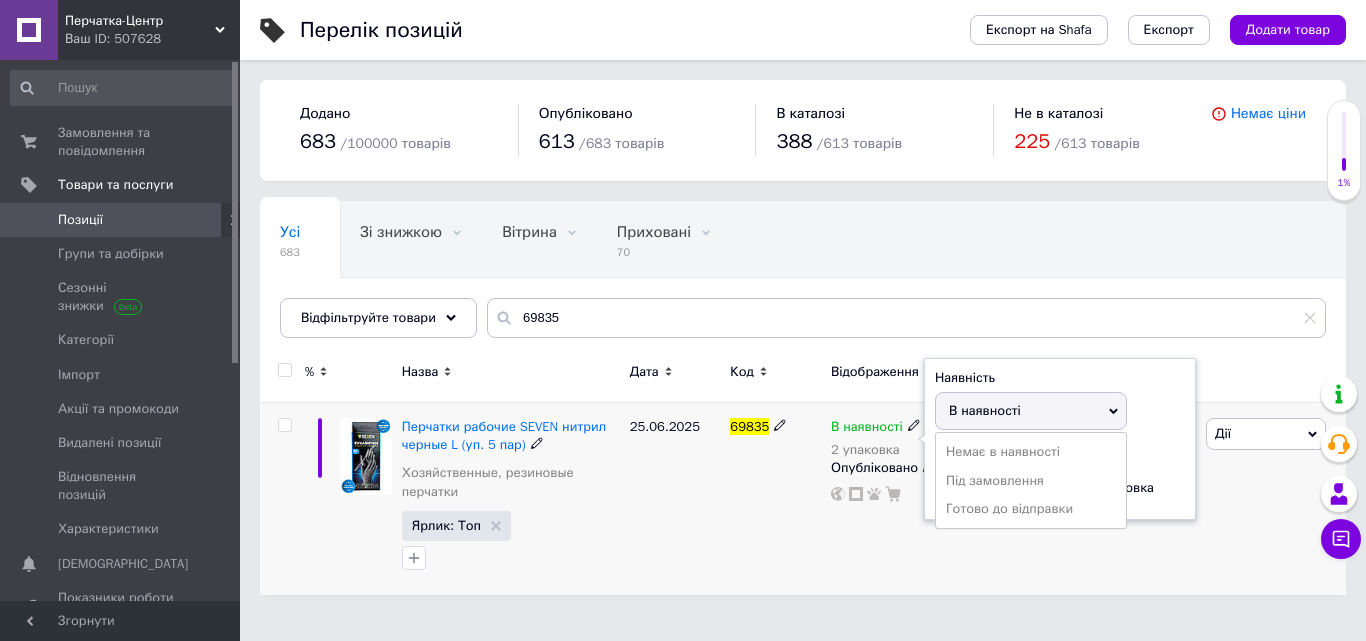 drag, startPoint x: 972, startPoint y: 455, endPoint x: 986, endPoint y: 494, distance: 41.4367 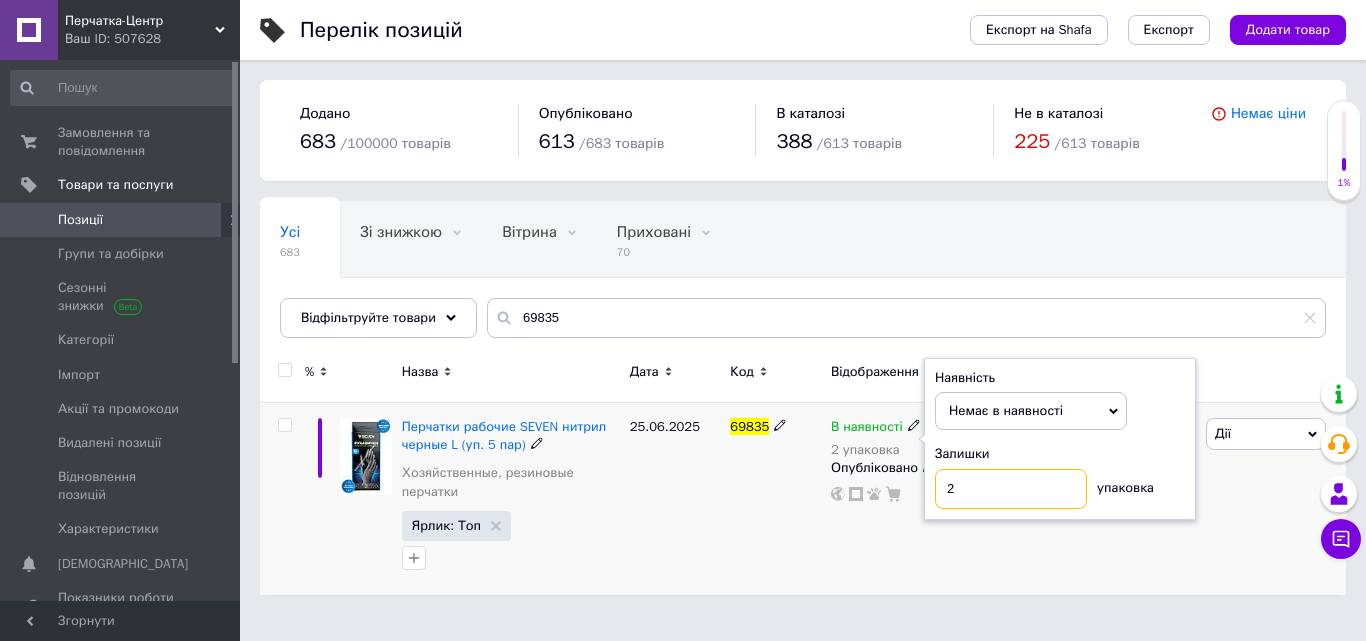 drag, startPoint x: 986, startPoint y: 497, endPoint x: 925, endPoint y: 494, distance: 61.073727 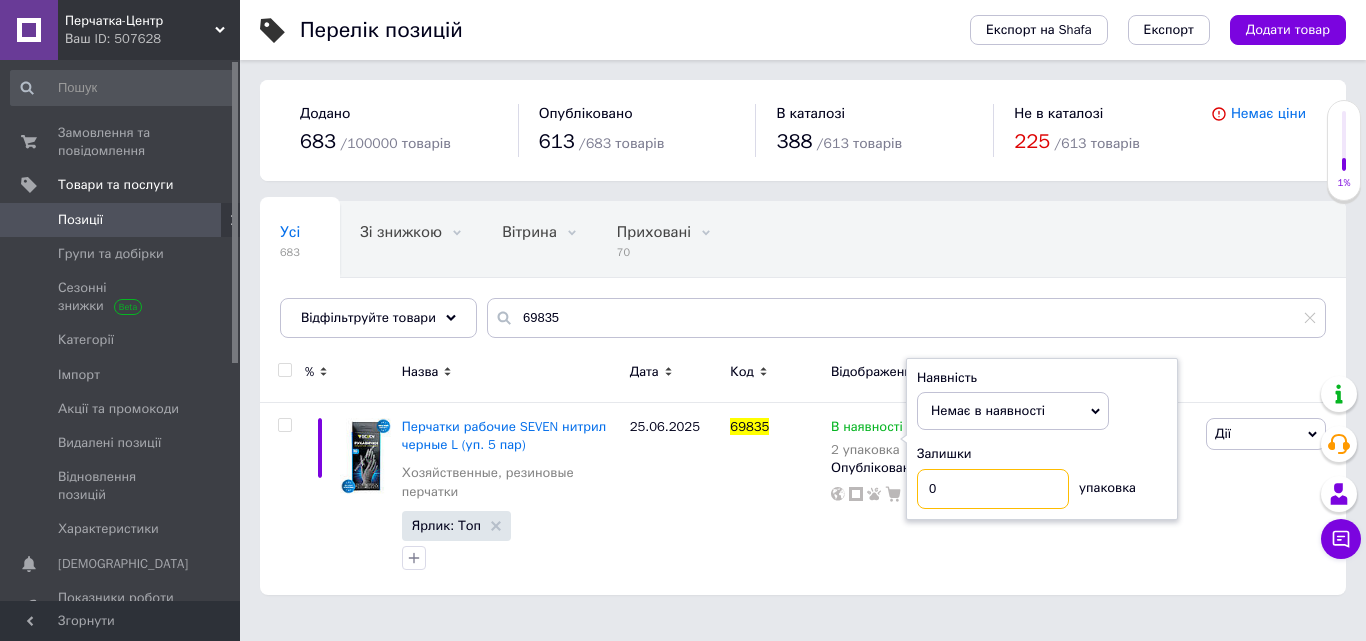 type on "0" 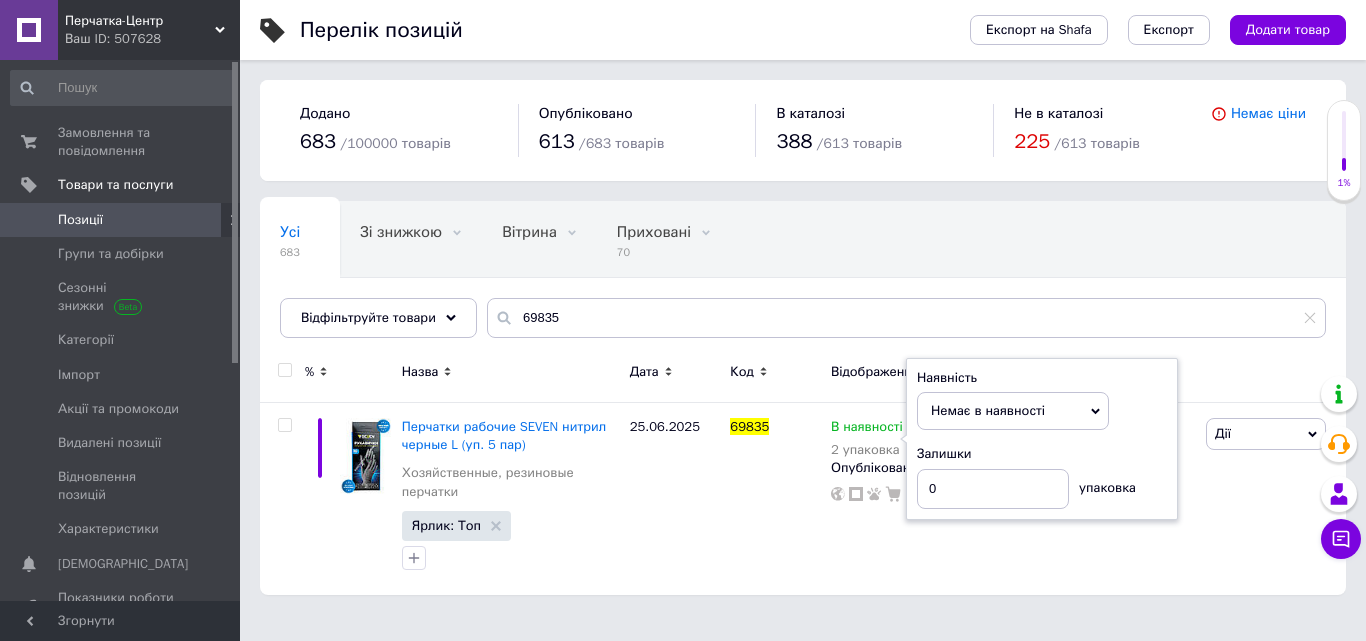 click on "Перелік позицій Експорт на Shafa Експорт Додати товар Додано 683   / 100000   товарів Опубліковано 613   / 683   товарів В каталозі 388   / 613   товарів Не в каталозі 225   / 613   товарів [PERSON_NAME] ціни Усі 683 Зі знижкою 0 Видалити Редагувати Вітрина 0 Видалити Редагувати Приховані 70 Видалити Редагувати Опубліковані 613 Видалити Редагувати Ok Відфільтровано...  Зберегти Нічого не знайдено Можливо, помилка у слові  або немає відповідностей за вашим запитом. Усі 683 Зі знижкою 0 Вітрина 0 Приховані 70 Опубліковані 613 Відфільтруйте товари 69835 % Назва Дата Код Відображення Ціна Замовлення [DATE]" at bounding box center [803, 307] 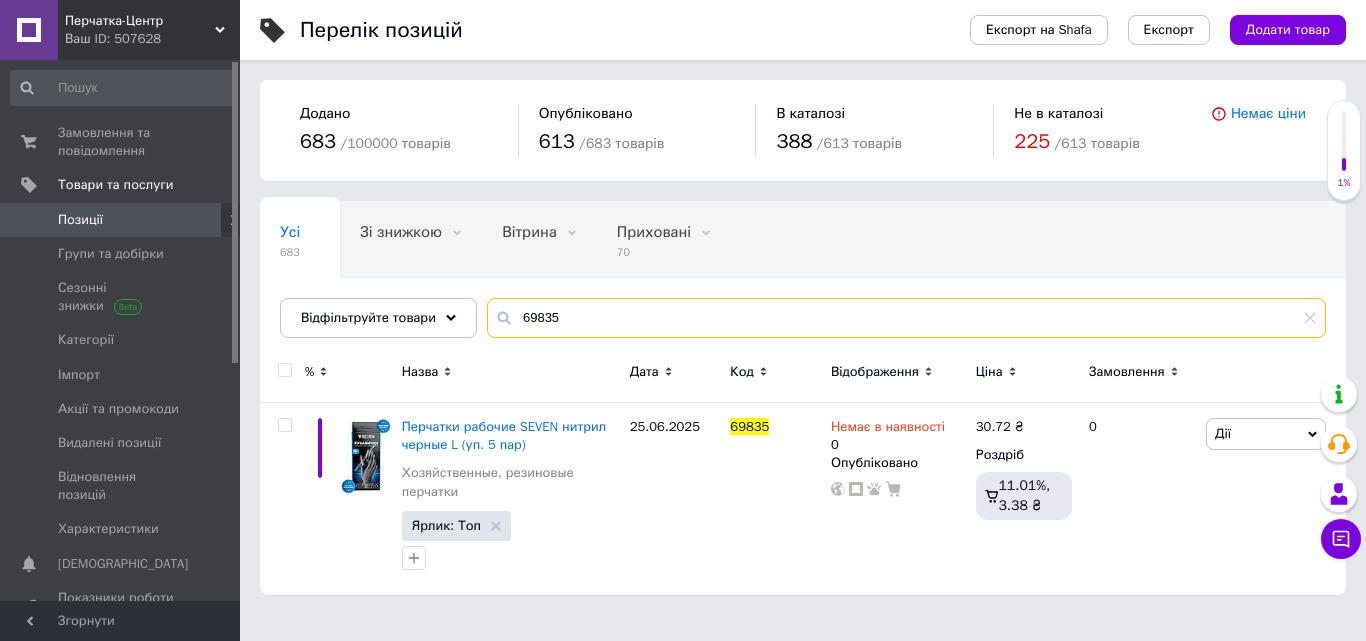 drag, startPoint x: 564, startPoint y: 324, endPoint x: 503, endPoint y: 316, distance: 61.522354 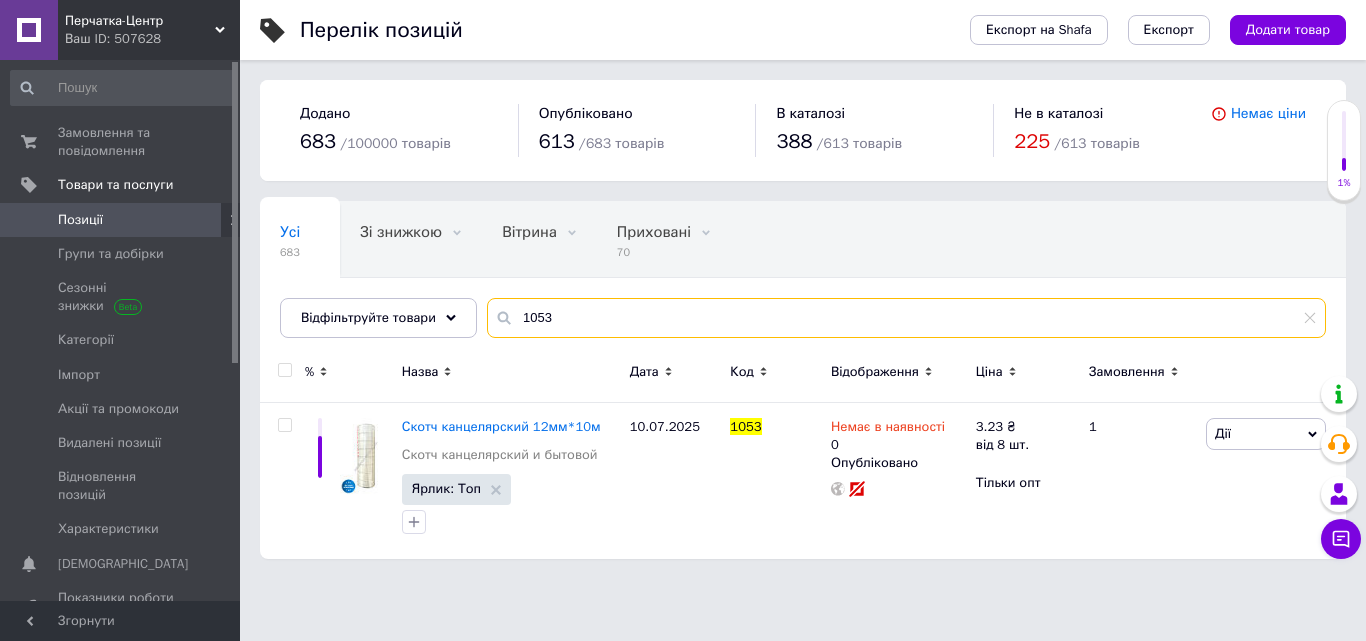 drag, startPoint x: 536, startPoint y: 316, endPoint x: 491, endPoint y: 311, distance: 45.276924 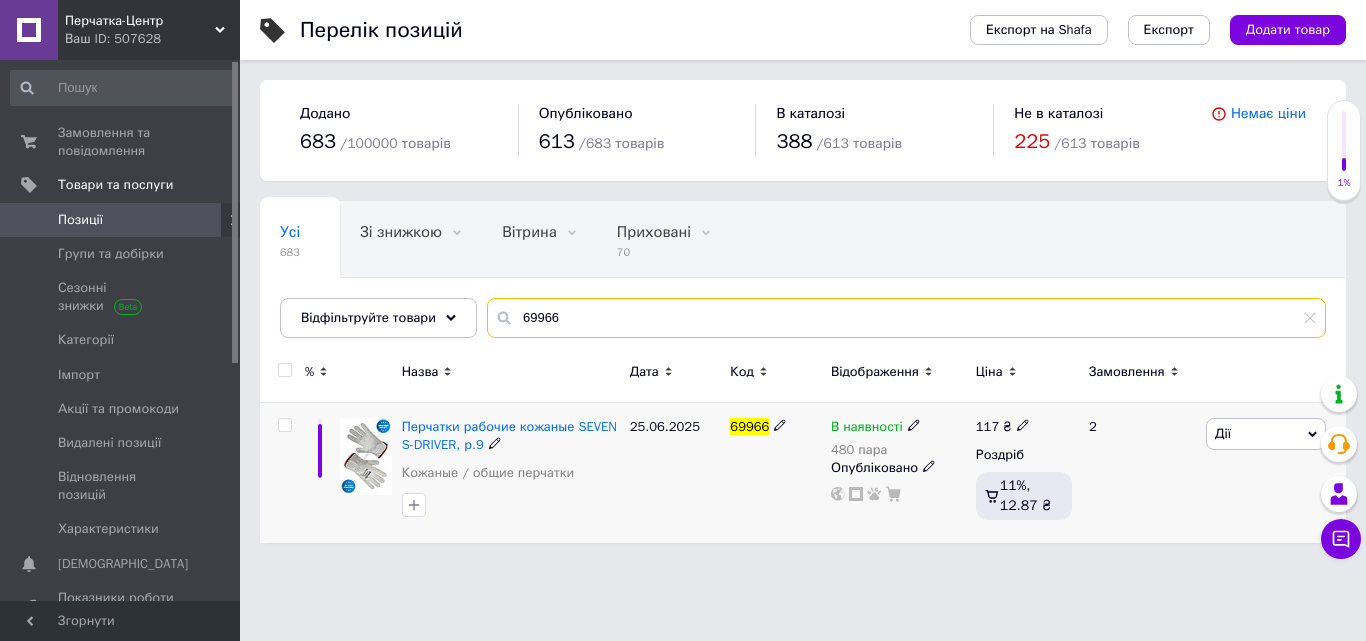 type on "69966" 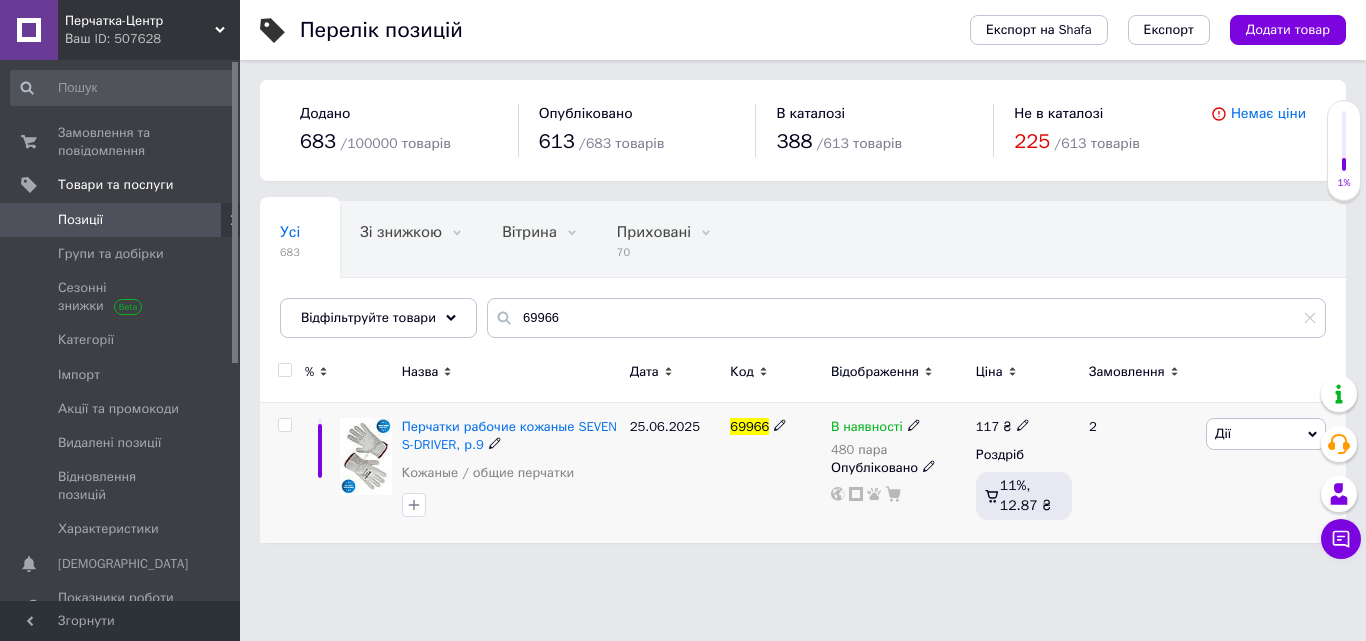 click 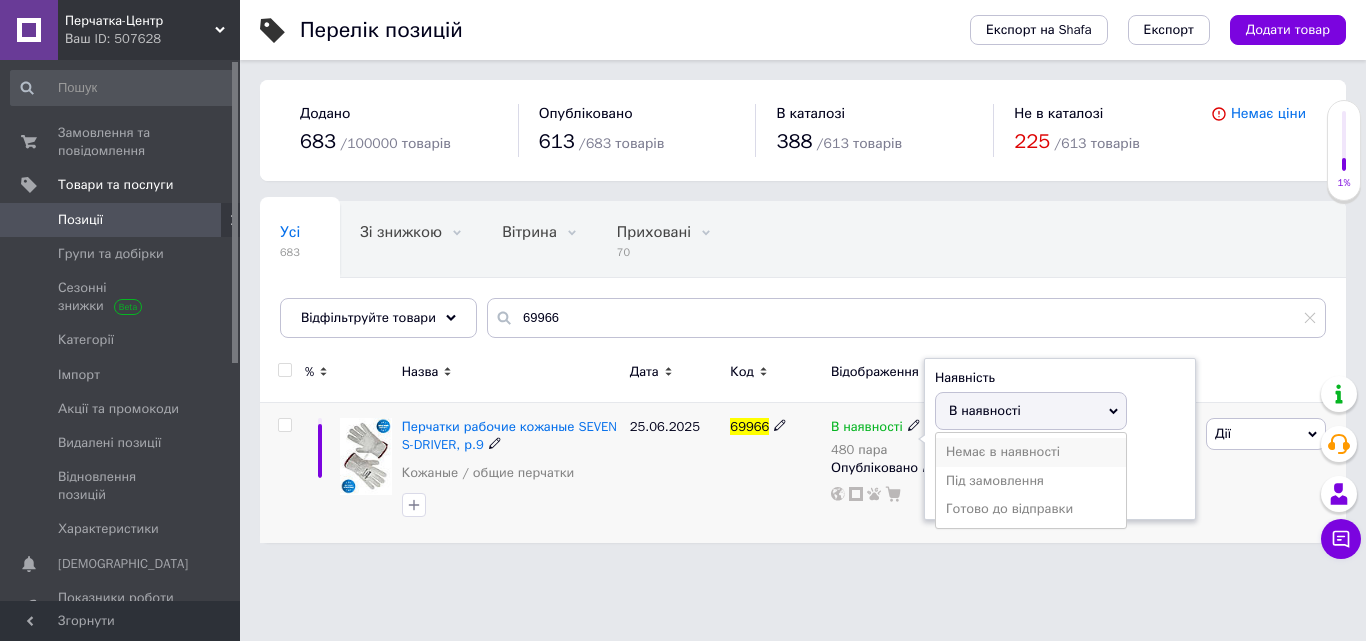 click on "Немає в наявності" at bounding box center [1031, 452] 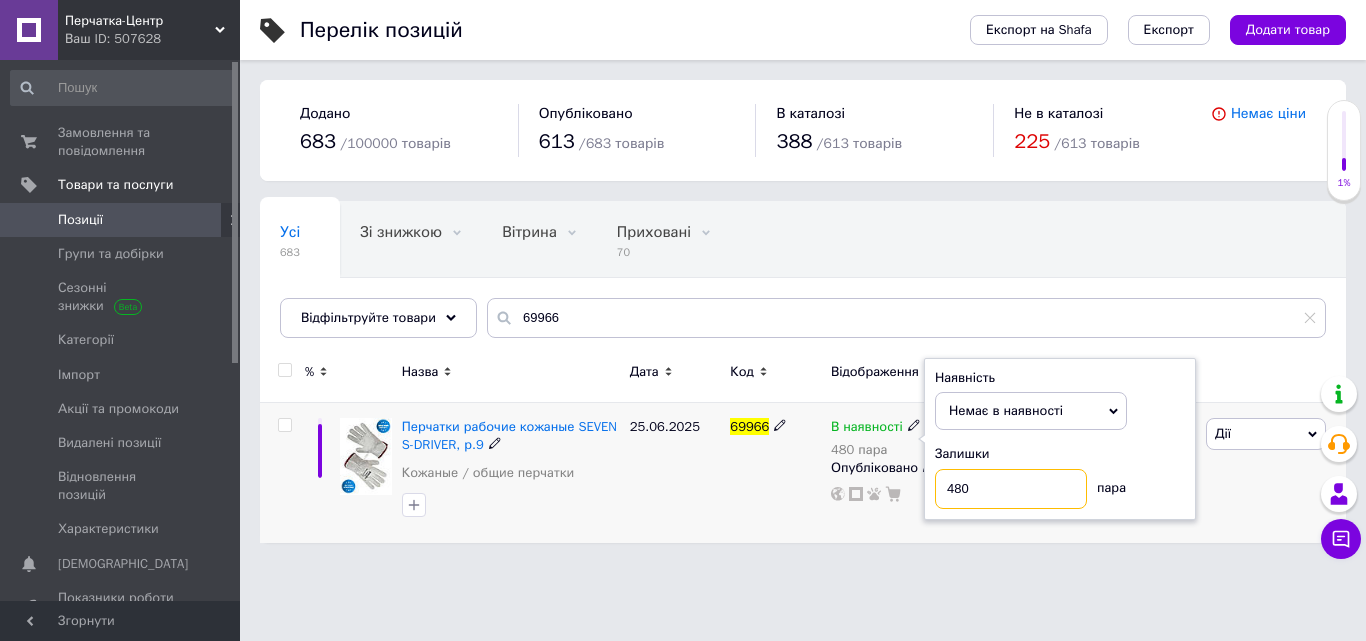 drag, startPoint x: 937, startPoint y: 486, endPoint x: 898, endPoint y: 477, distance: 40.024994 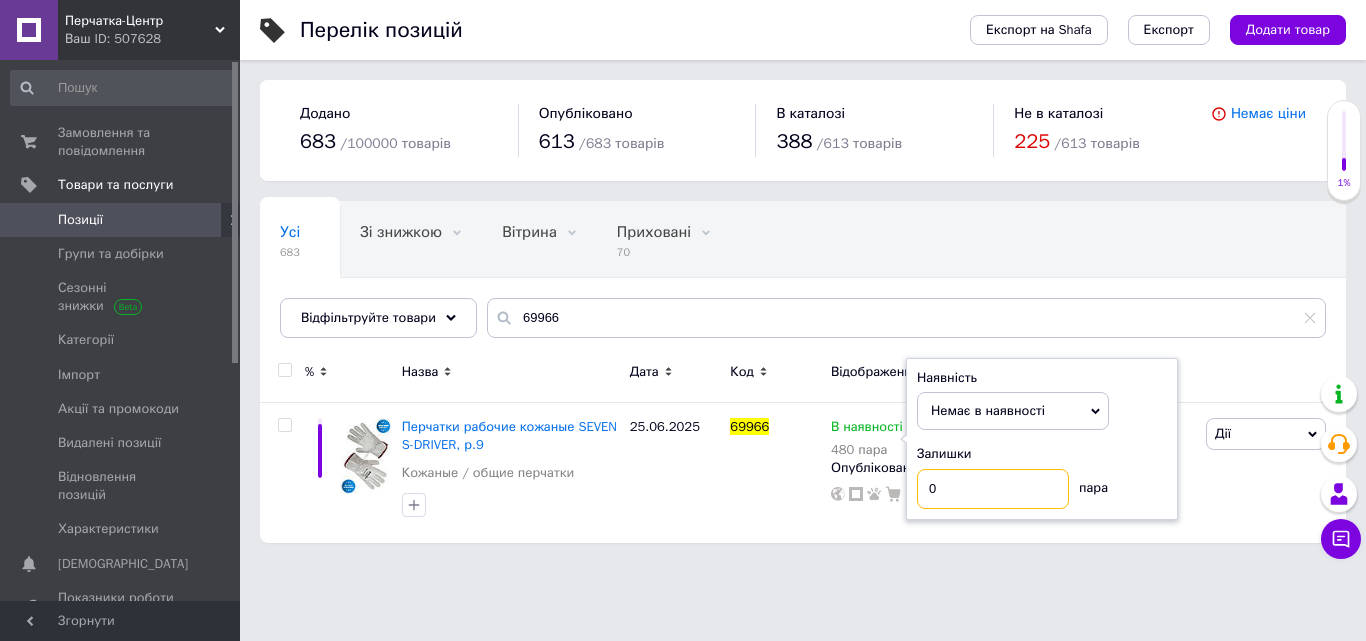 type on "0" 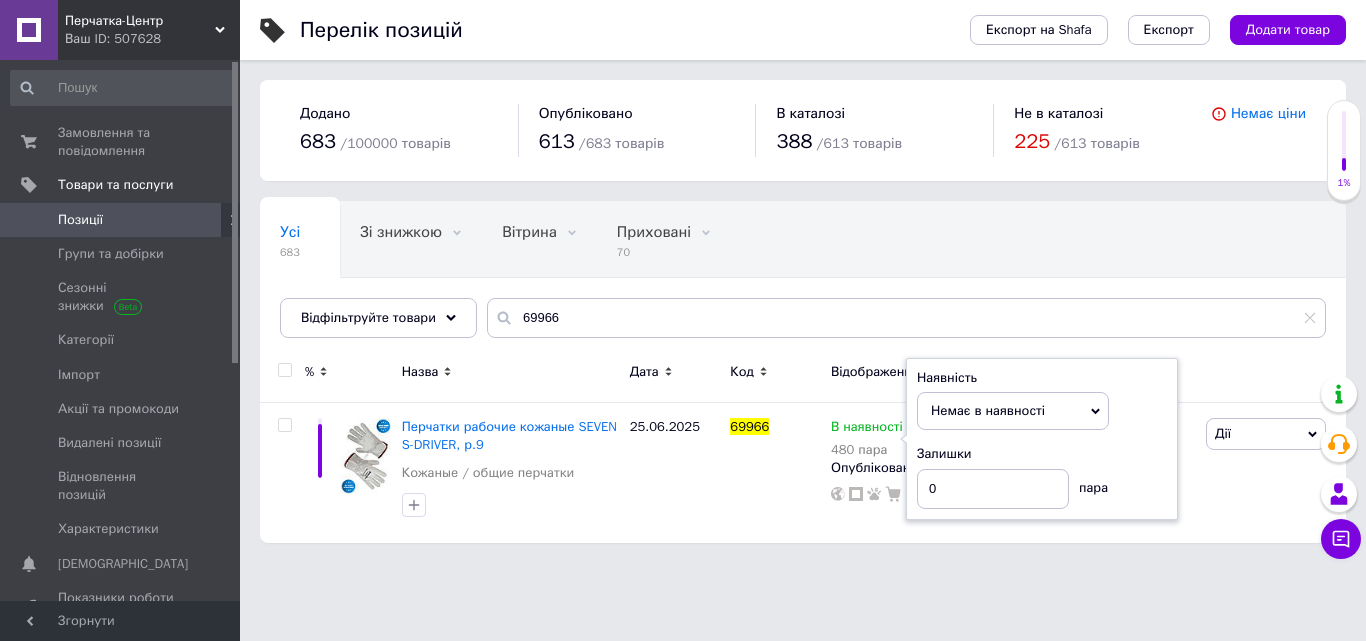 click on "Перчатка-Центр Ваш ID: 507628 Сайт Перчатка-Центр Кабінет покупця Перевірити стан системи Сторінка на порталі Довідка Вийти Замовлення та повідомлення 0 0 Товари та послуги Позиції Групи та добірки Сезонні знижки Категорії Імпорт Акції та промокоди Видалені позиції Відновлення позицій Характеристики Сповіщення 0 Показники роботи компанії Панель управління Відгуки Клієнти Каталог ProSale Аналітика Інструменти веб-майстра та SEO Управління сайтом Гаманець компанії [PERSON_NAME] Тарифи та рахунки 683   /" at bounding box center (683, 359) 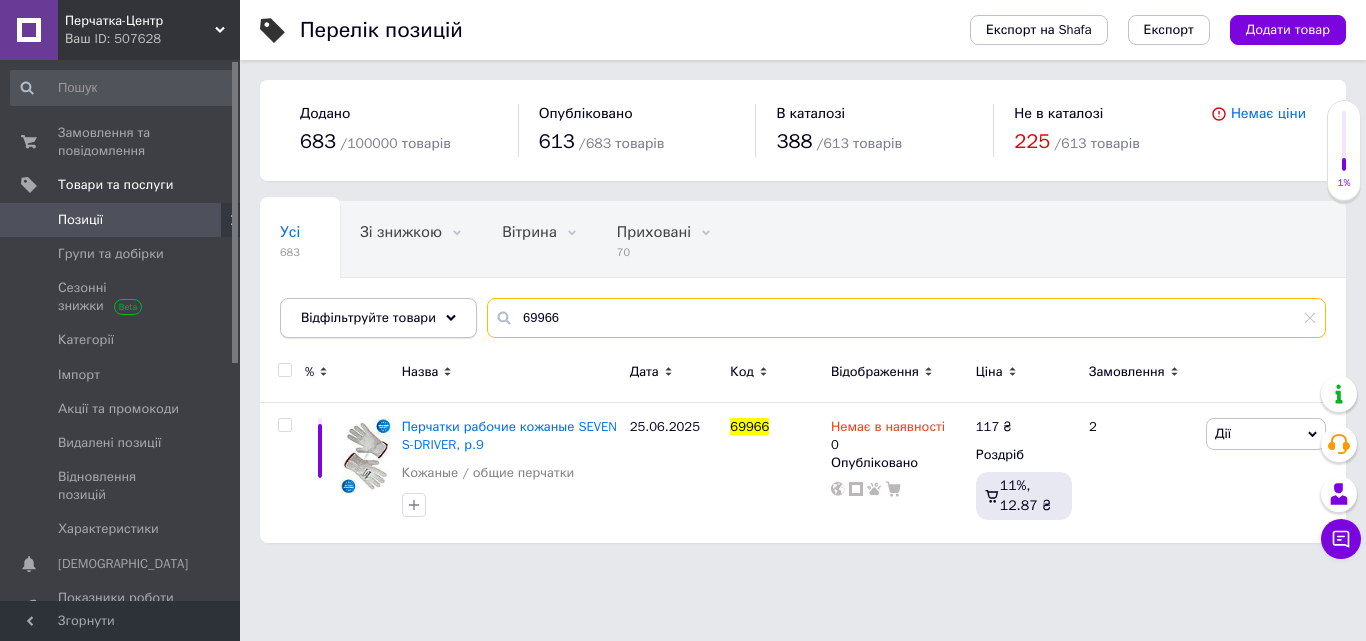 drag, startPoint x: 589, startPoint y: 317, endPoint x: 468, endPoint y: 318, distance: 121.004135 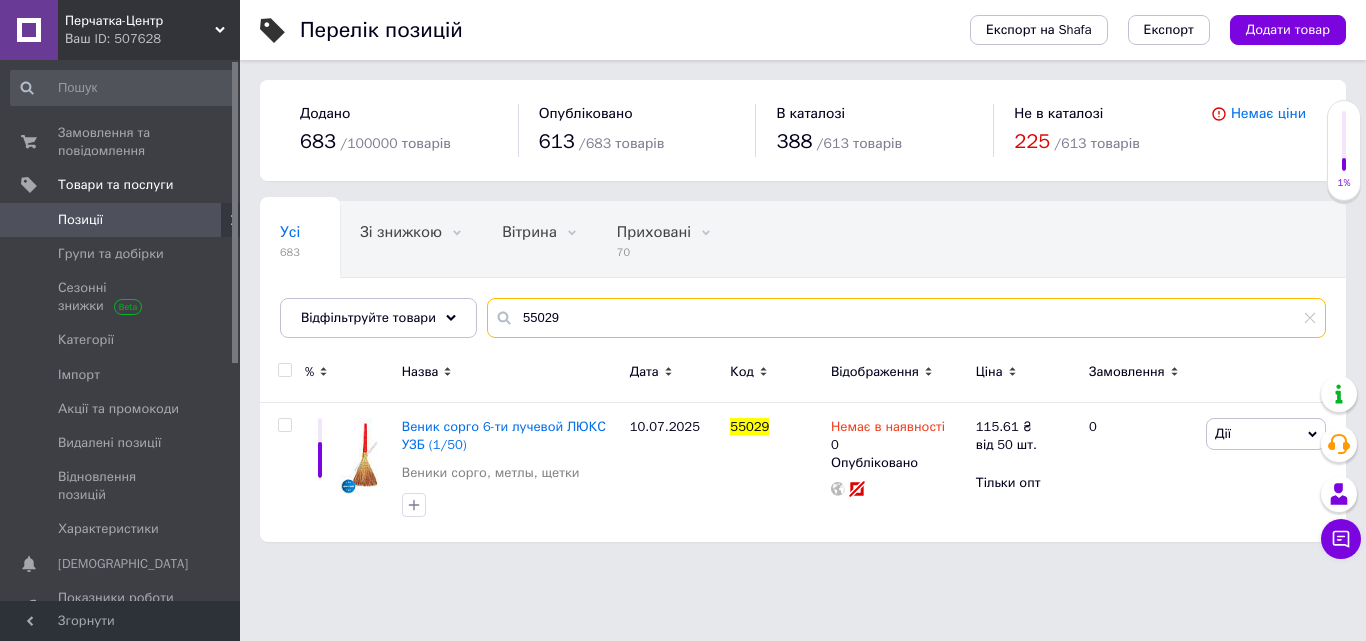 type on "55029" 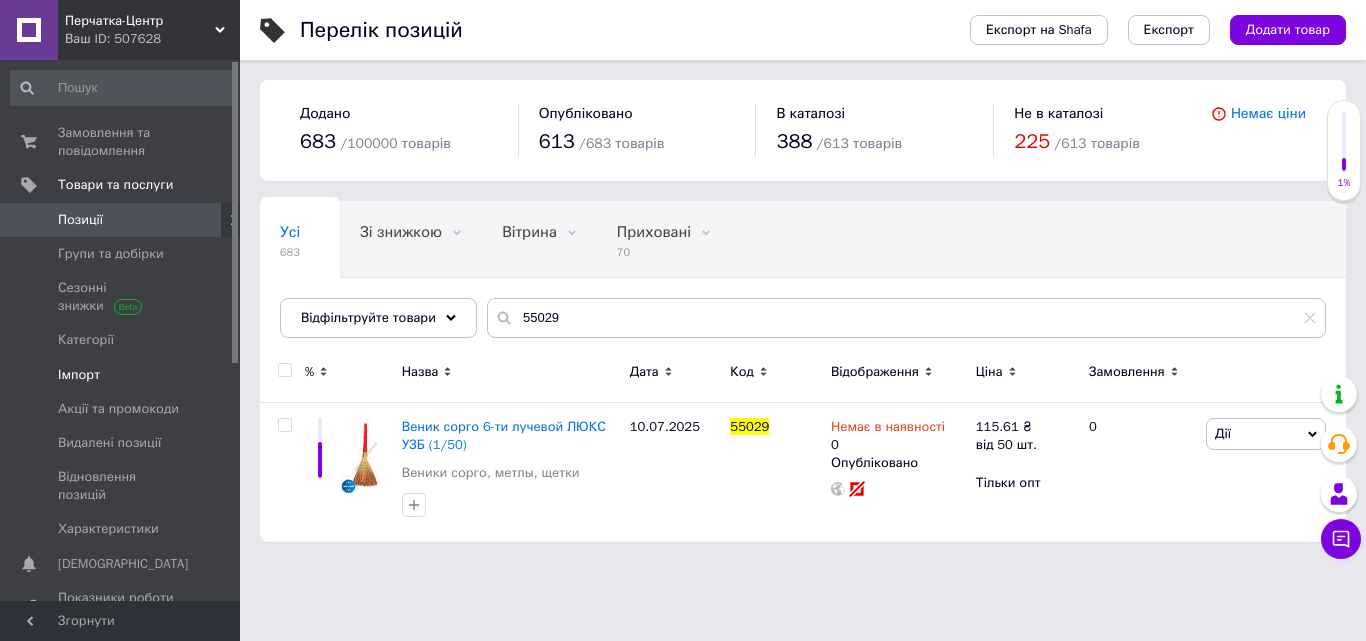 click on "Імпорт" at bounding box center [79, 375] 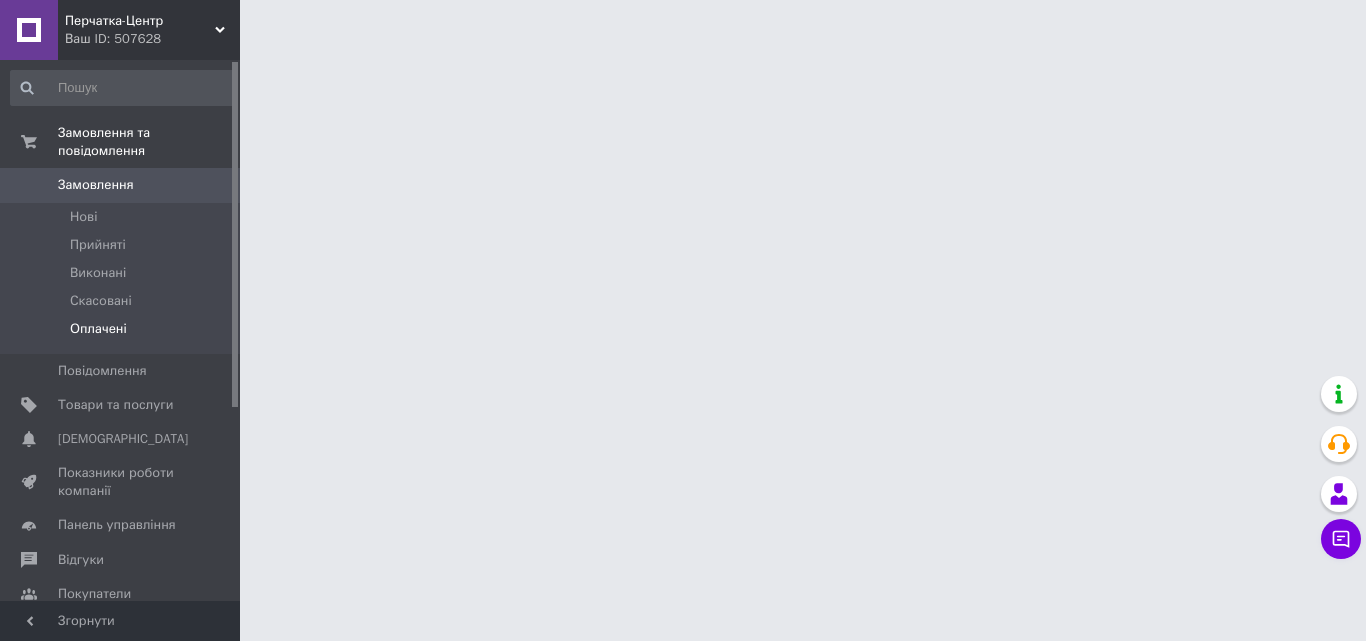 scroll, scrollTop: 0, scrollLeft: 0, axis: both 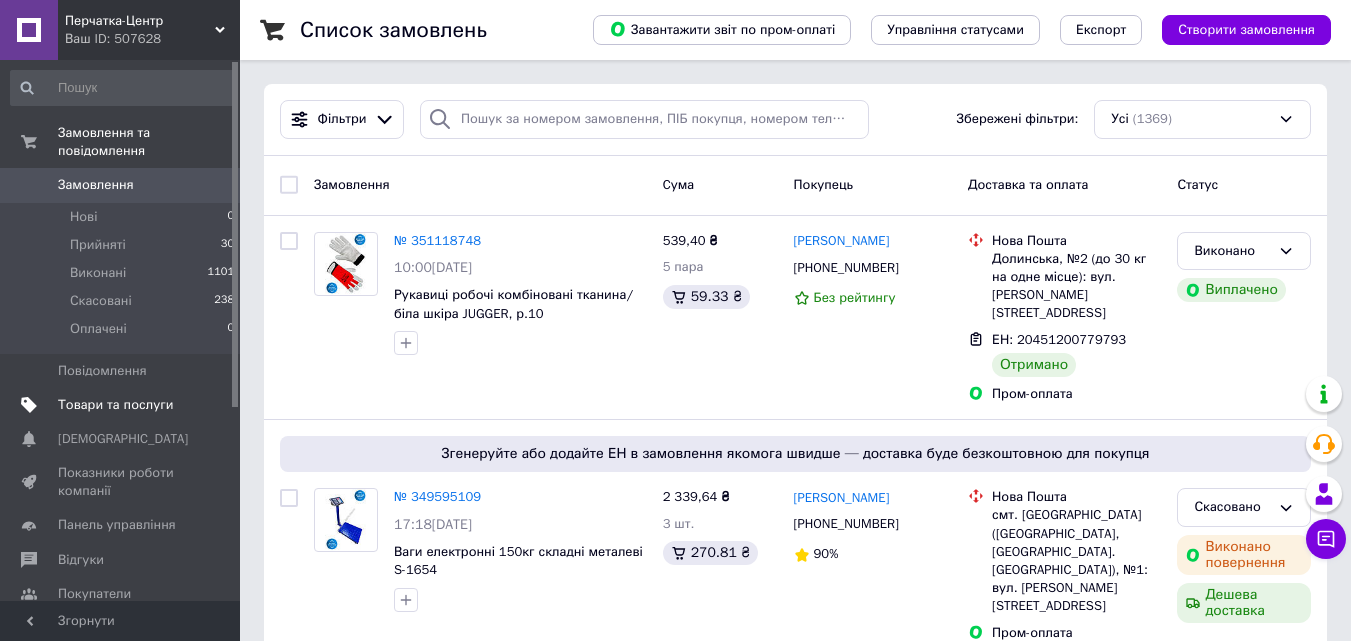 click on "Товари та послуги" at bounding box center [115, 405] 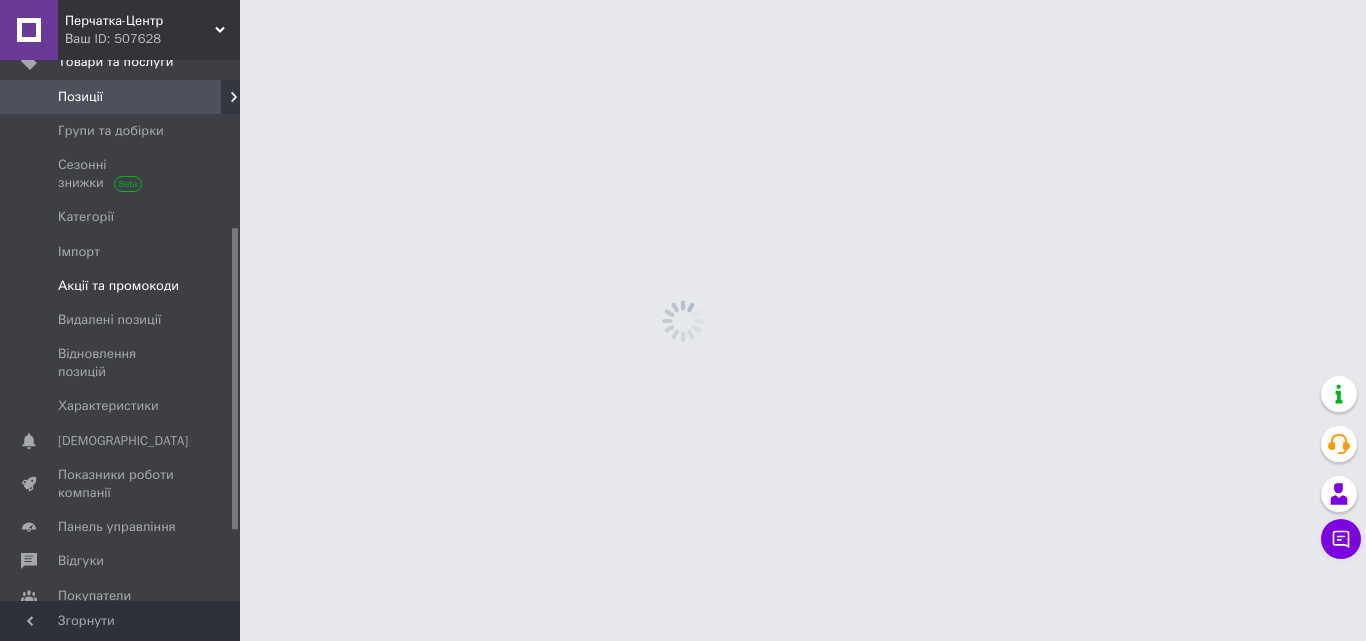 scroll, scrollTop: 300, scrollLeft: 0, axis: vertical 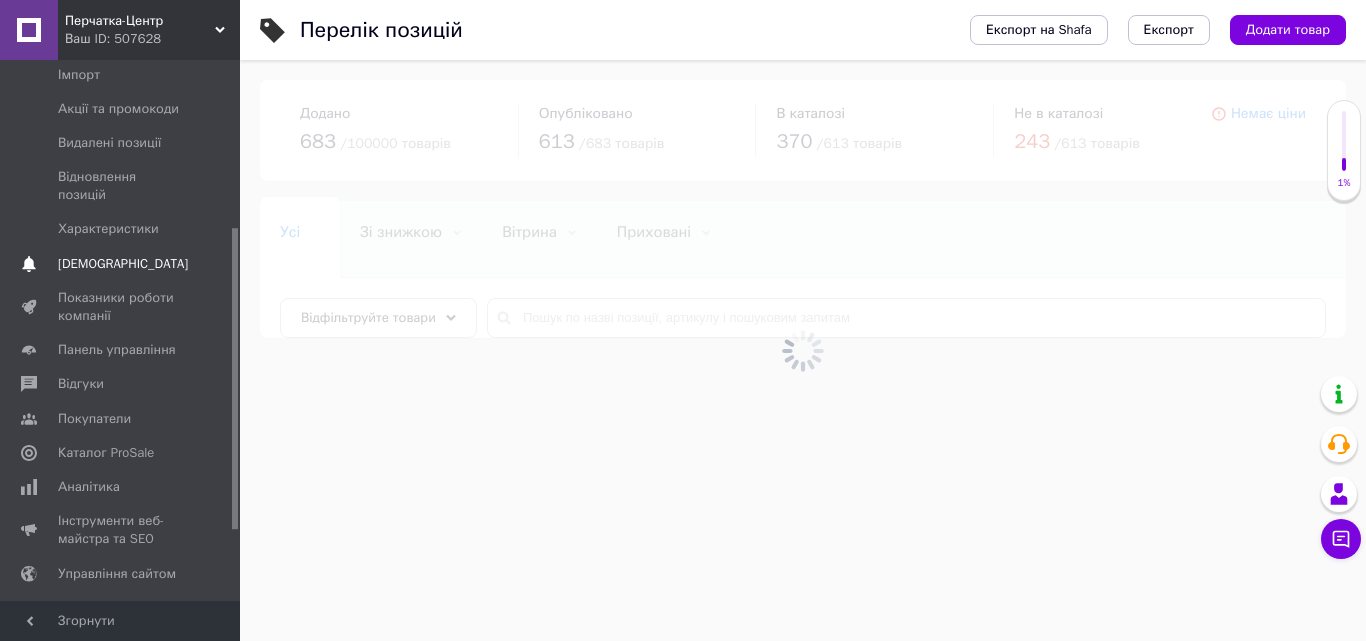 click on "[DEMOGRAPHIC_DATA]" at bounding box center [123, 264] 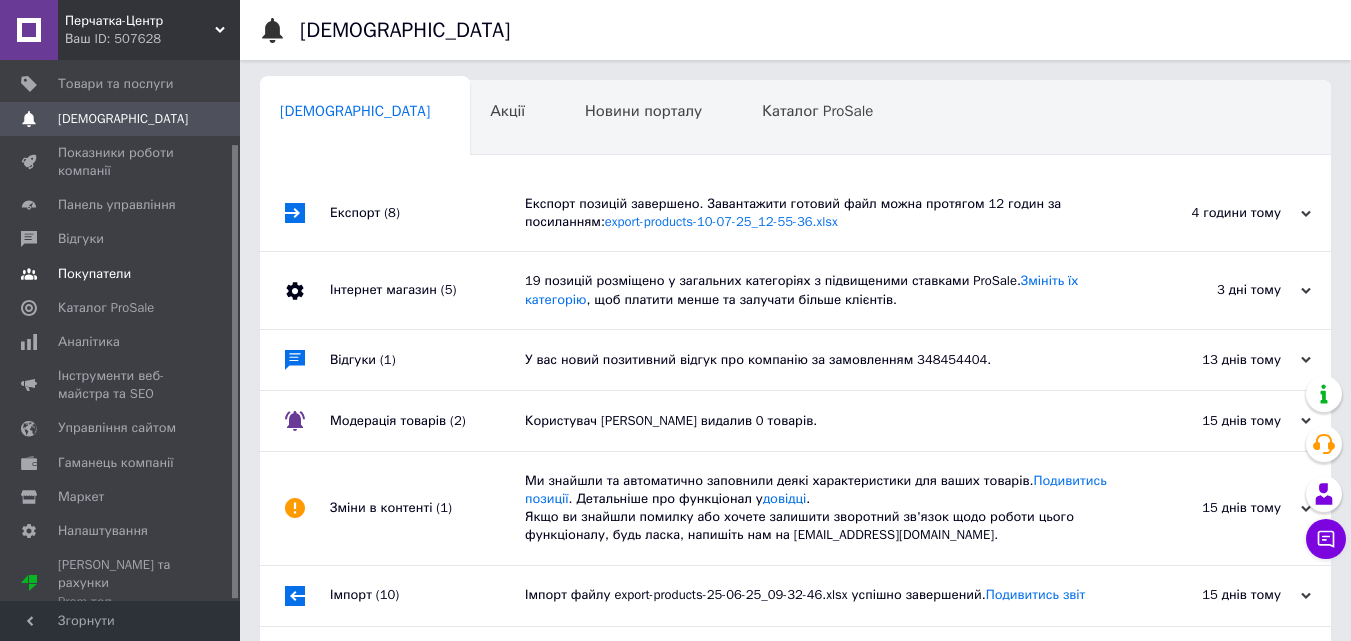 scroll, scrollTop: 1, scrollLeft: 0, axis: vertical 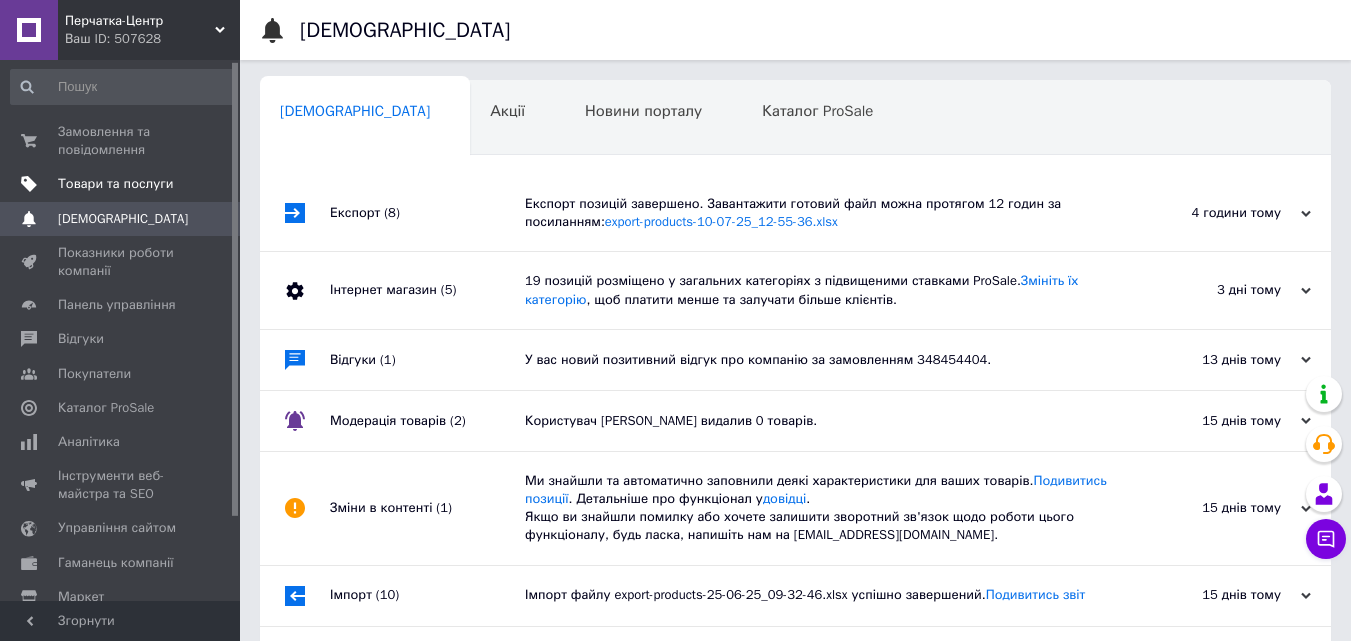 click on "Товари та послуги" at bounding box center [115, 184] 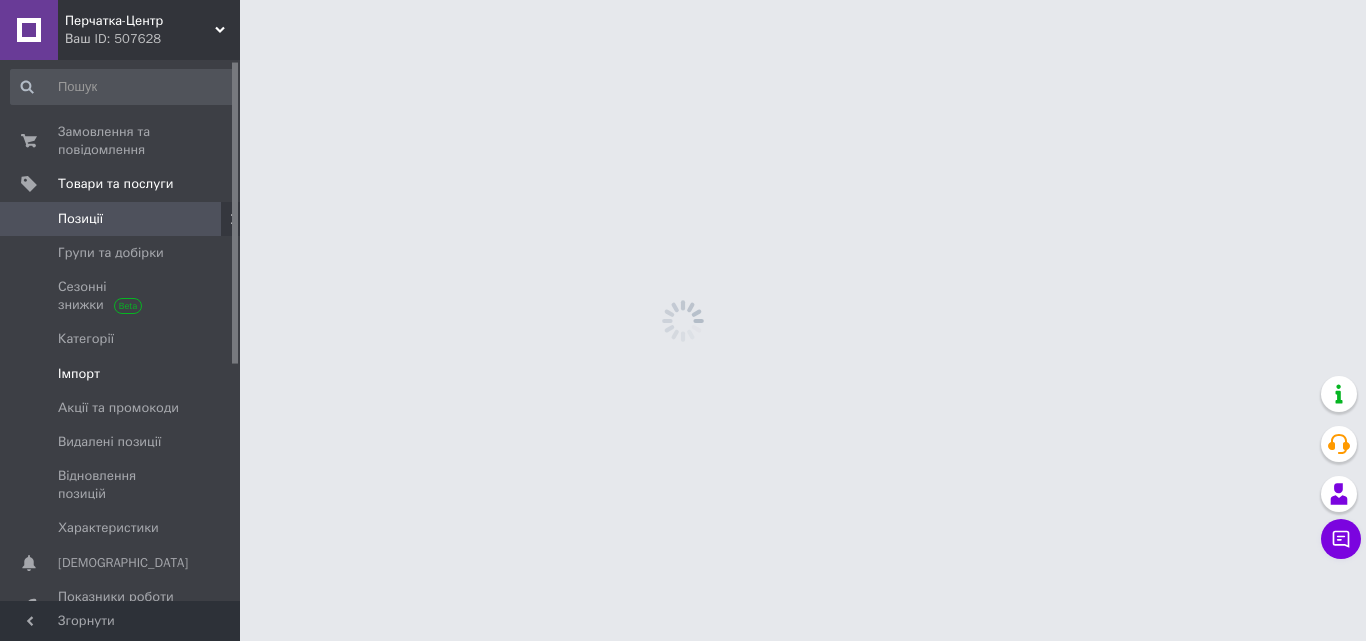 click on "Імпорт" at bounding box center [121, 374] 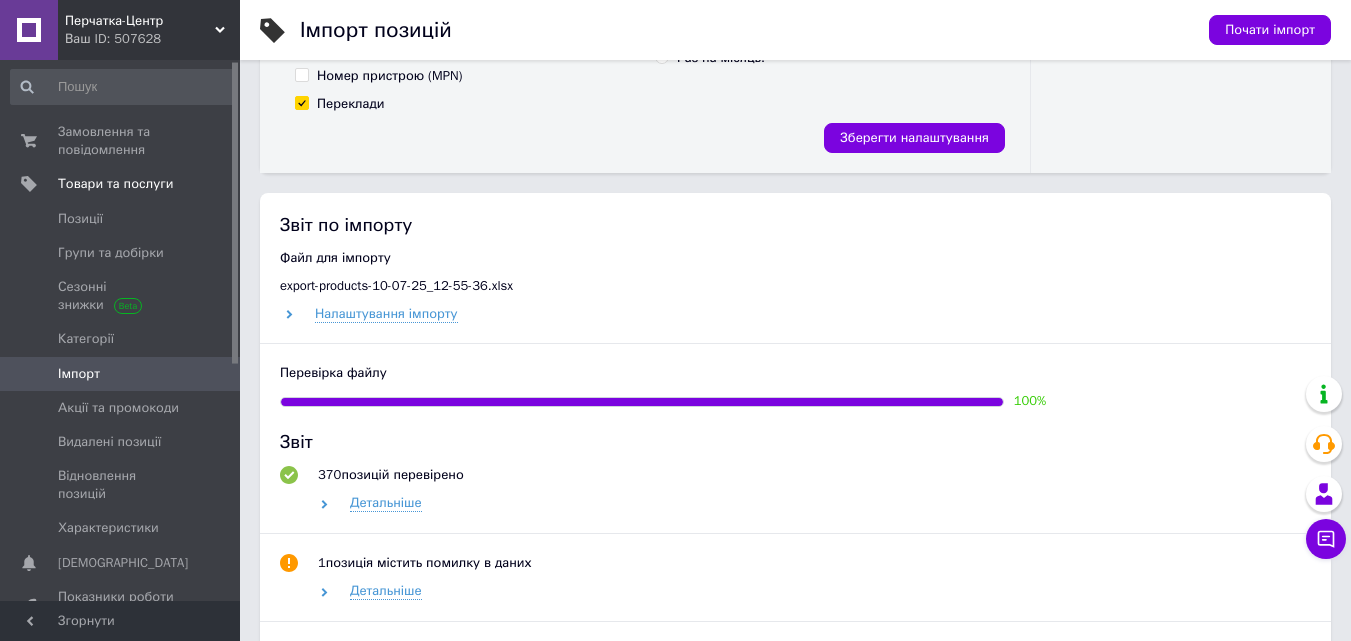 scroll, scrollTop: 800, scrollLeft: 0, axis: vertical 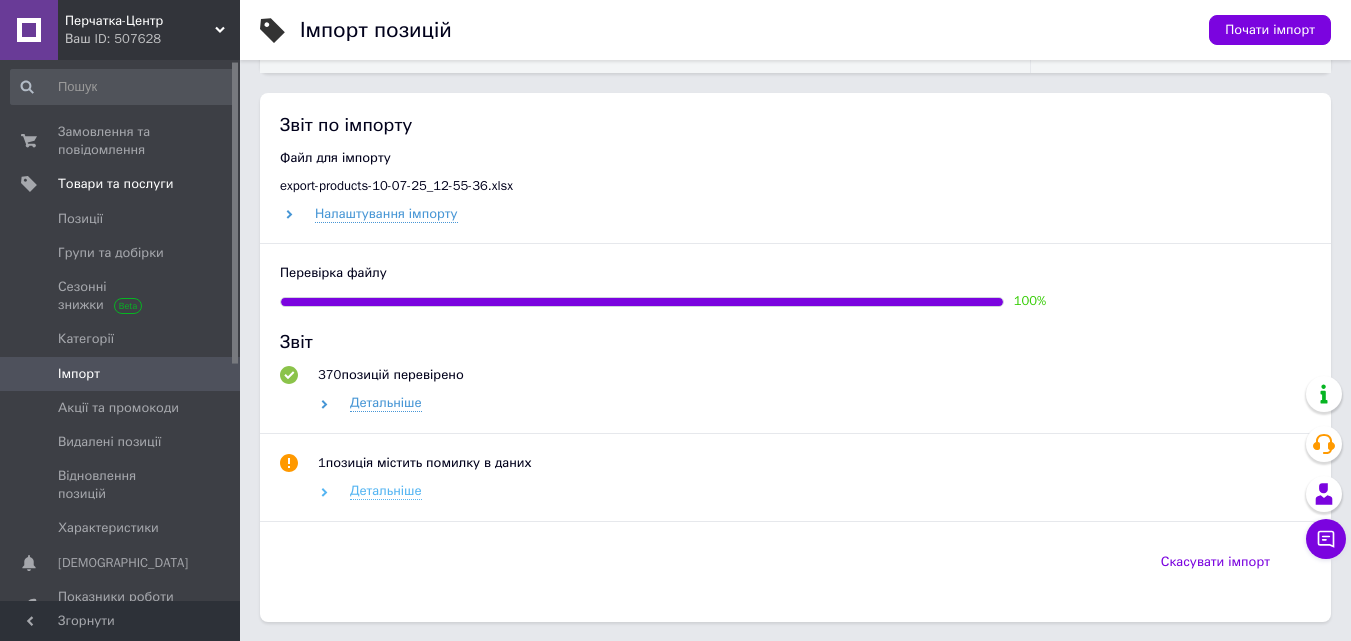 click on "Детальніше" at bounding box center [386, 491] 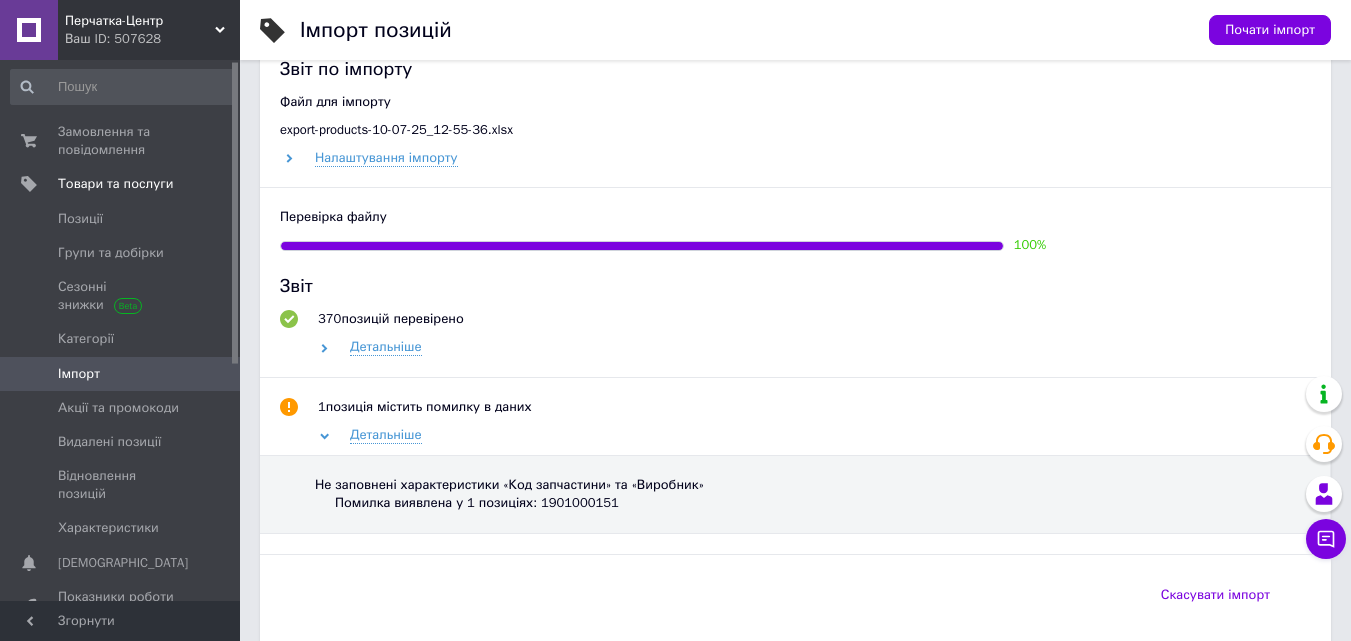 scroll, scrollTop: 900, scrollLeft: 0, axis: vertical 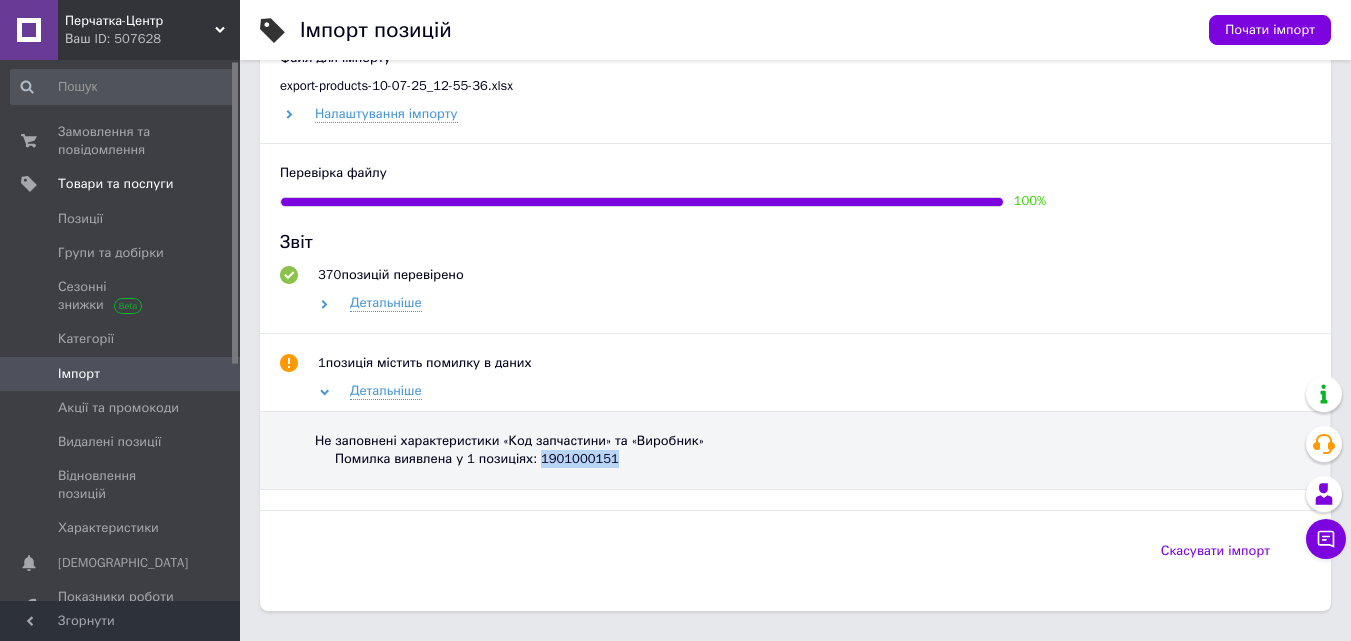 drag, startPoint x: 606, startPoint y: 462, endPoint x: 531, endPoint y: 467, distance: 75.16648 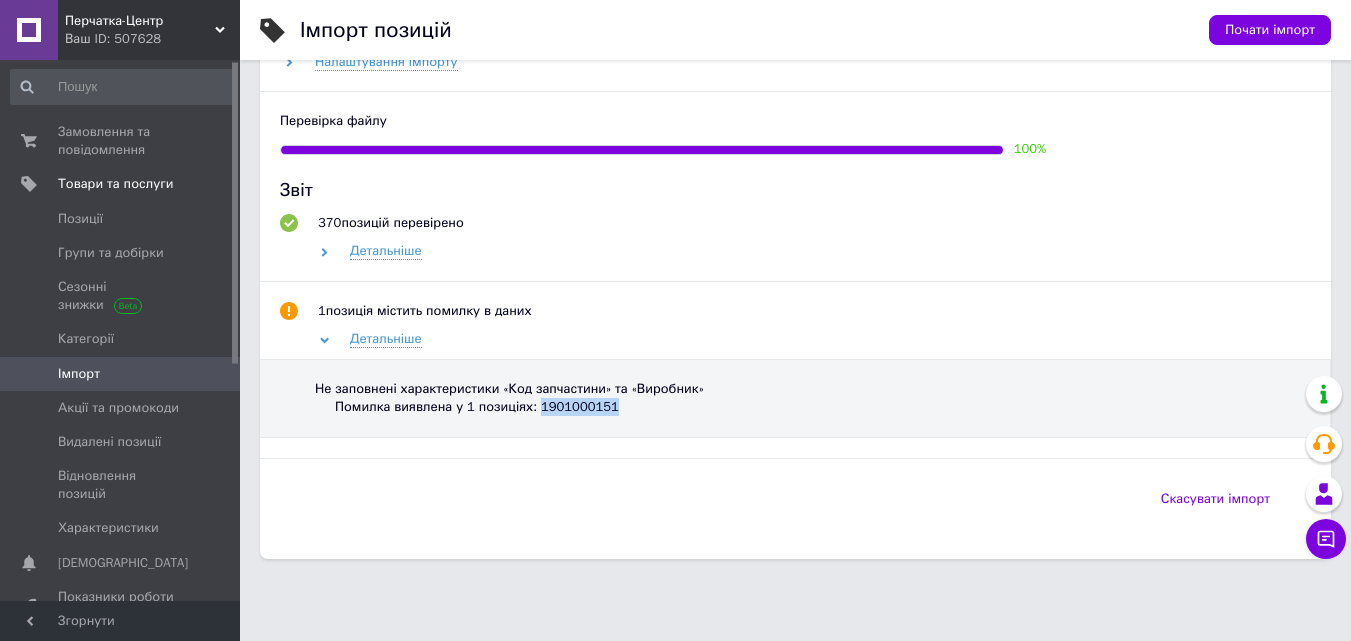 scroll, scrollTop: 993, scrollLeft: 0, axis: vertical 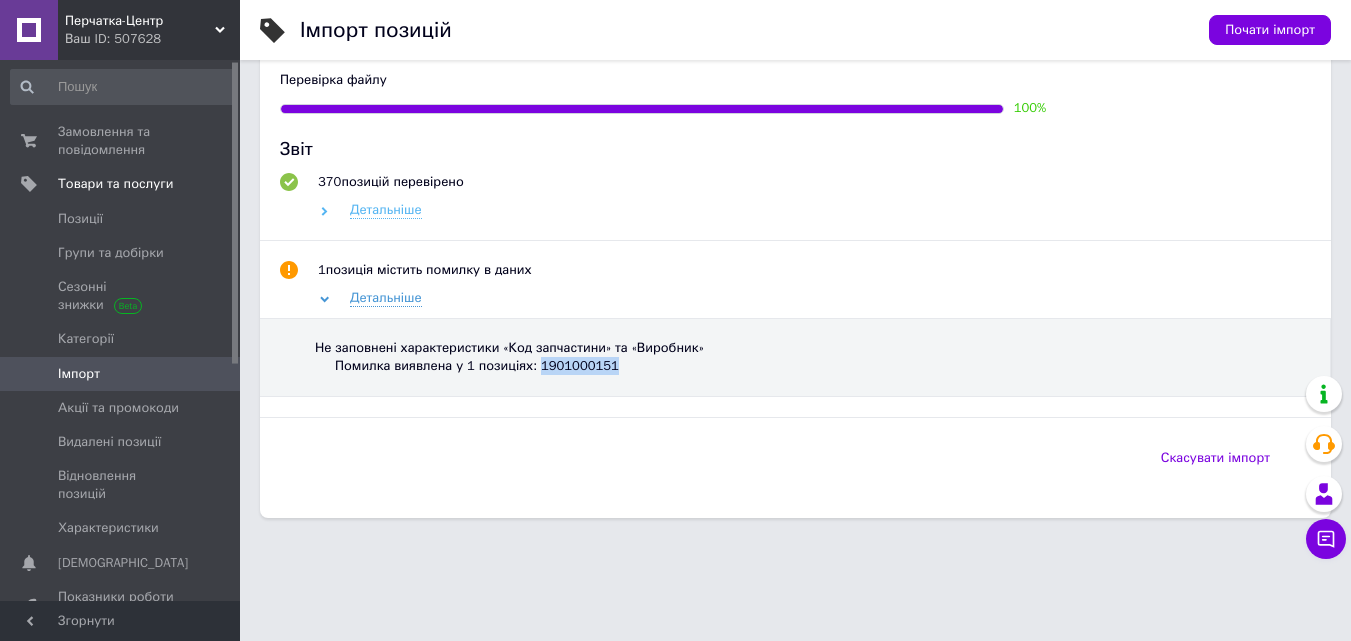 click on "Детальніше" at bounding box center [386, 210] 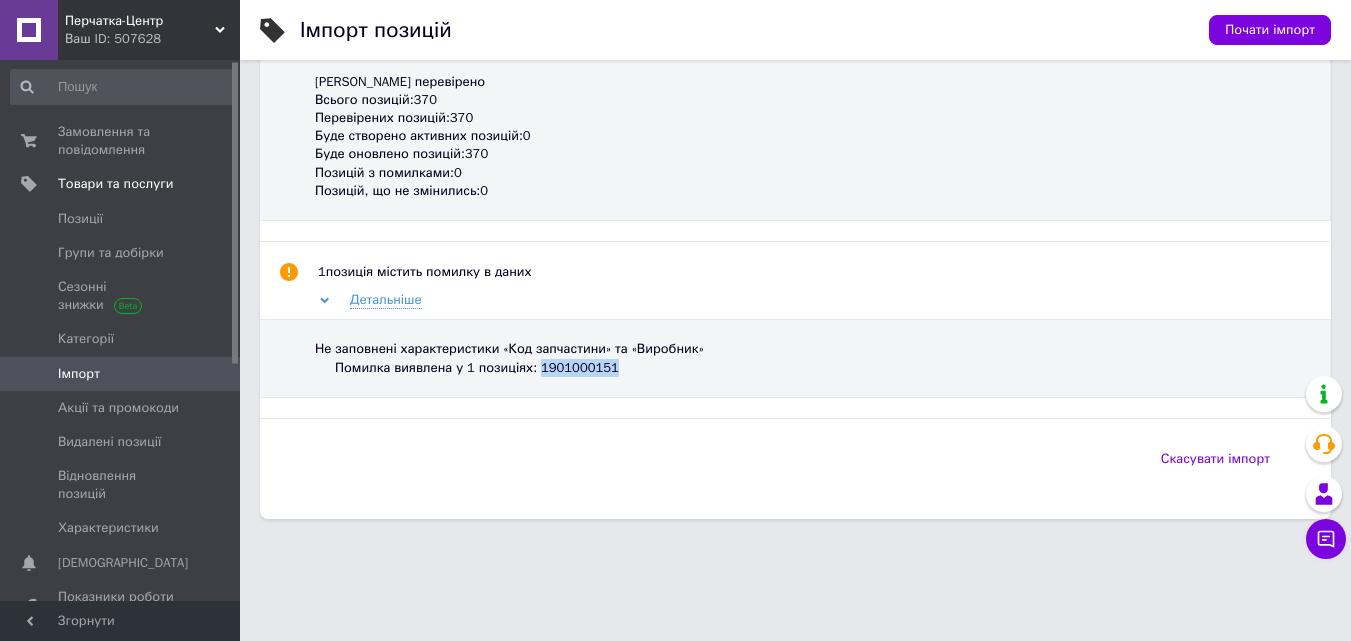 scroll, scrollTop: 1172, scrollLeft: 0, axis: vertical 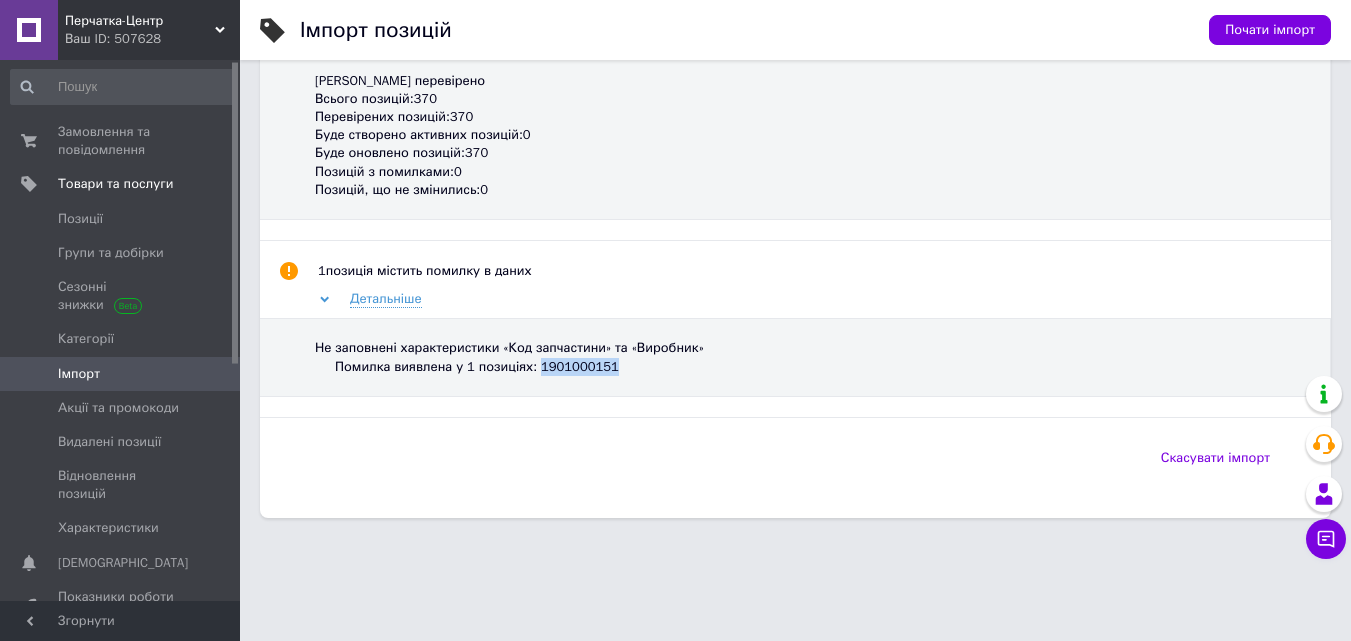 copy on "1901000151" 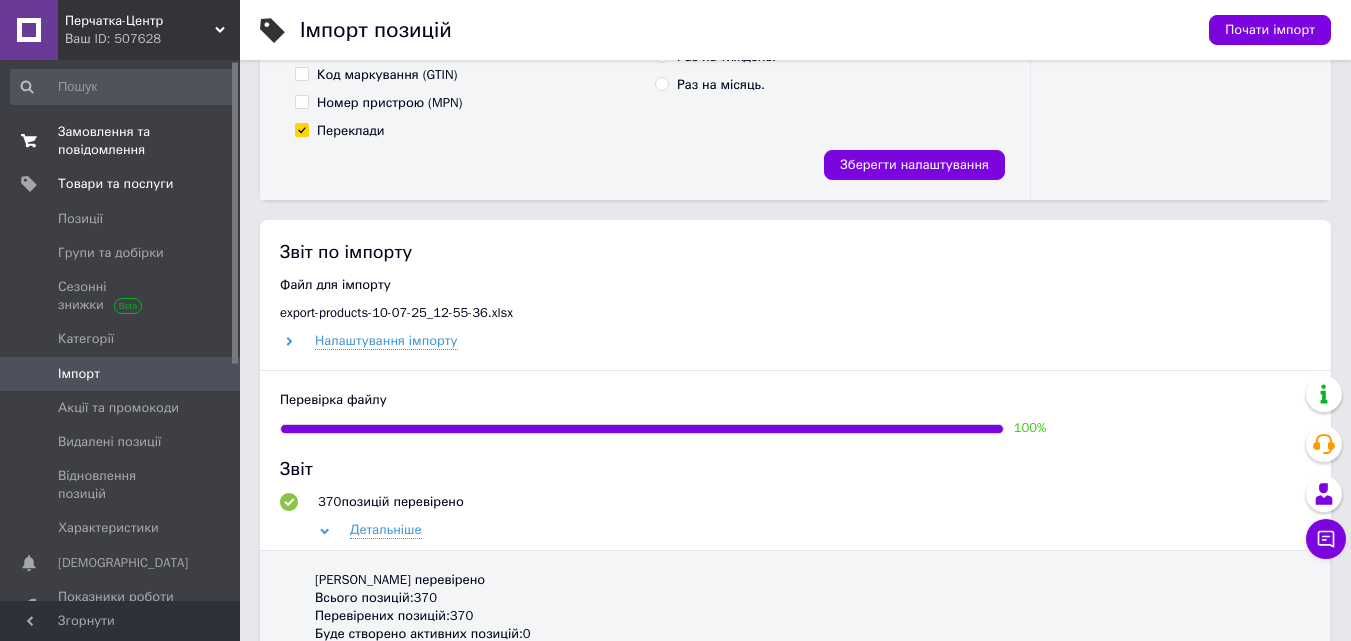 scroll, scrollTop: 672, scrollLeft: 0, axis: vertical 